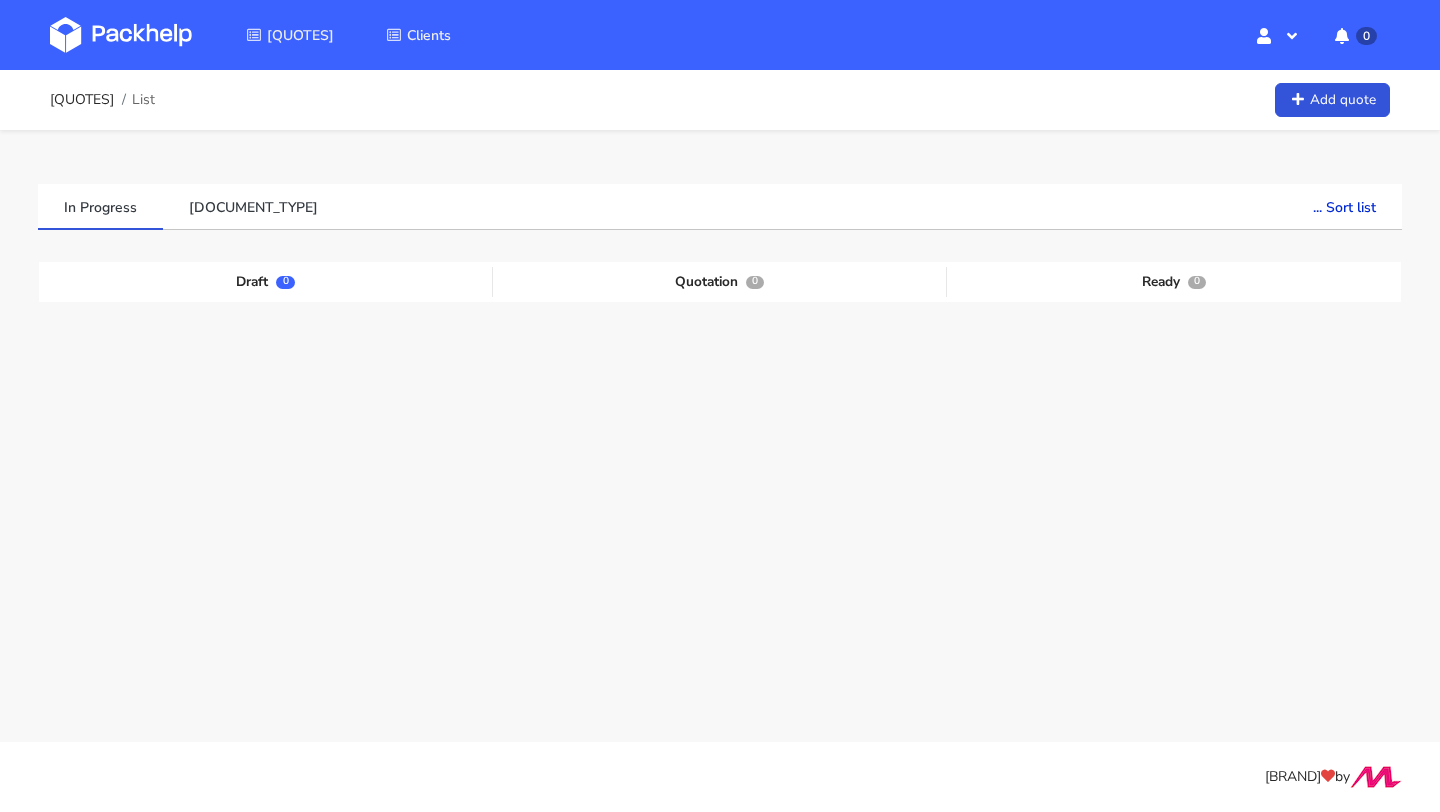 scroll, scrollTop: 0, scrollLeft: 0, axis: both 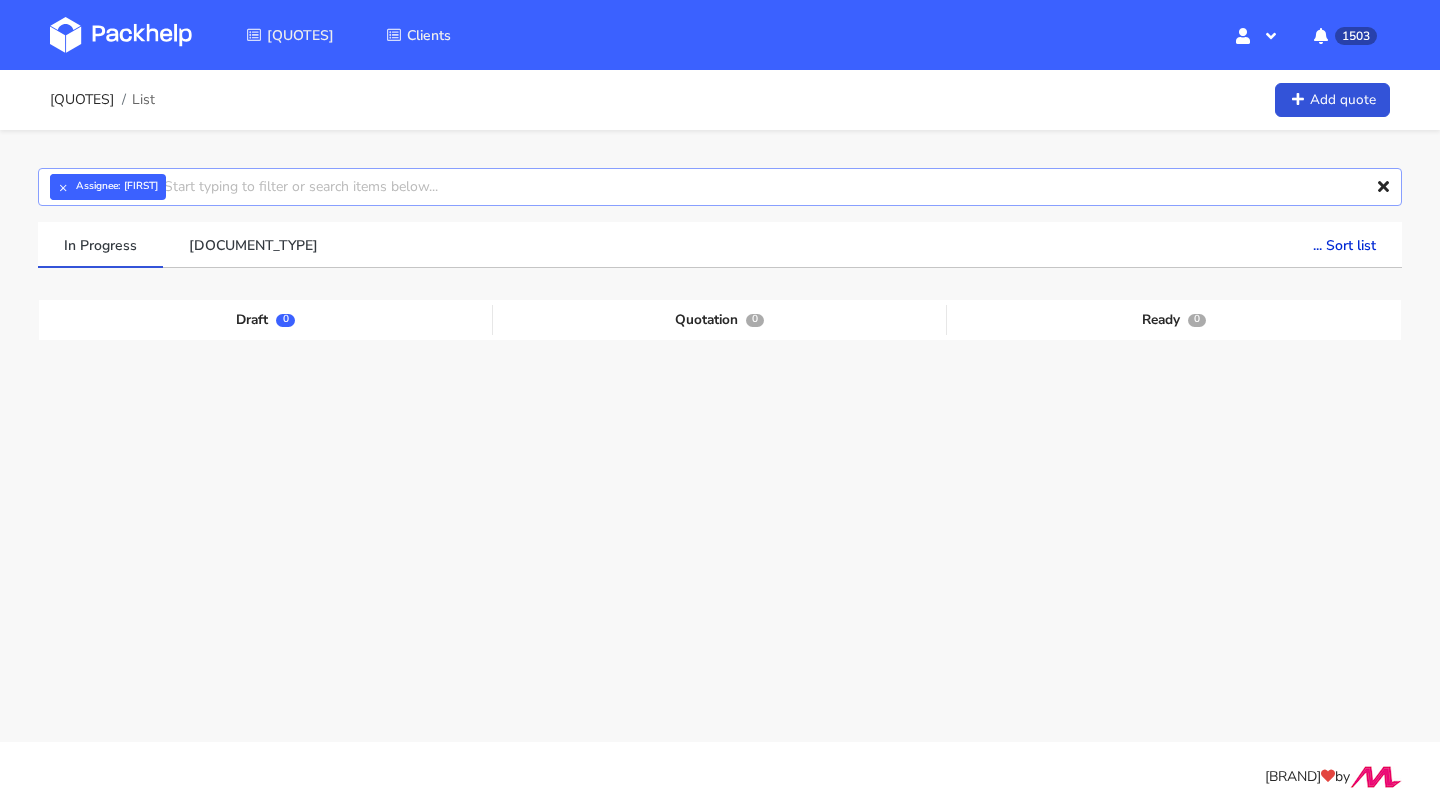 click at bounding box center (720, 187) 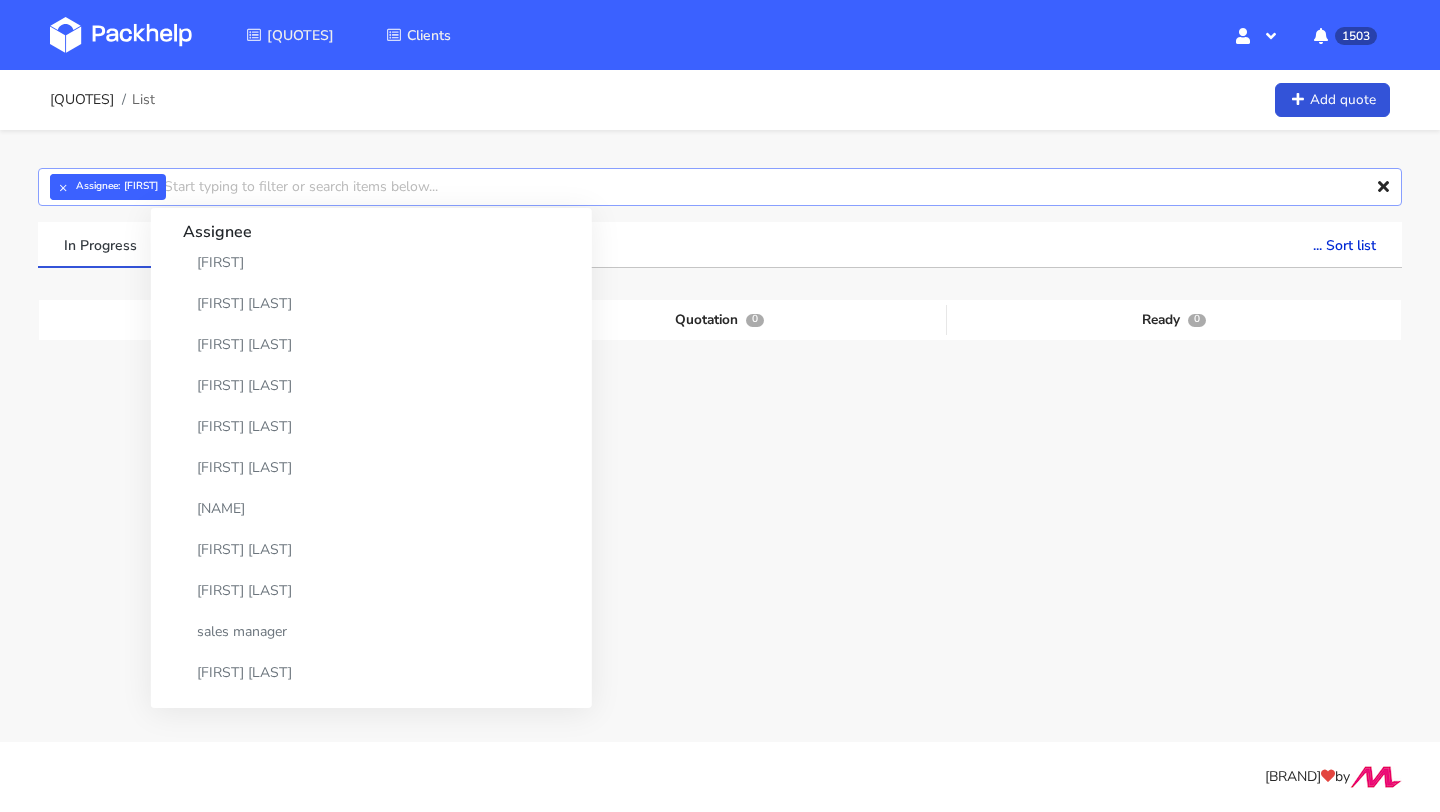 paste on "CAKV" 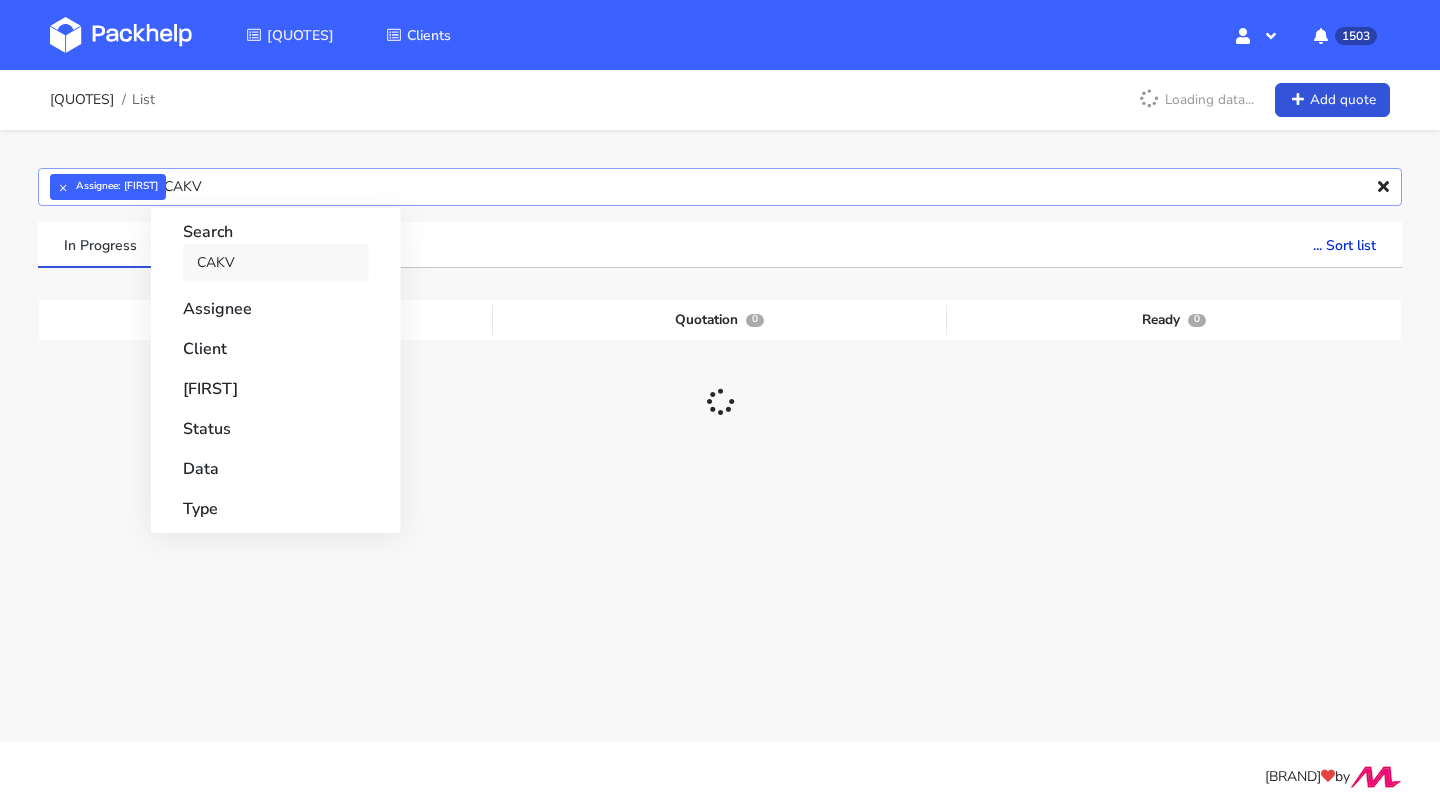 type on "CAKV" 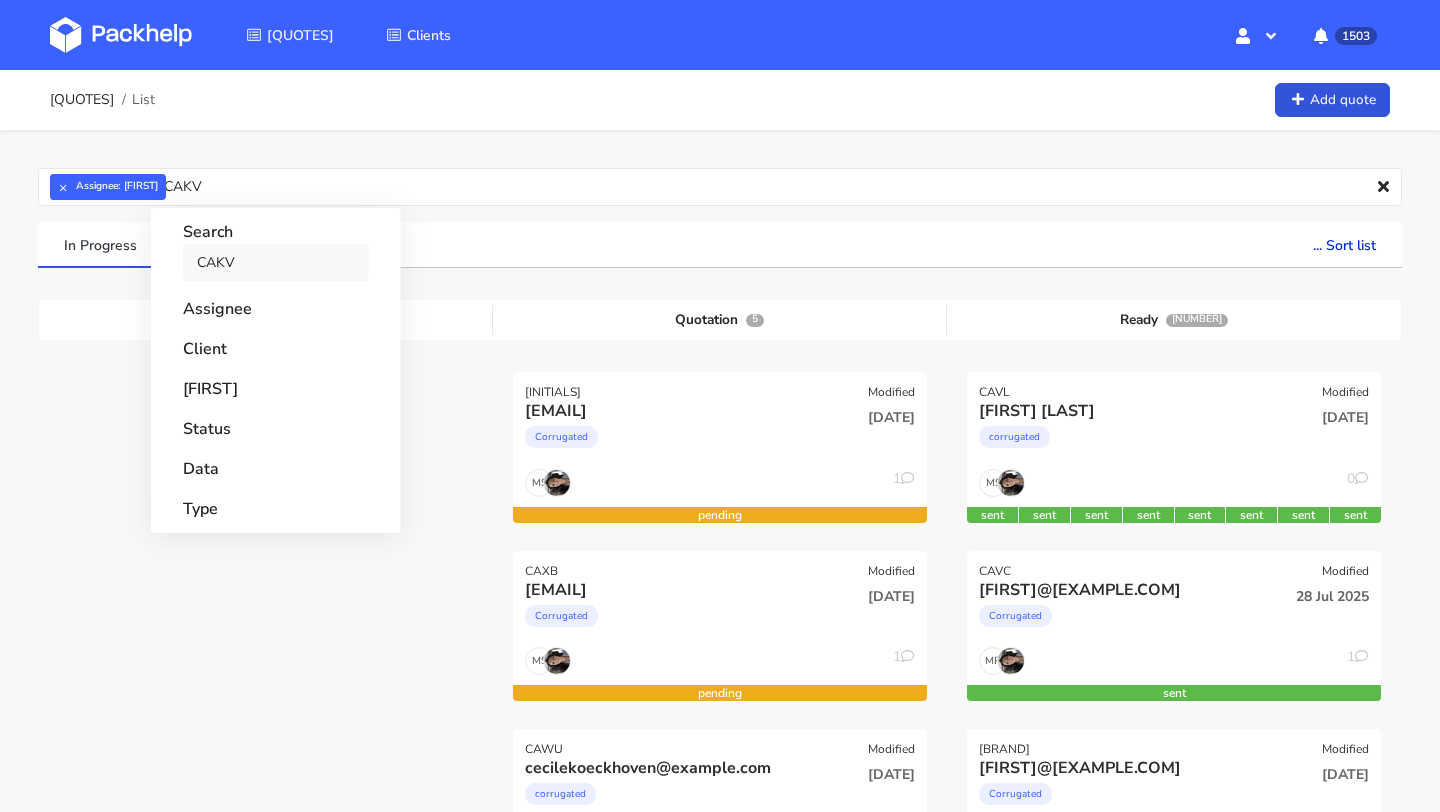 click on "CAKV" at bounding box center (276, 262) 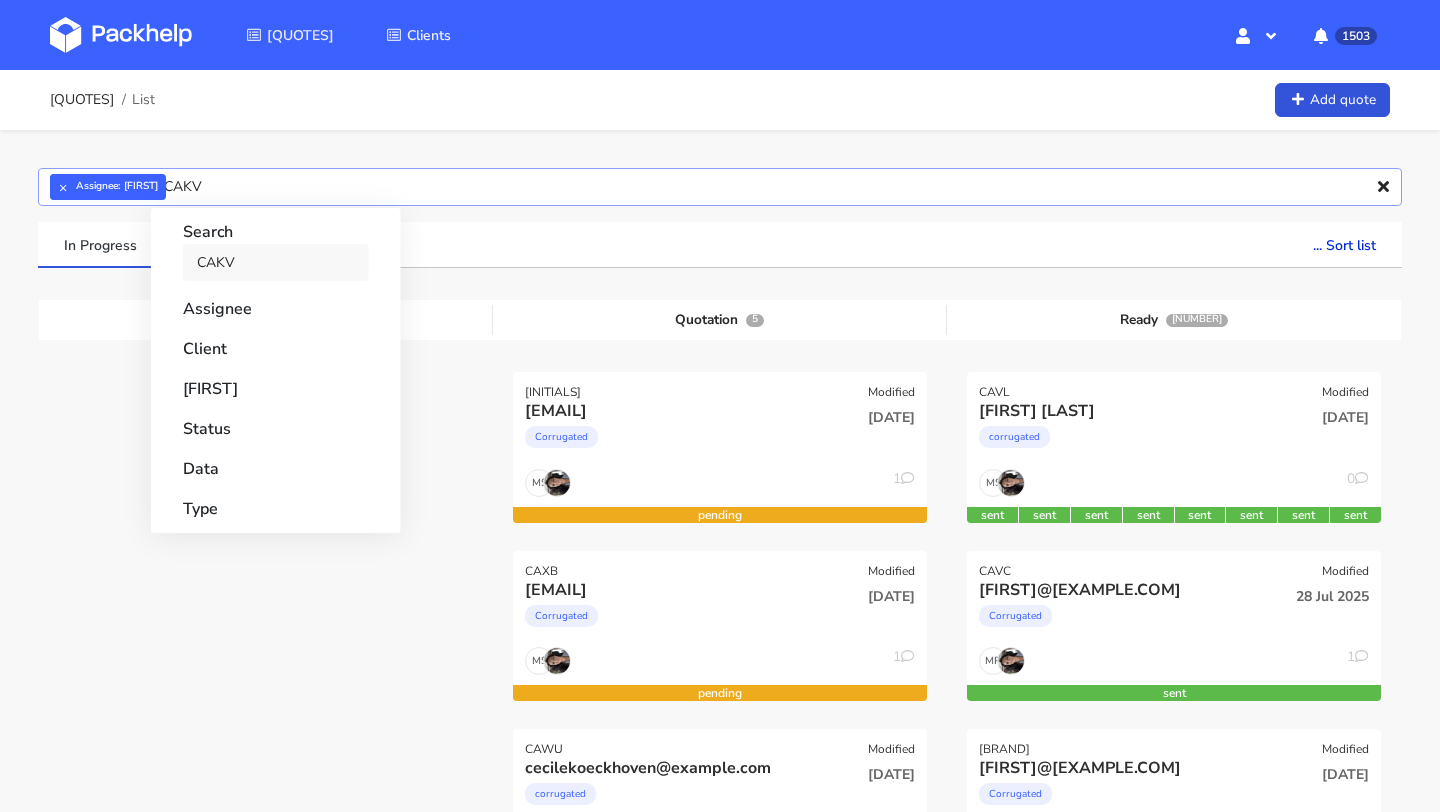 type 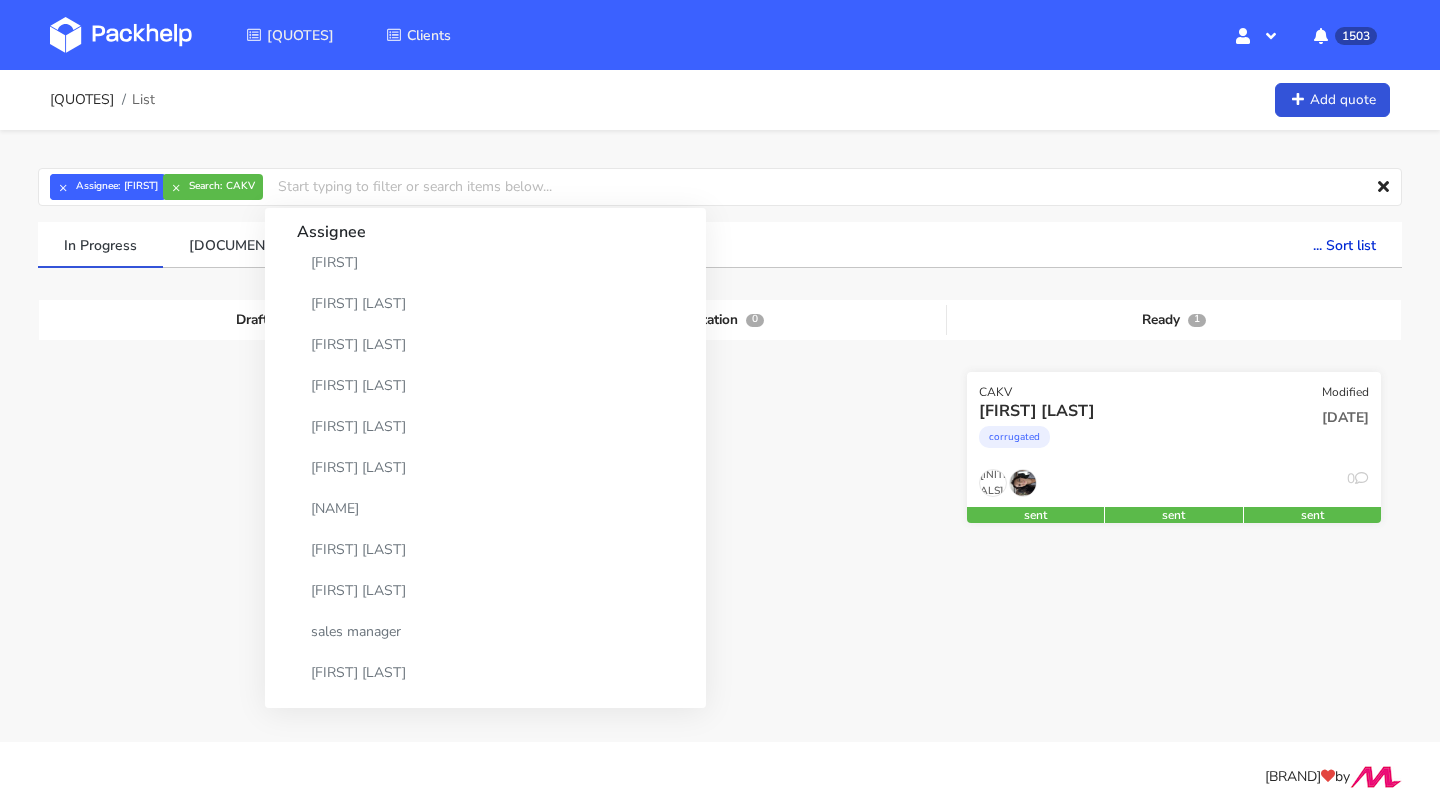 click on "corrugated" at bounding box center (1111, 442) 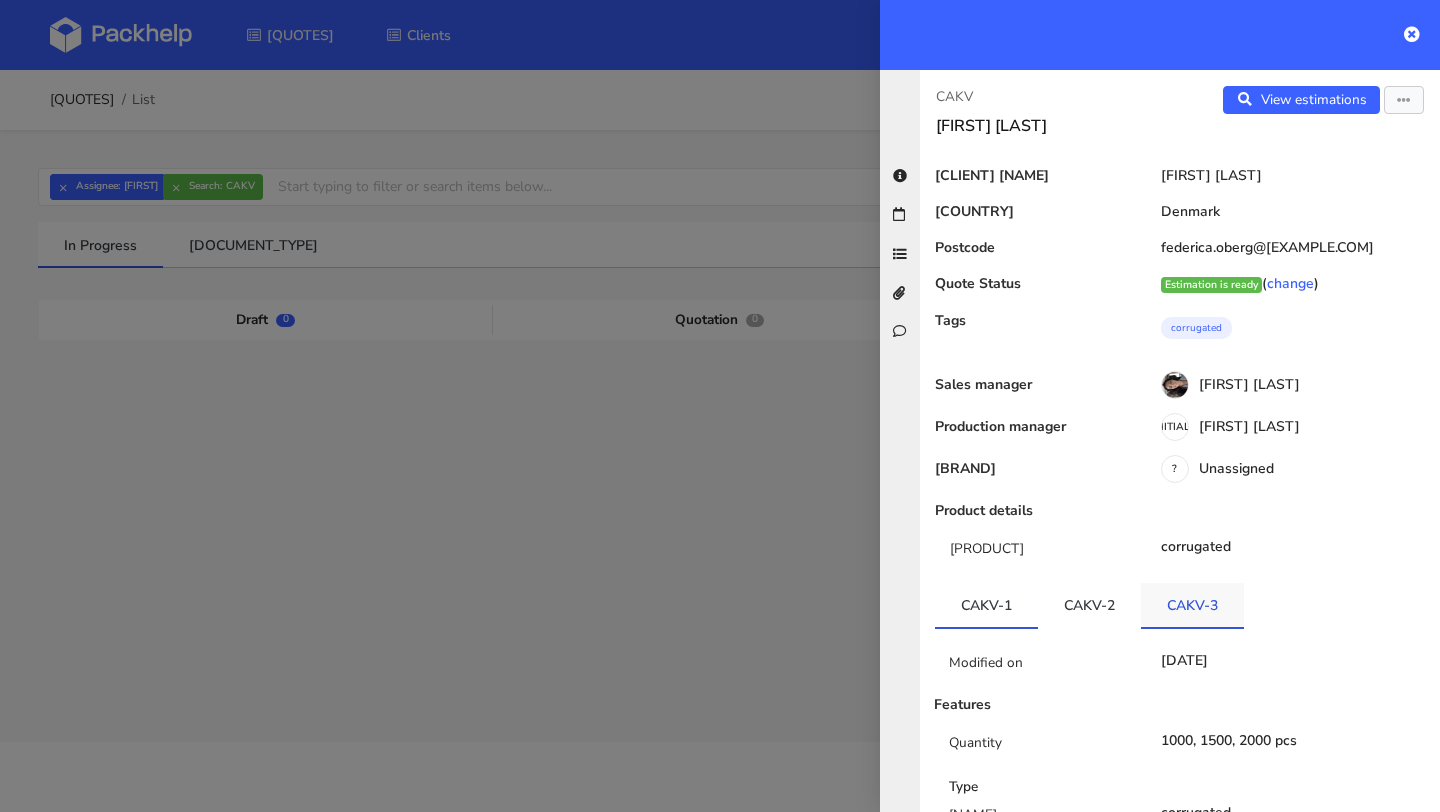 click on "CAKV-3" at bounding box center (1192, 605) 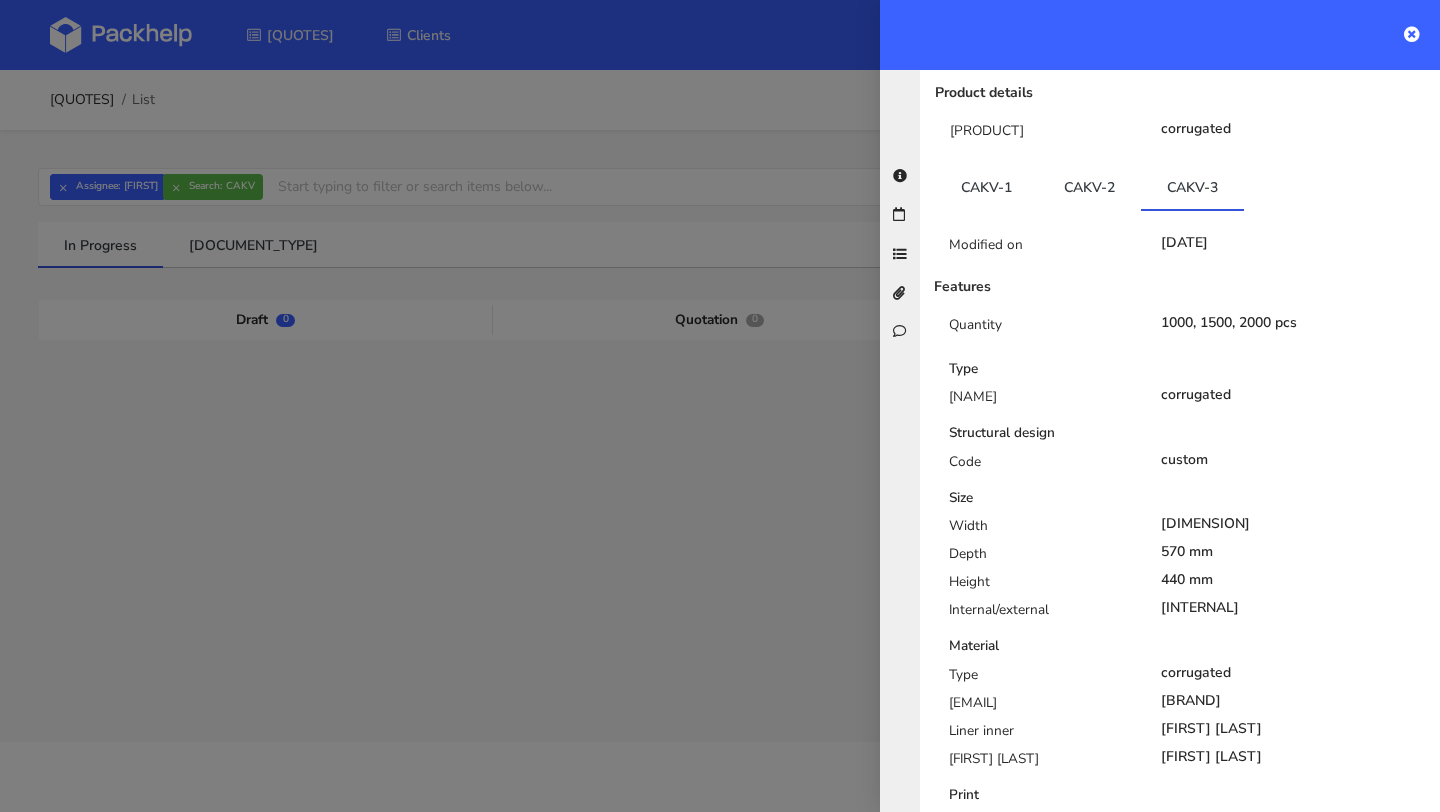 scroll, scrollTop: 80, scrollLeft: 0, axis: vertical 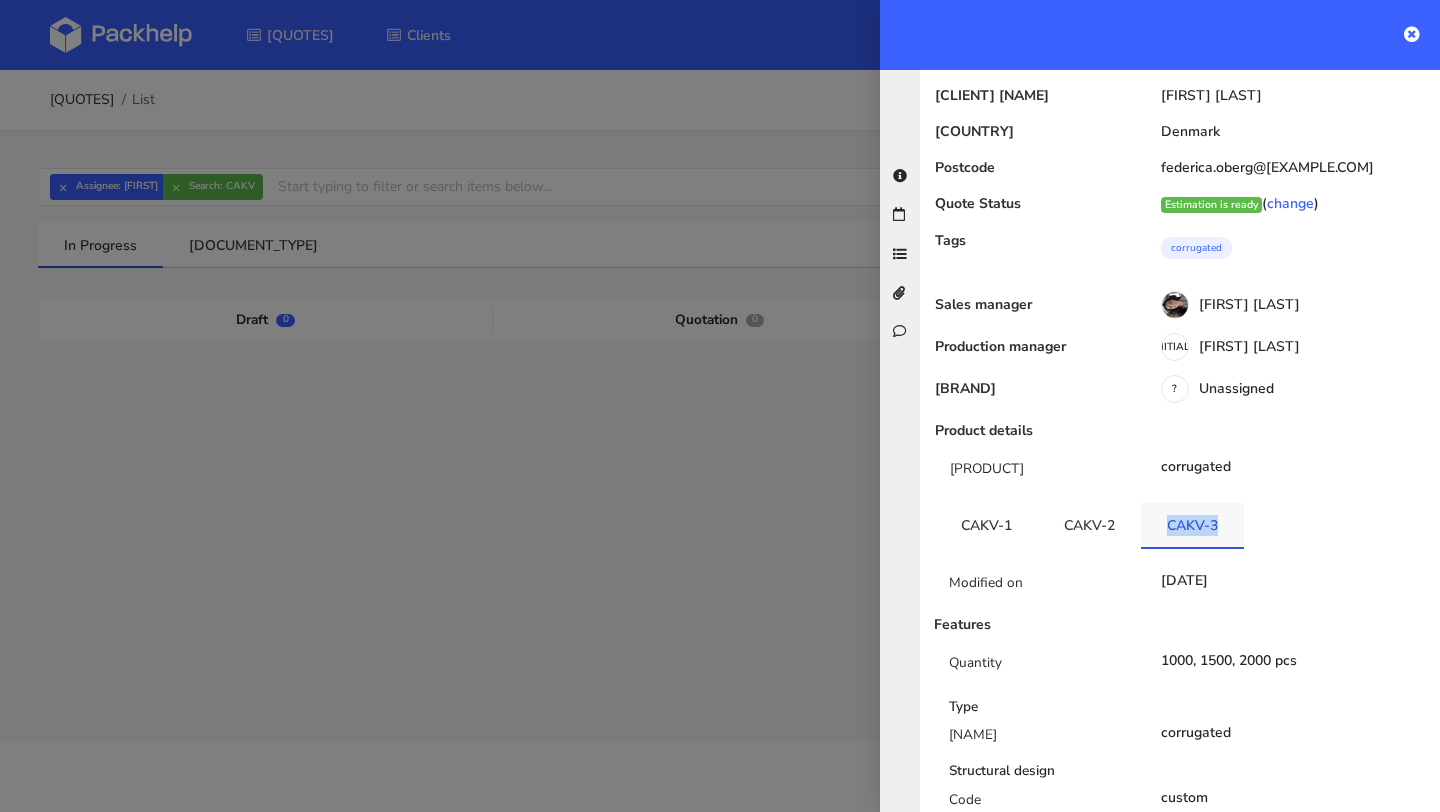 copy on "CAKV-3" 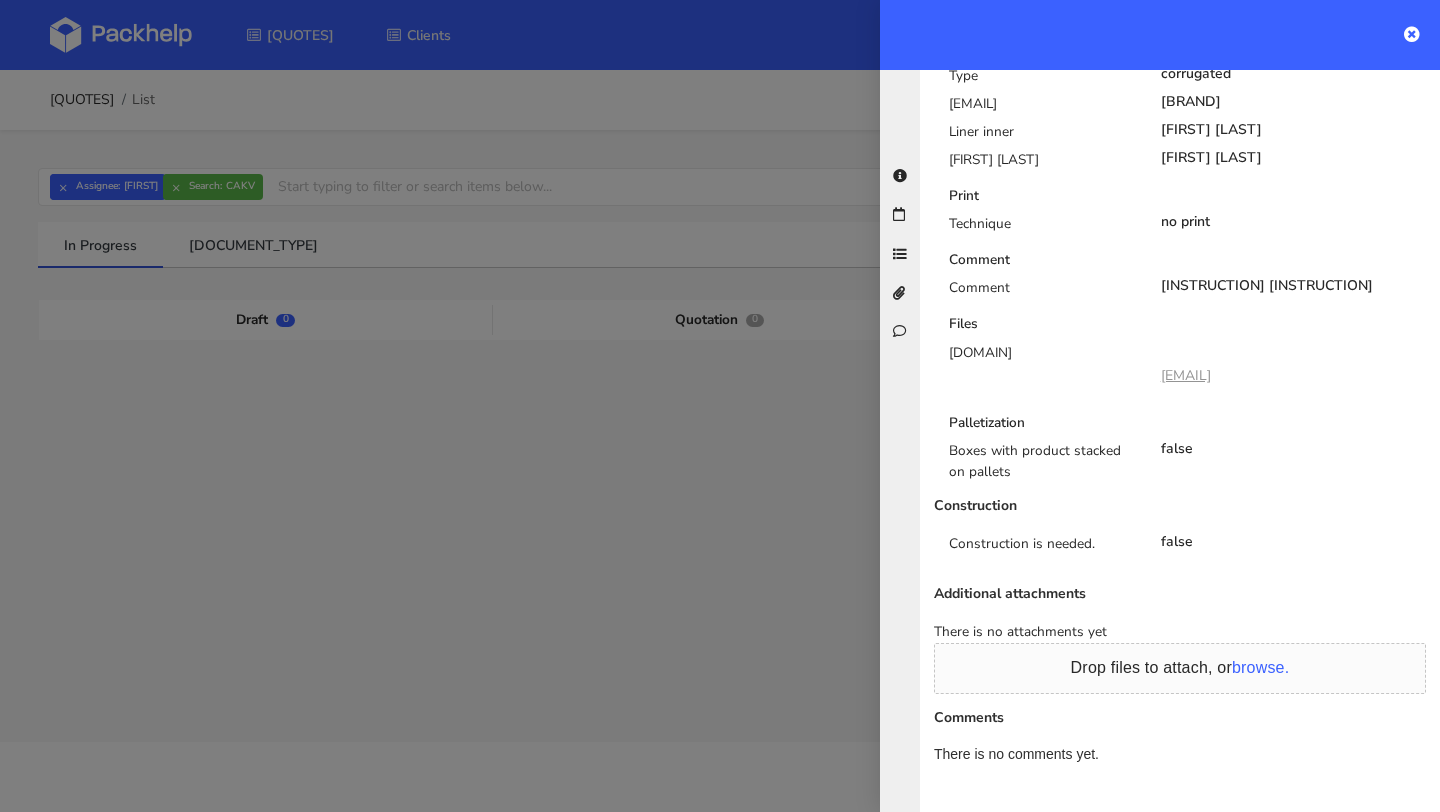 scroll, scrollTop: 1150, scrollLeft: 0, axis: vertical 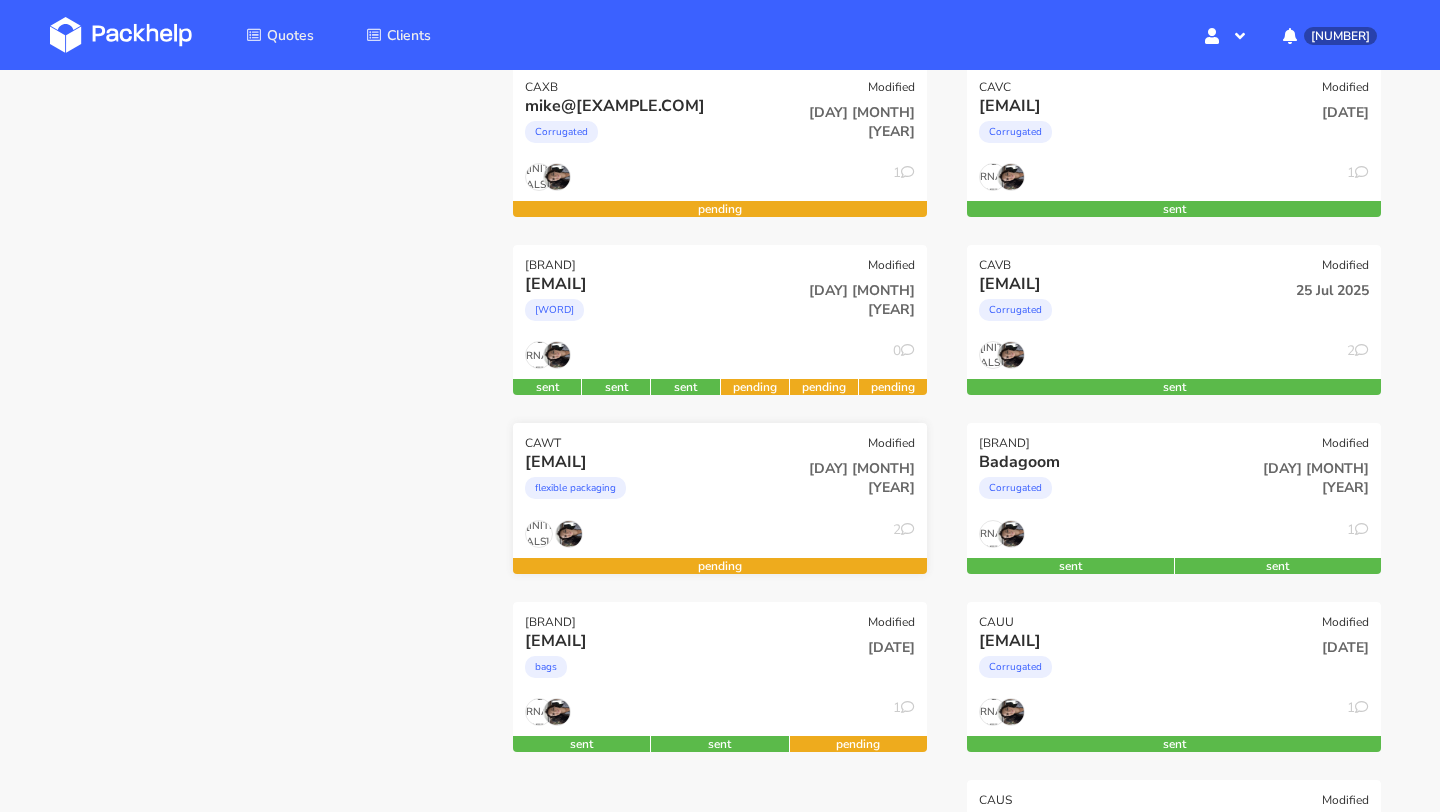 click on "[EMAIL]" at bounding box center [657, 462] 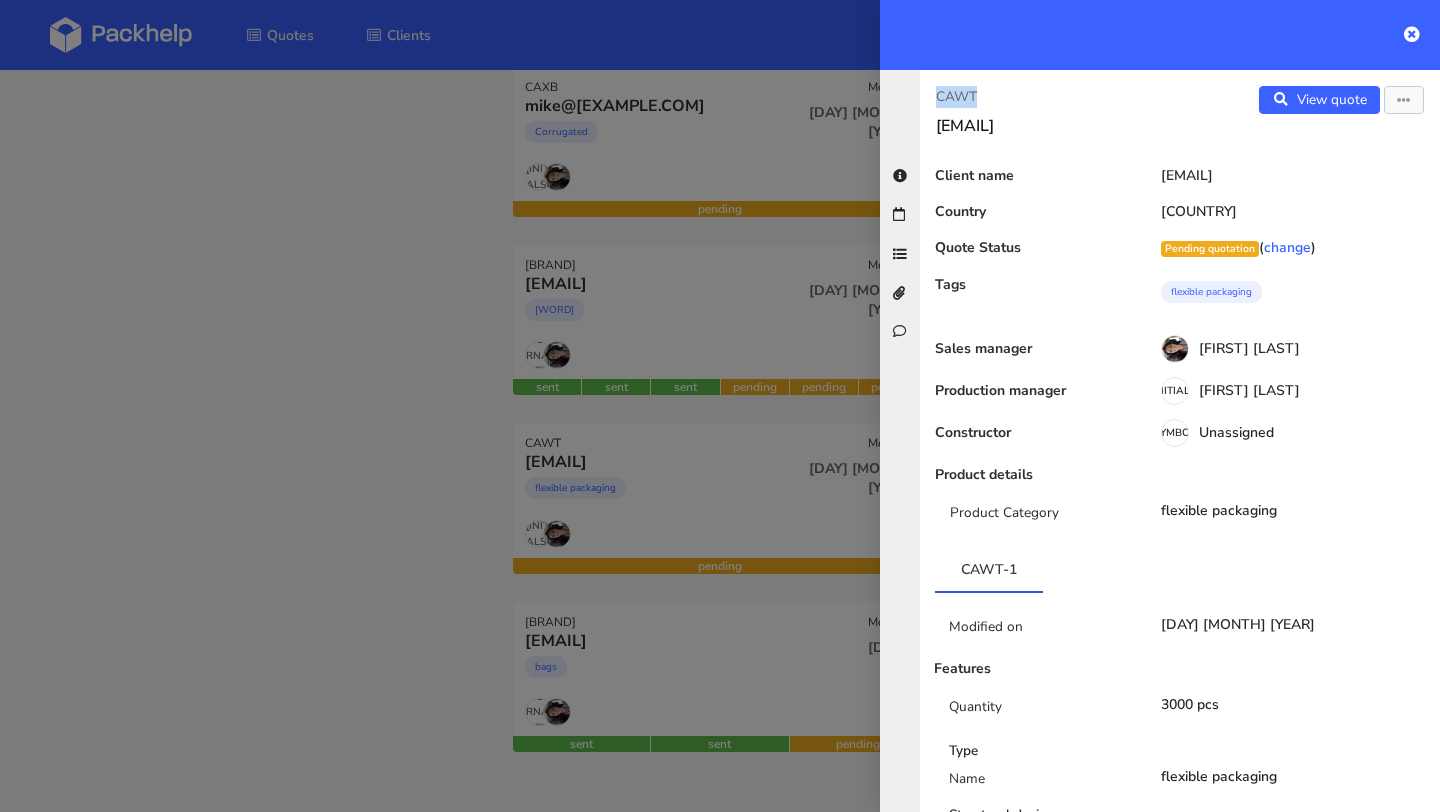 drag, startPoint x: 989, startPoint y: 101, endPoint x: 924, endPoint y: 101, distance: 65 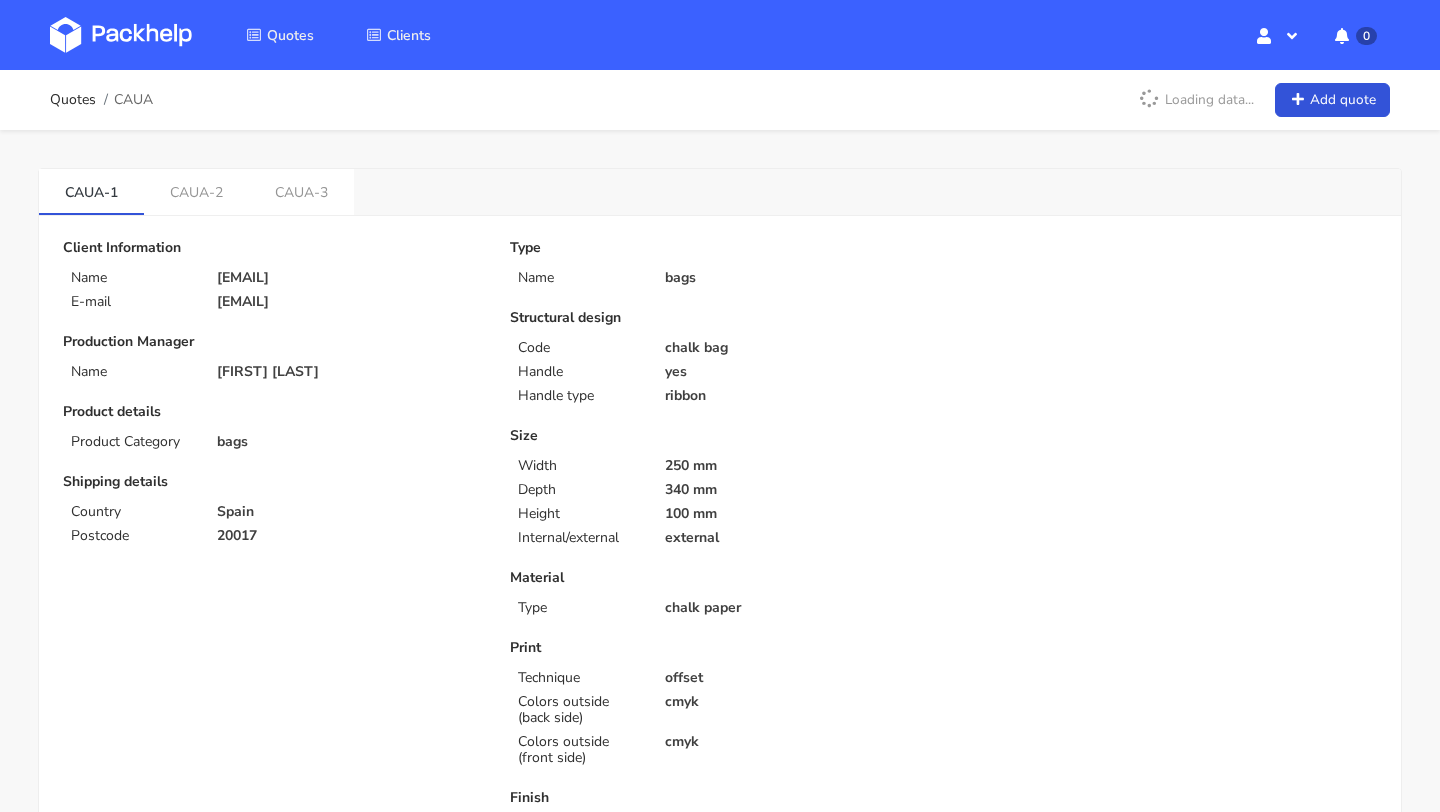 scroll, scrollTop: 0, scrollLeft: 0, axis: both 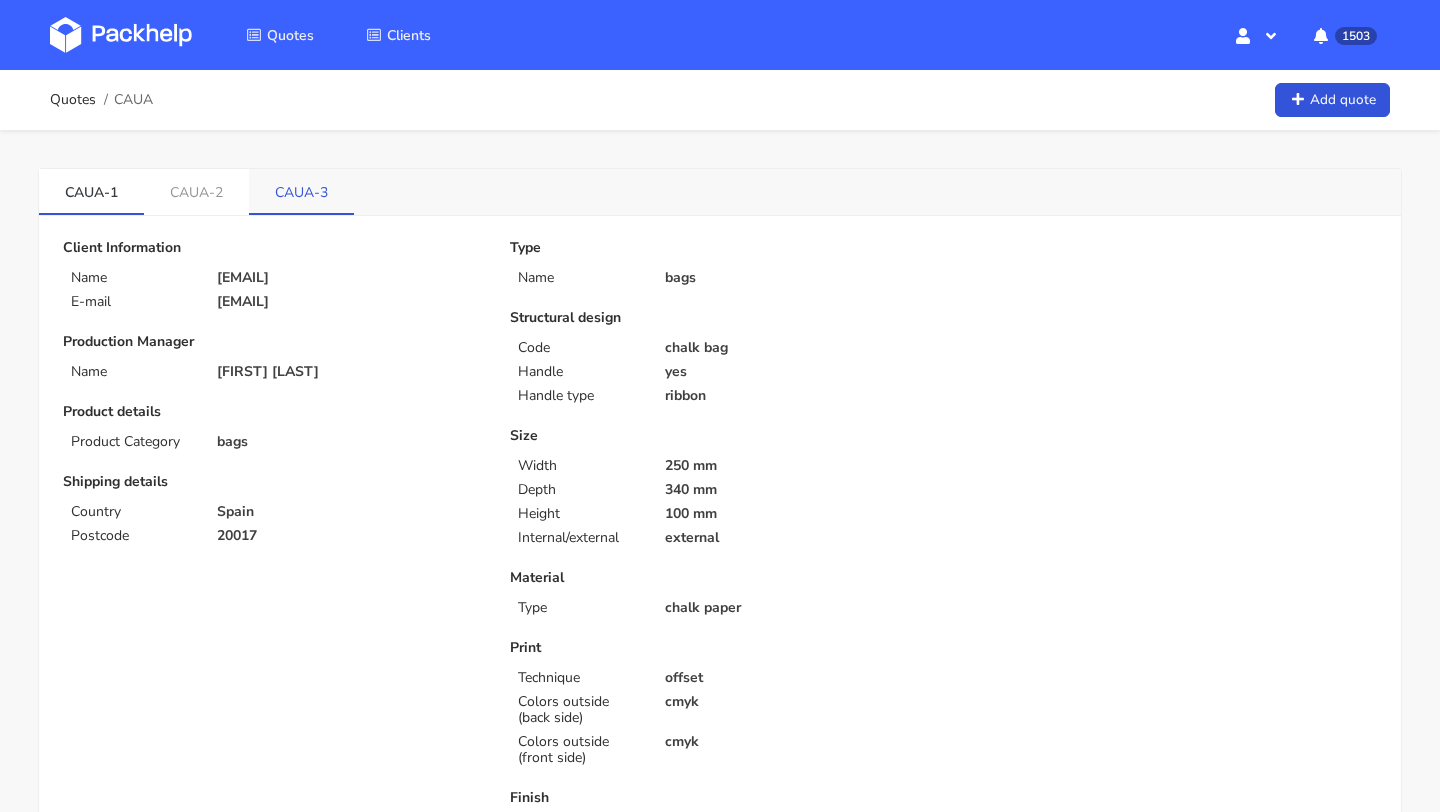 click on "CAUA-3" at bounding box center [301, 191] 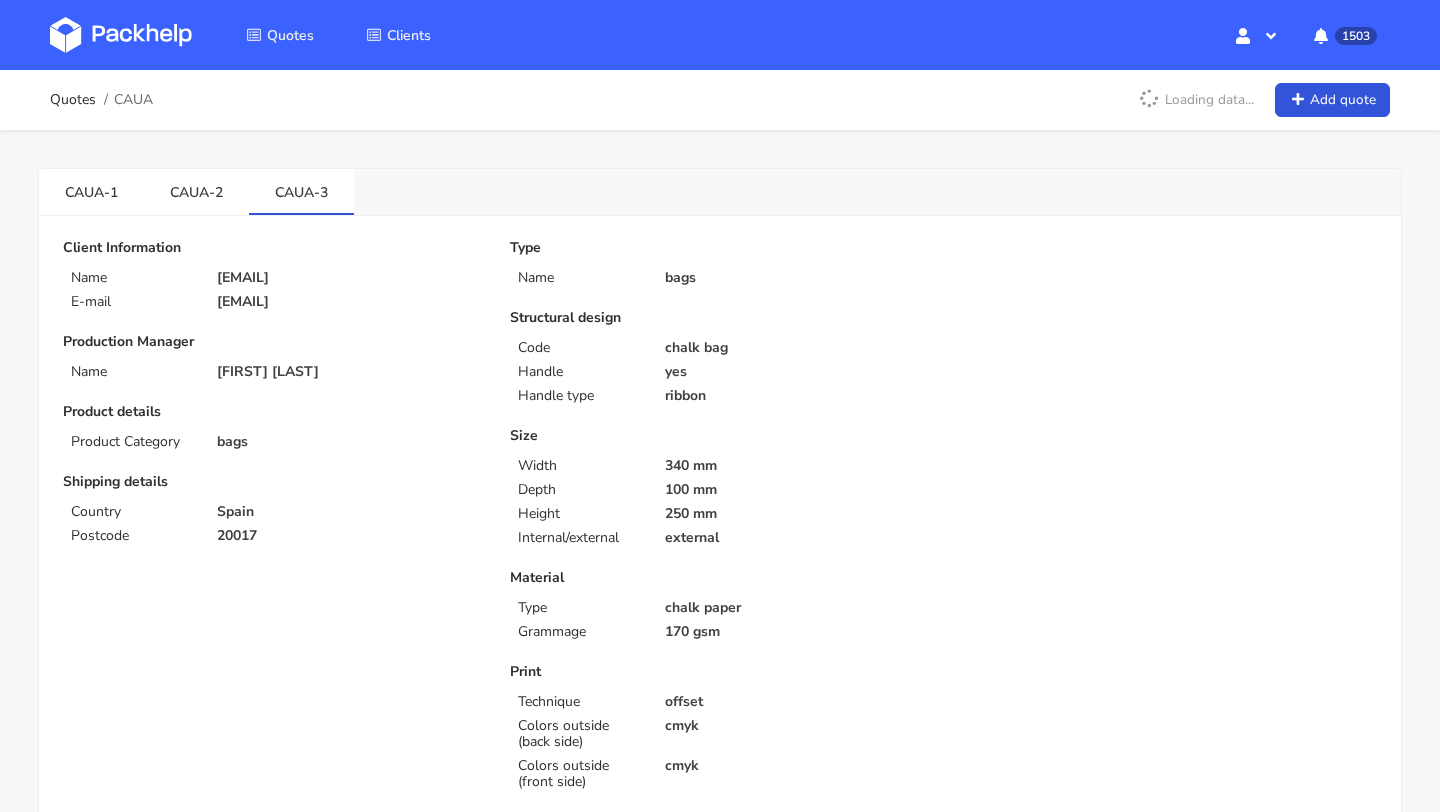 scroll, scrollTop: 679, scrollLeft: 0, axis: vertical 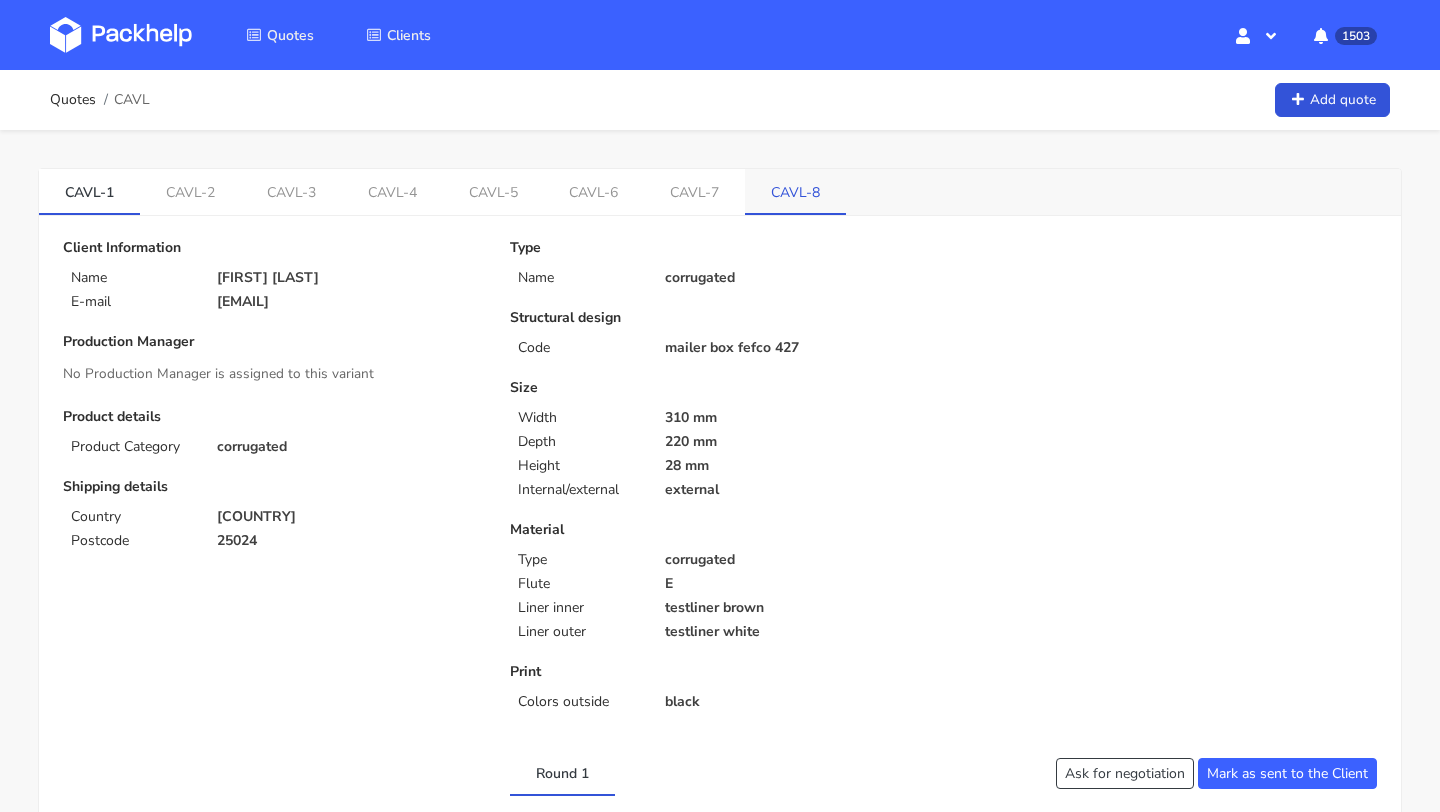 click on "CAVL-8" at bounding box center (795, 191) 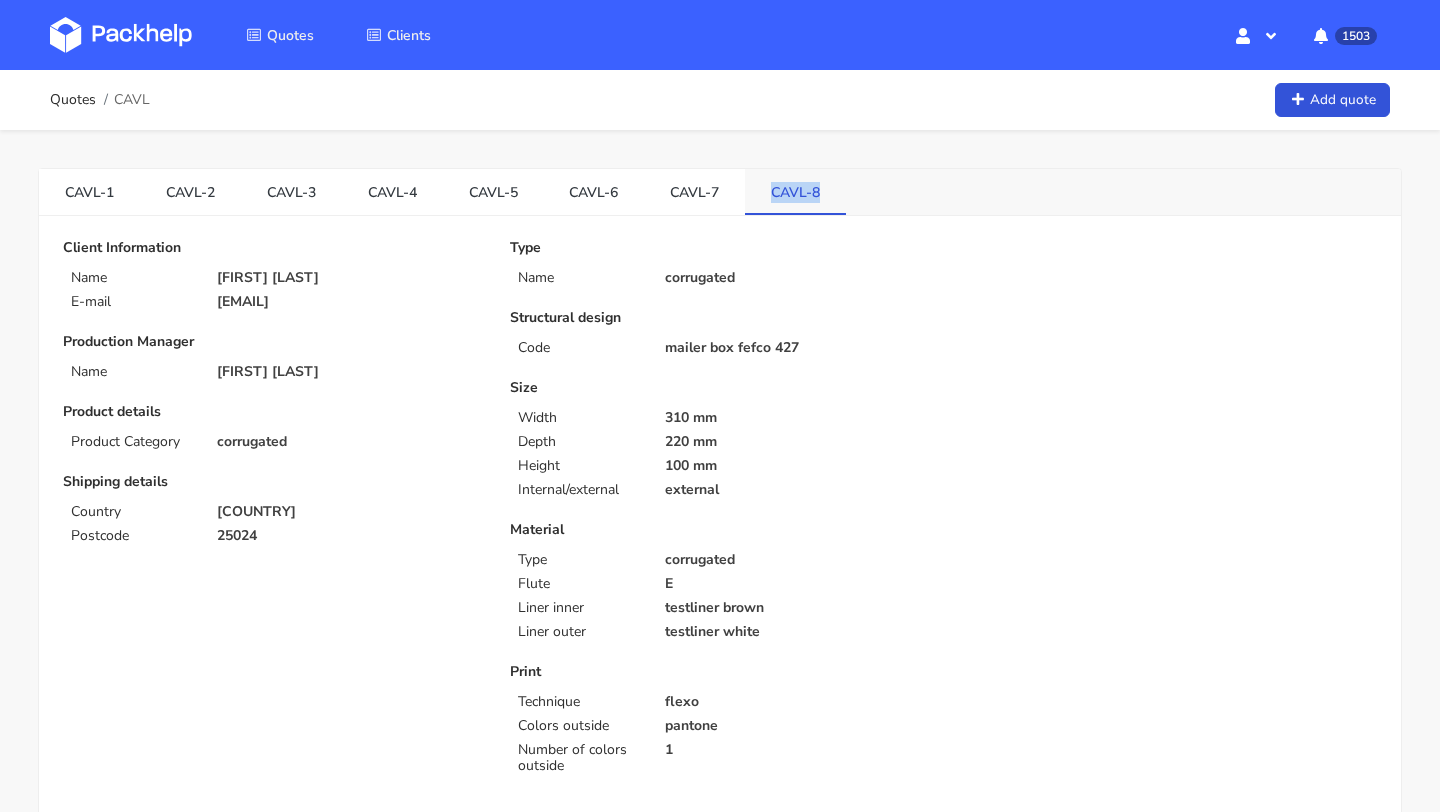 drag, startPoint x: 749, startPoint y: 191, endPoint x: 824, endPoint y: 191, distance: 75 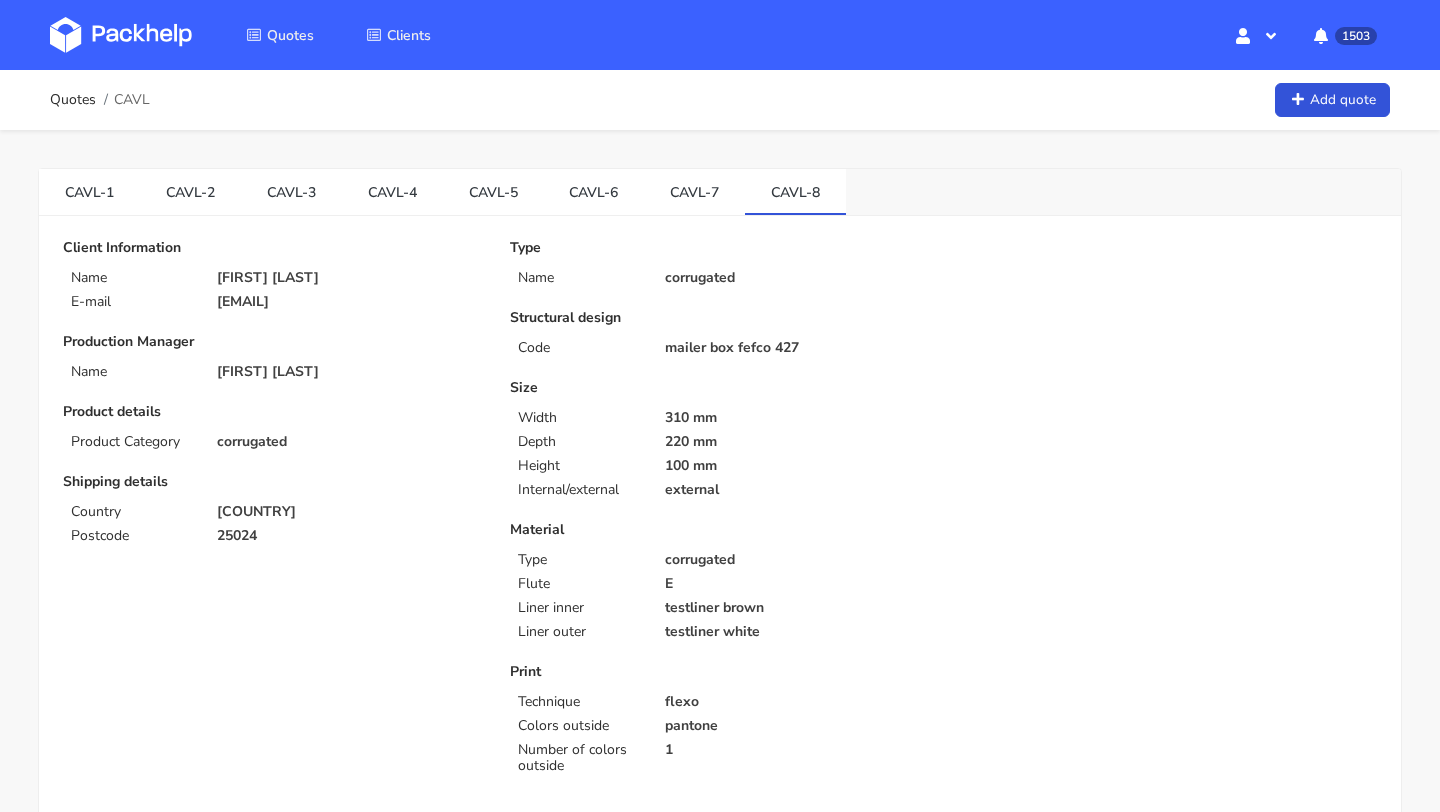click on "Quotes CAVL" at bounding box center [100, 100] 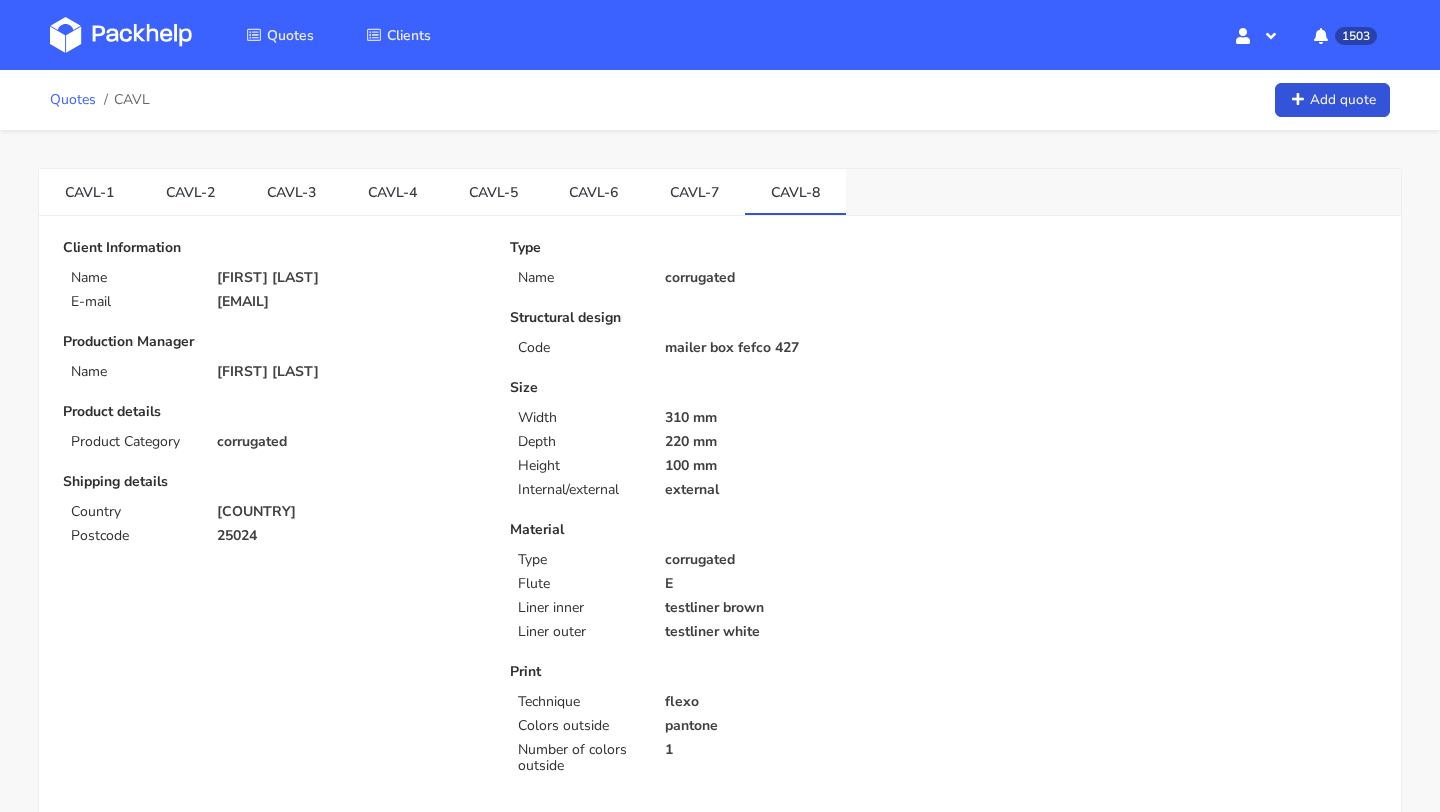 click on "Quotes" at bounding box center [73, 100] 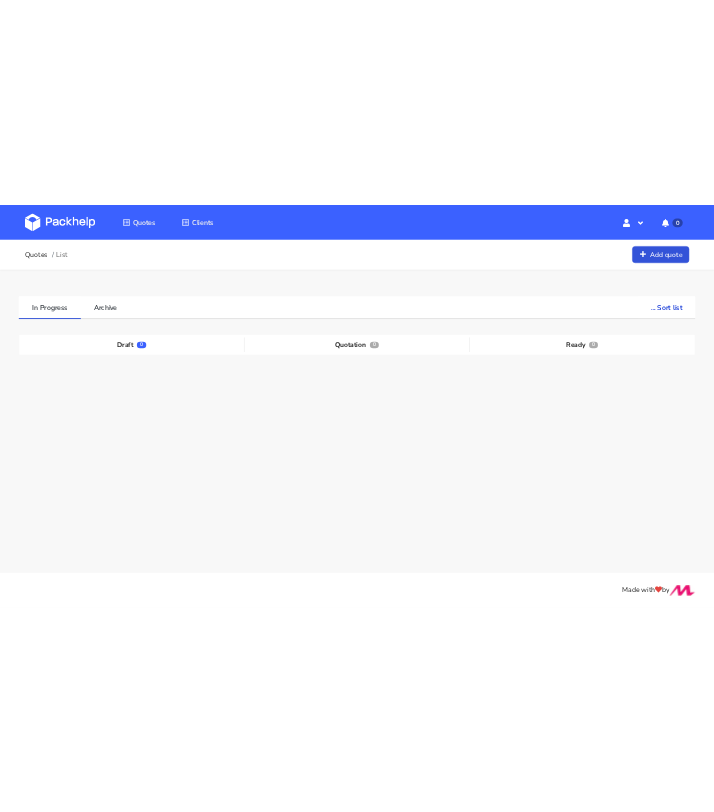 scroll, scrollTop: 0, scrollLeft: 0, axis: both 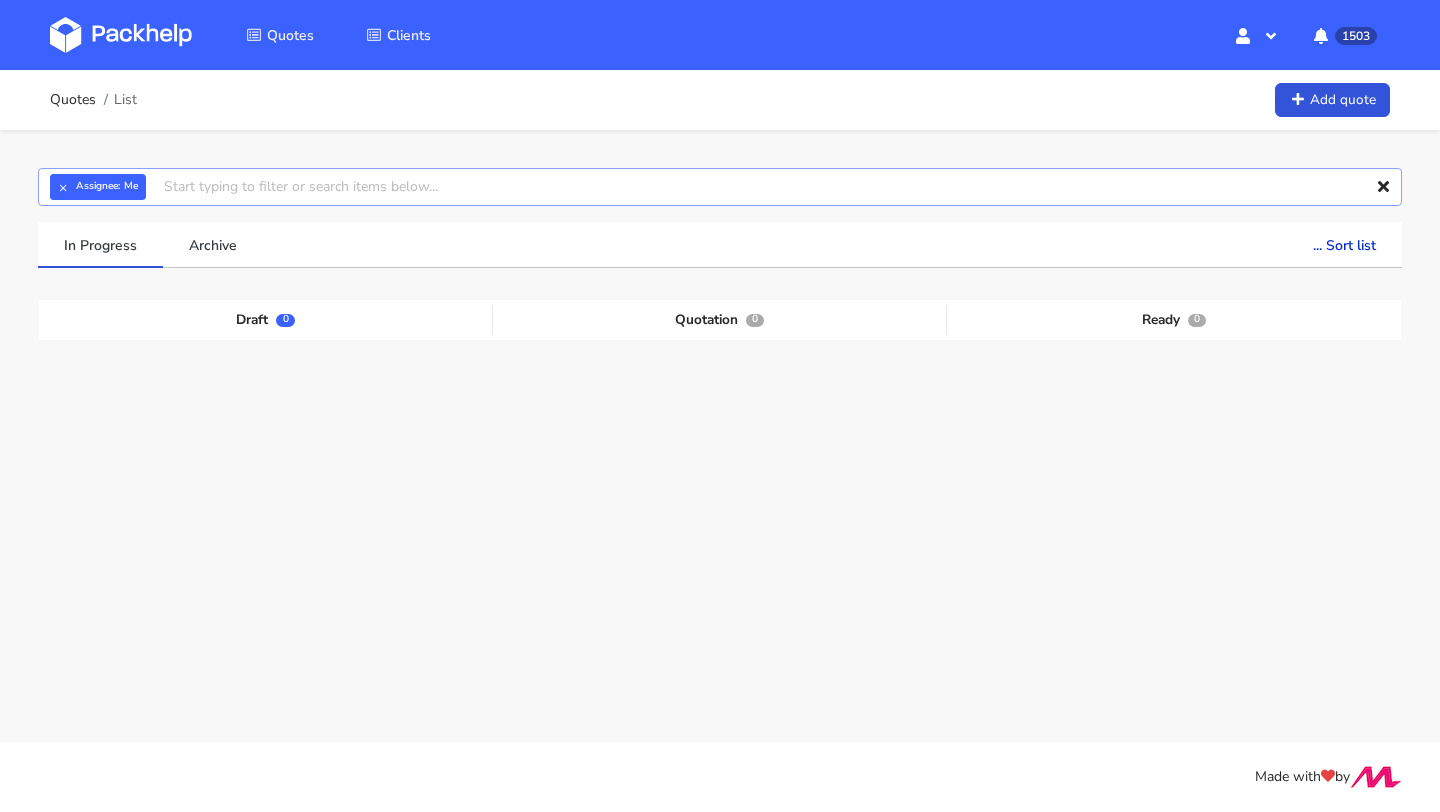 click at bounding box center [720, 187] 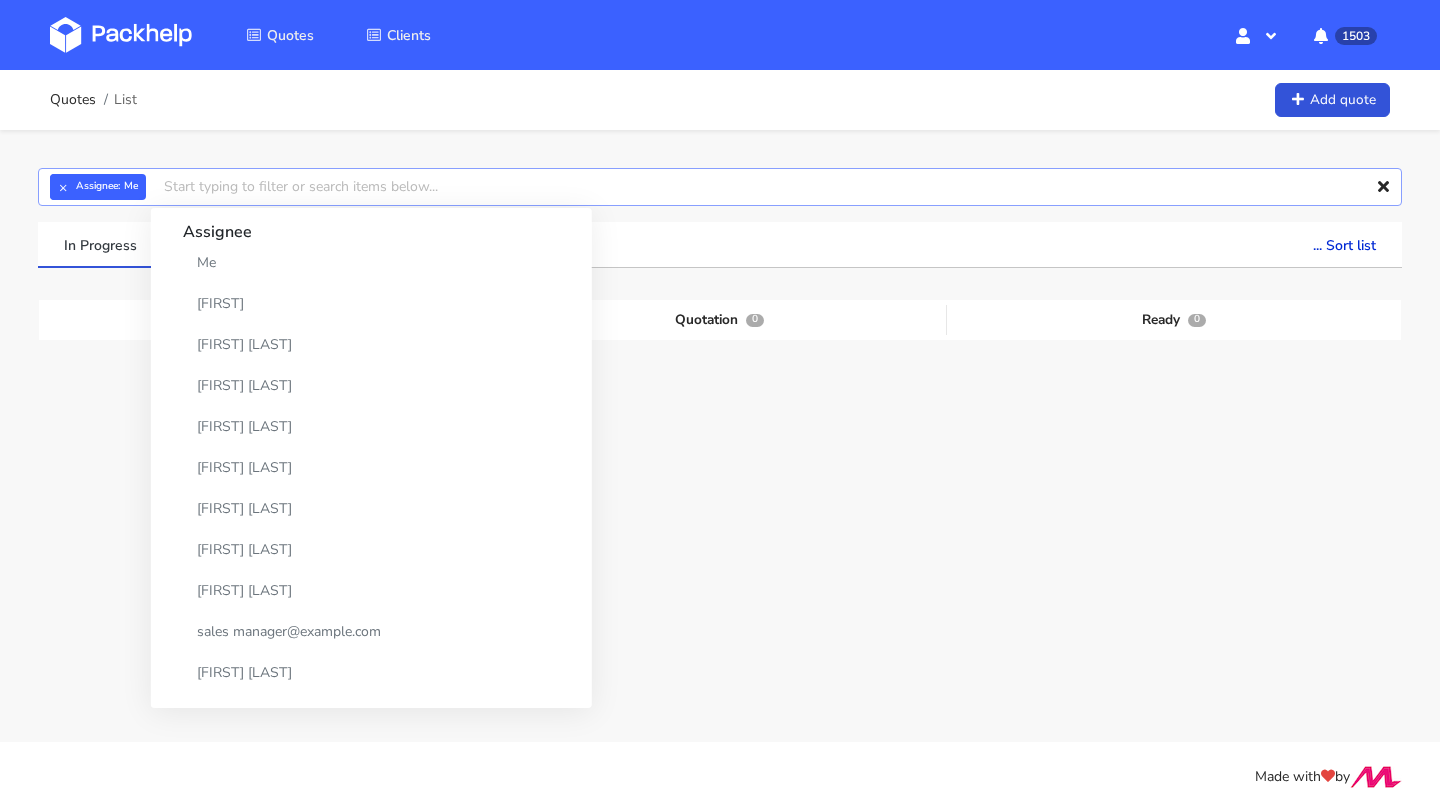 paste on "CAVL-8" 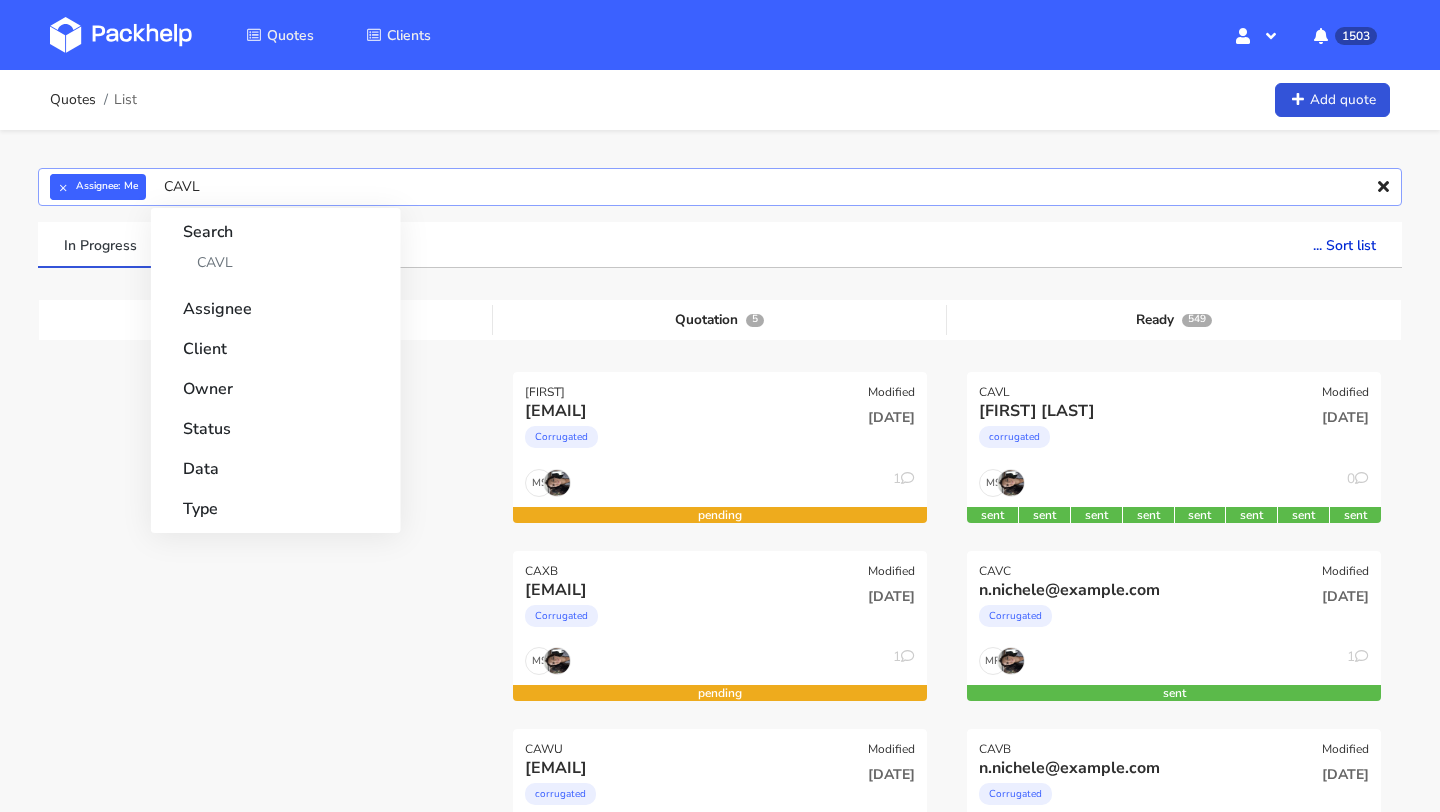 type on "CAVL" 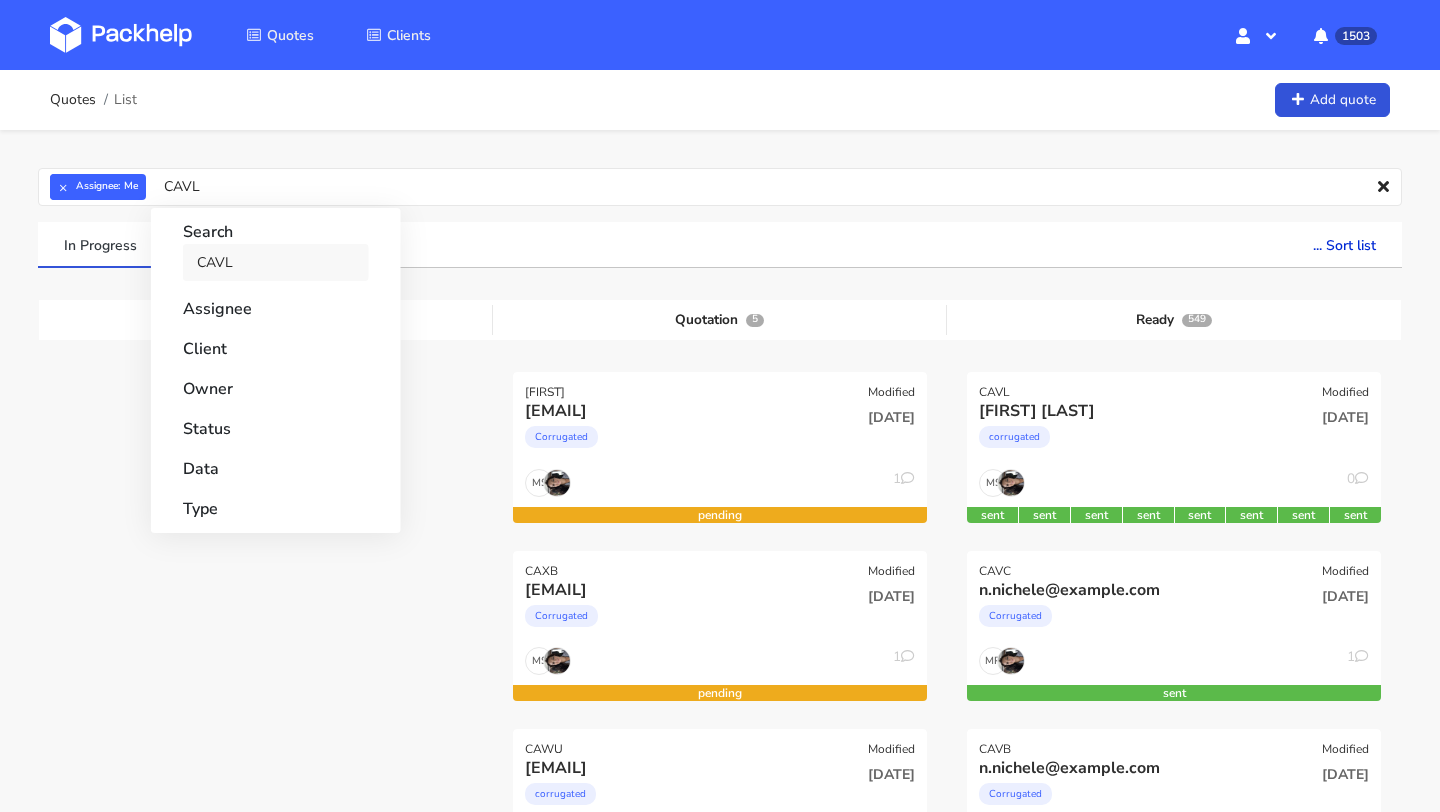 click on "CAVL" at bounding box center [276, 262] 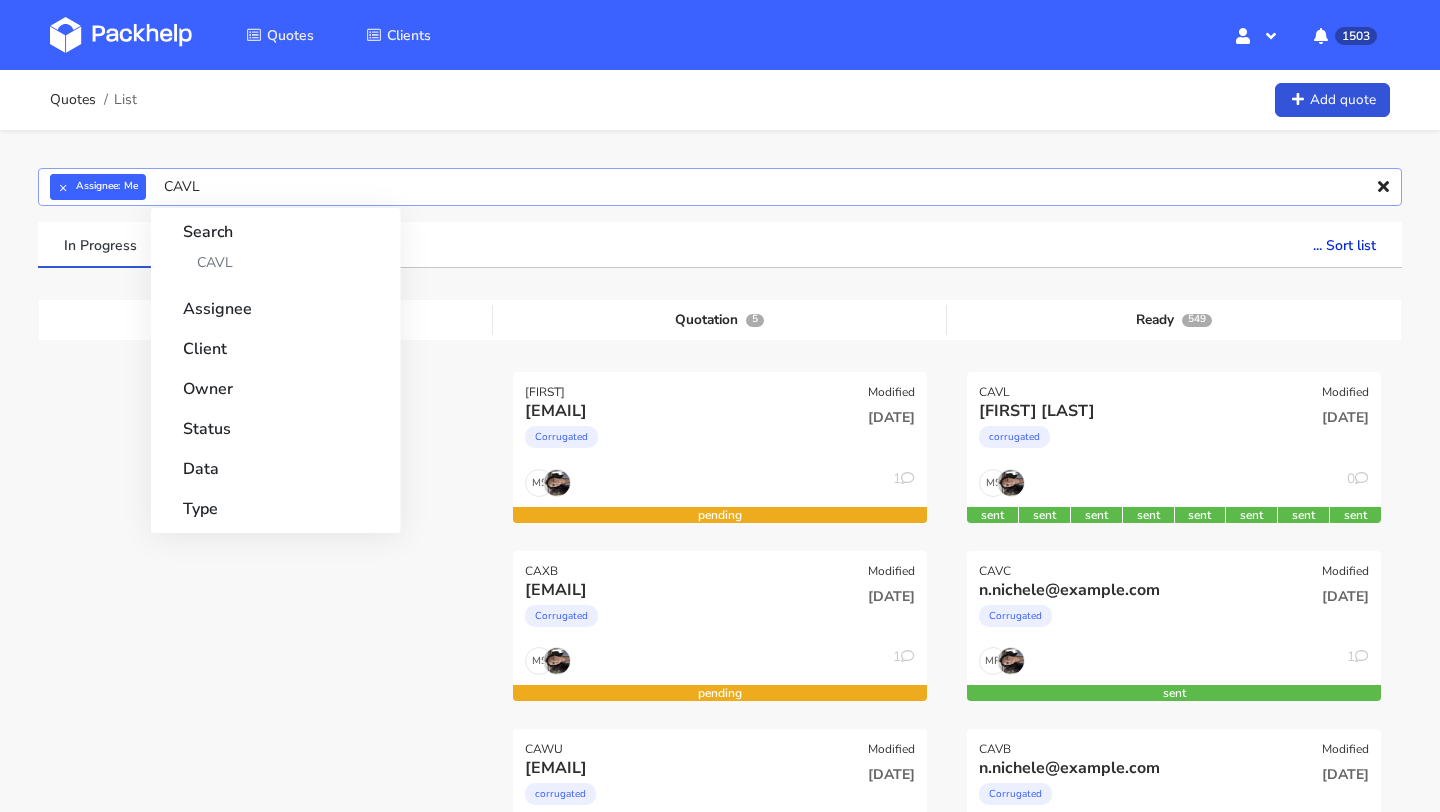type 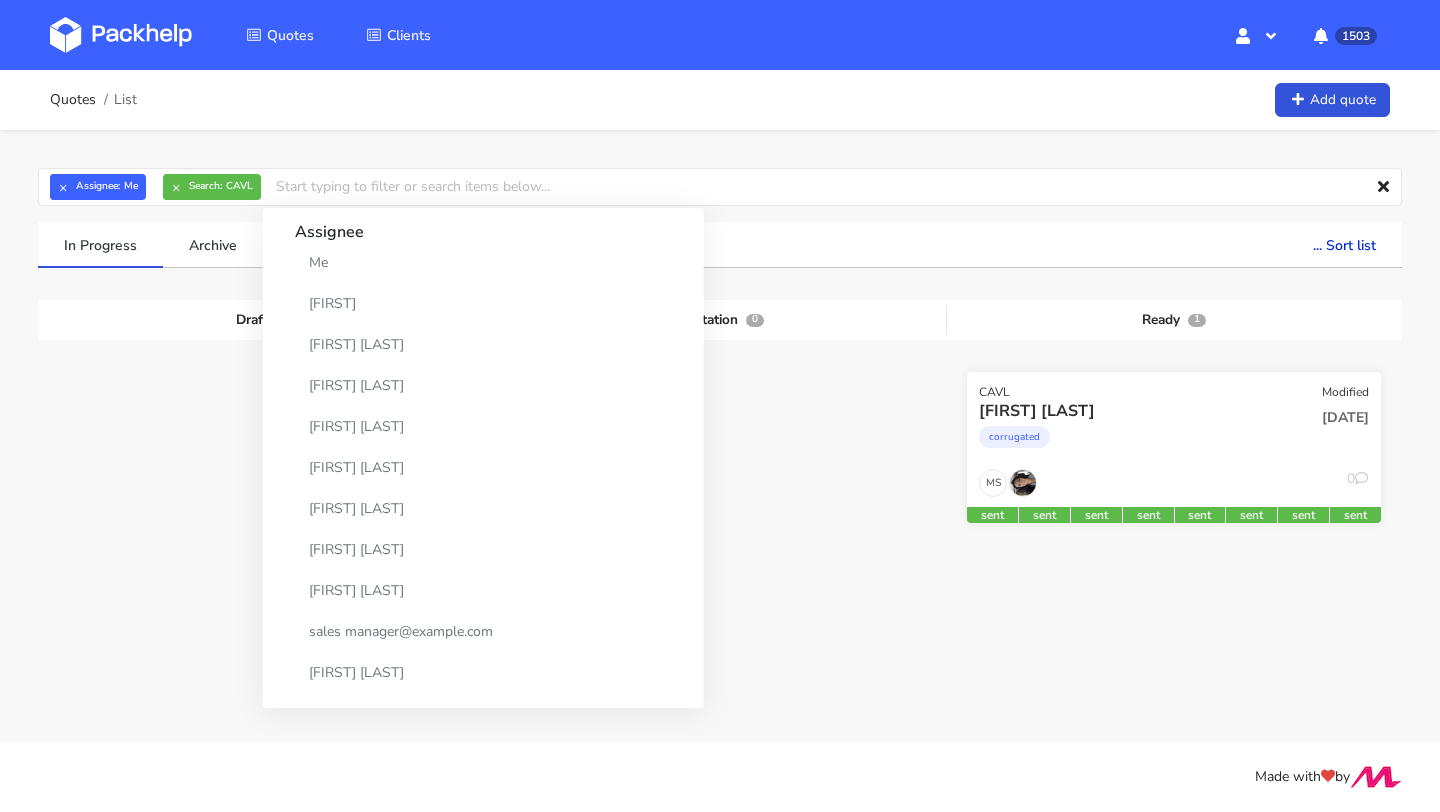 click on "Modified" at bounding box center [1345, 392] 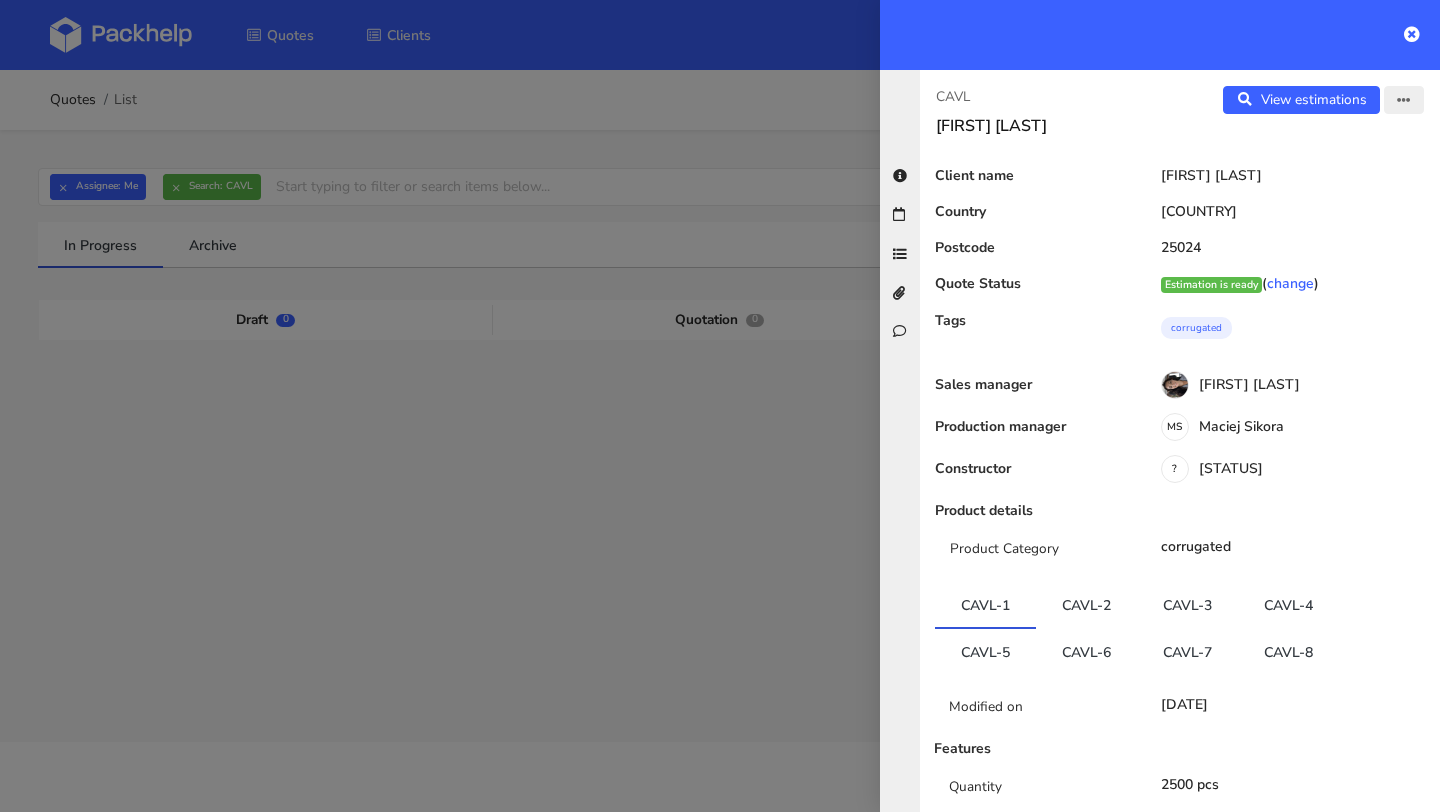 click at bounding box center [1404, 100] 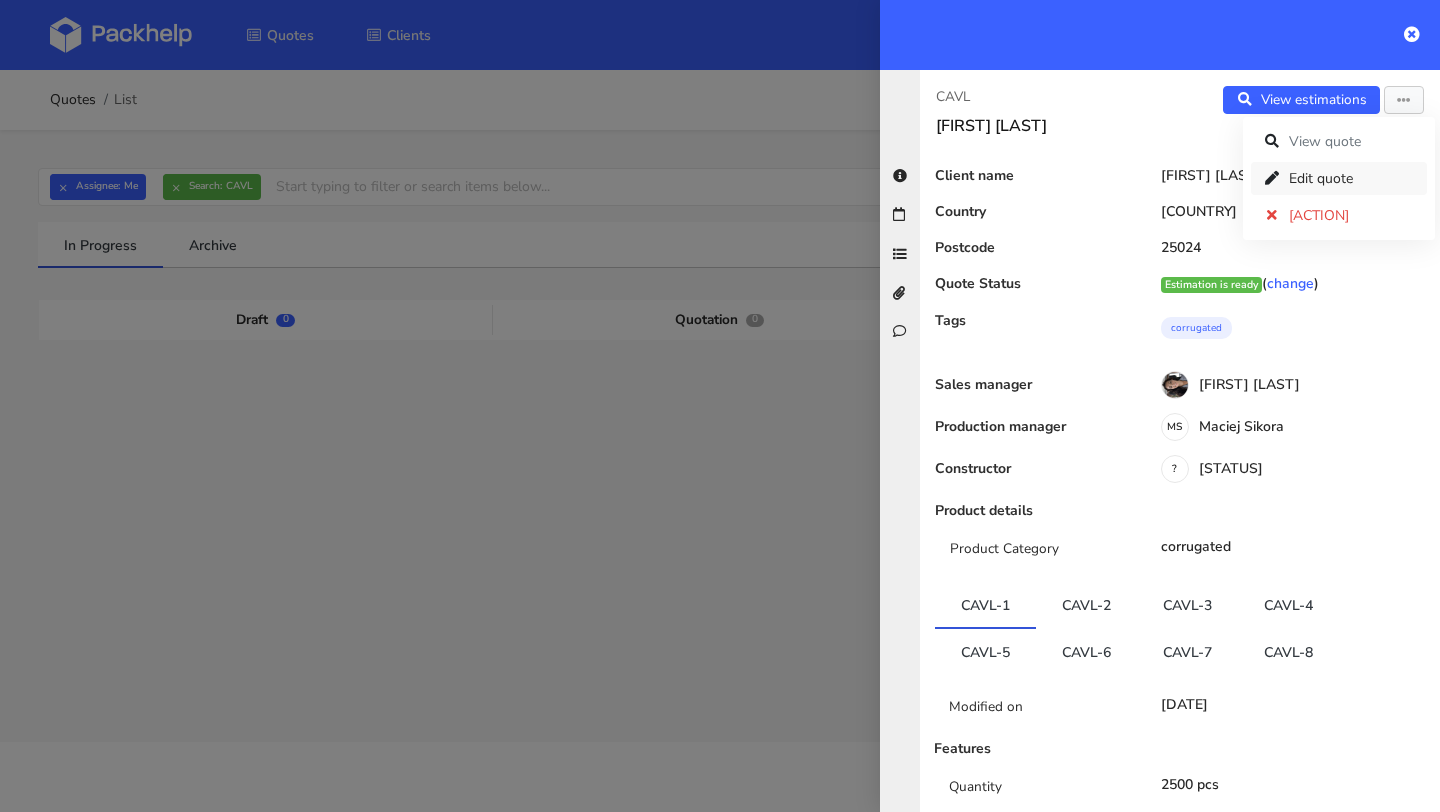 click on "Edit quote" at bounding box center [1339, 178] 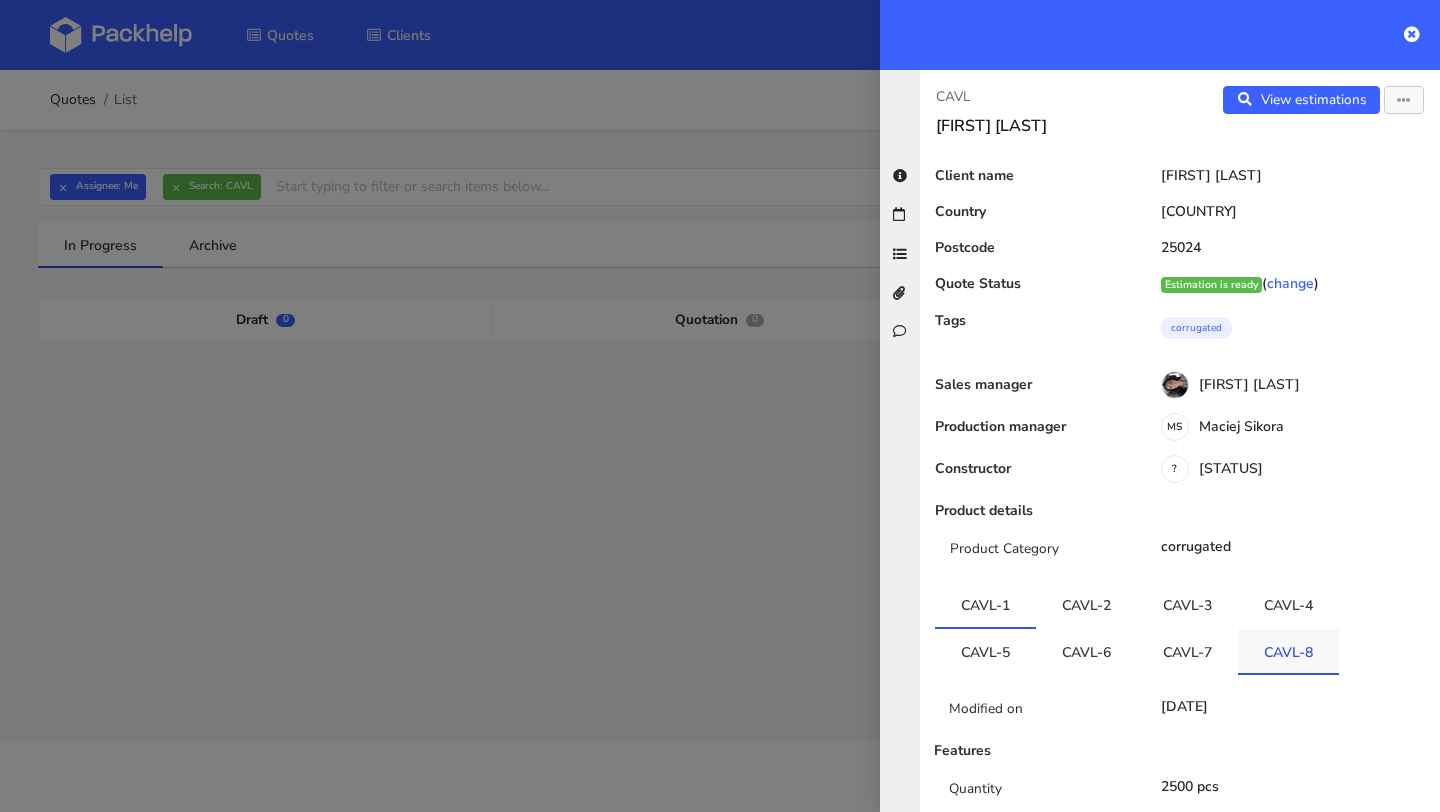 click on "CAVL-8" at bounding box center [1288, 651] 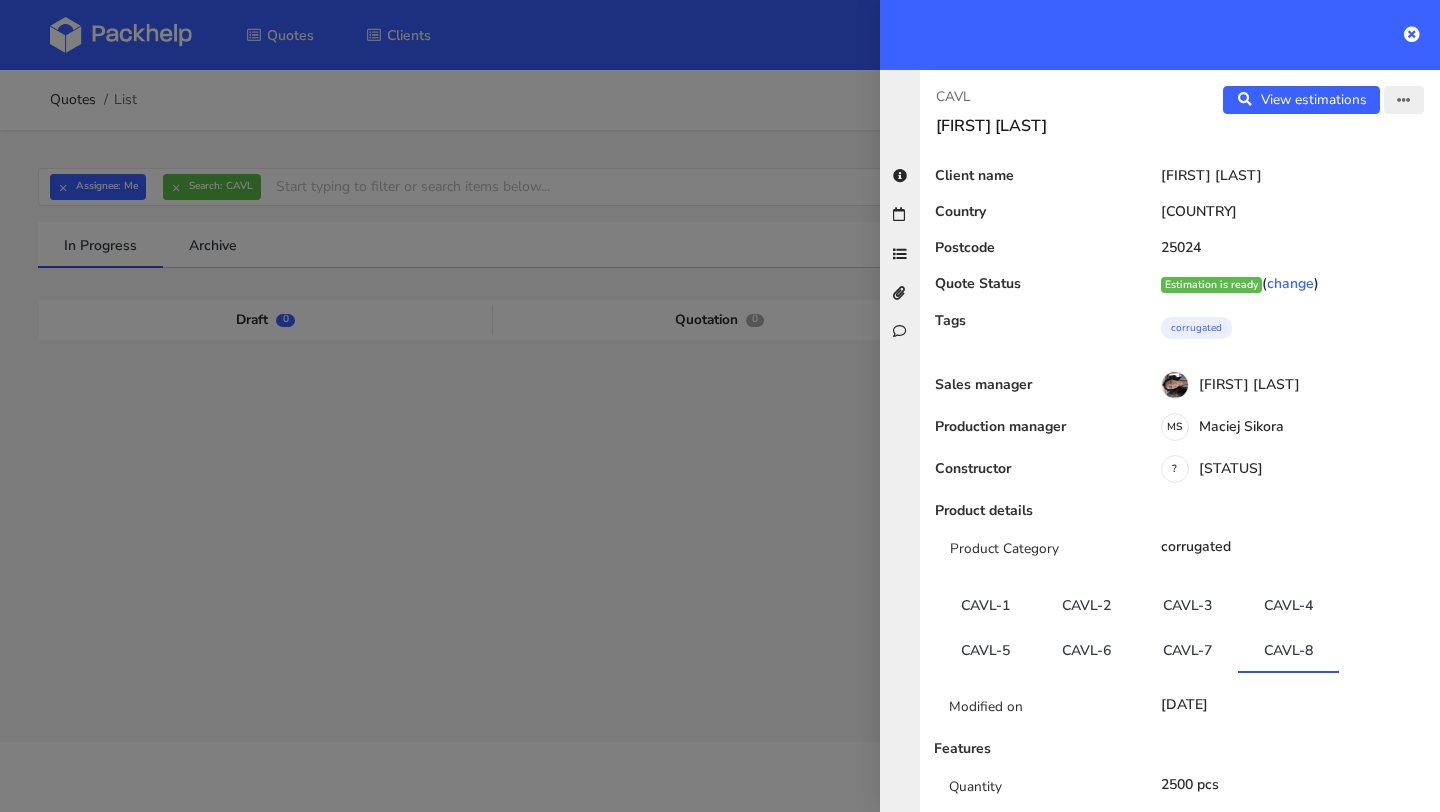 click at bounding box center (1404, 100) 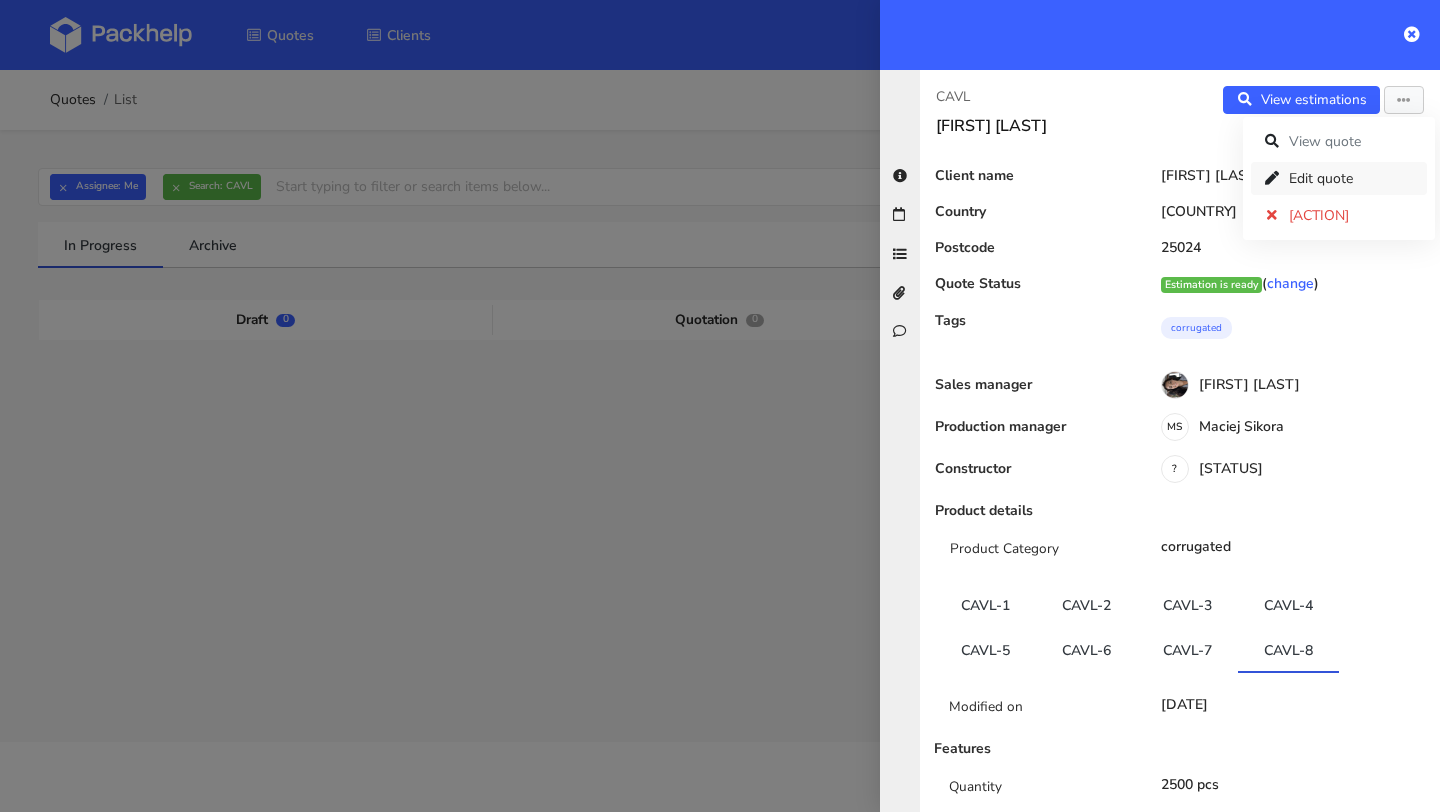 click on "Edit quote" at bounding box center (1339, 178) 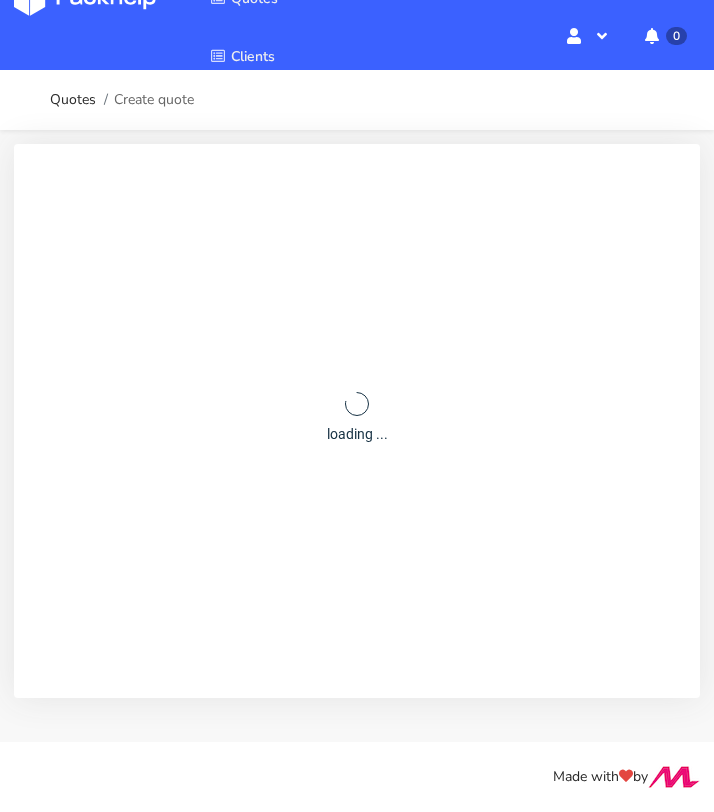 scroll, scrollTop: 0, scrollLeft: 0, axis: both 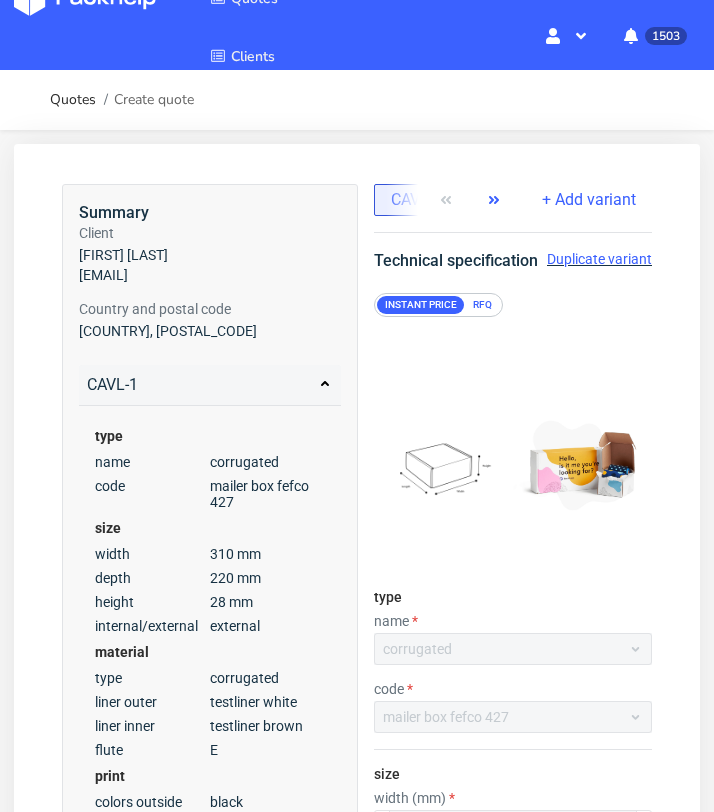 click 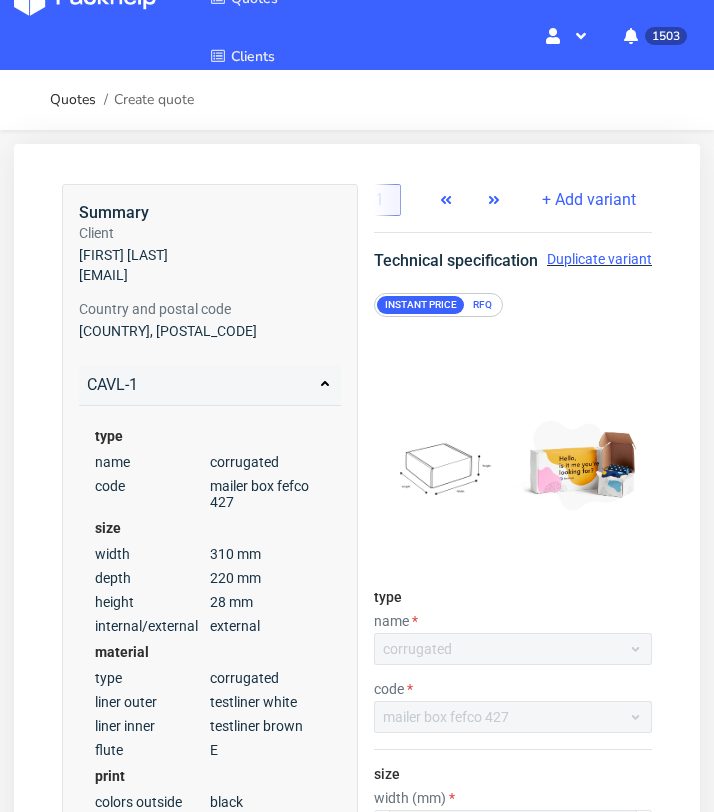 click 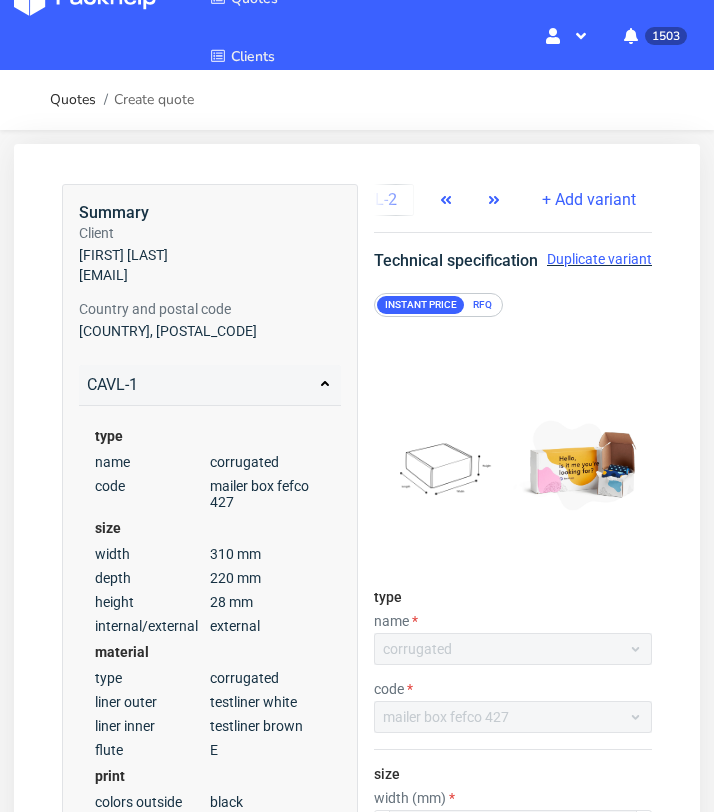 click 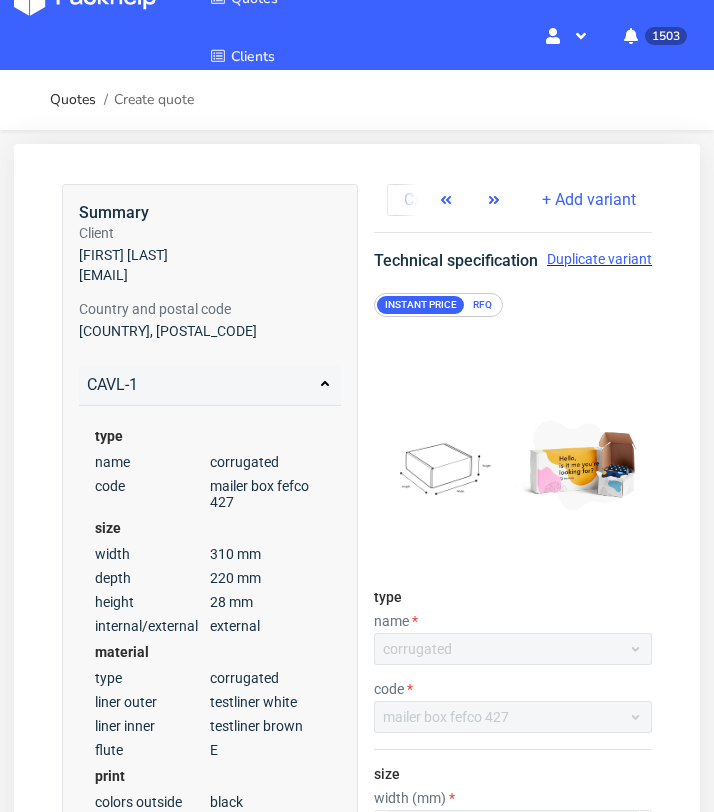 click 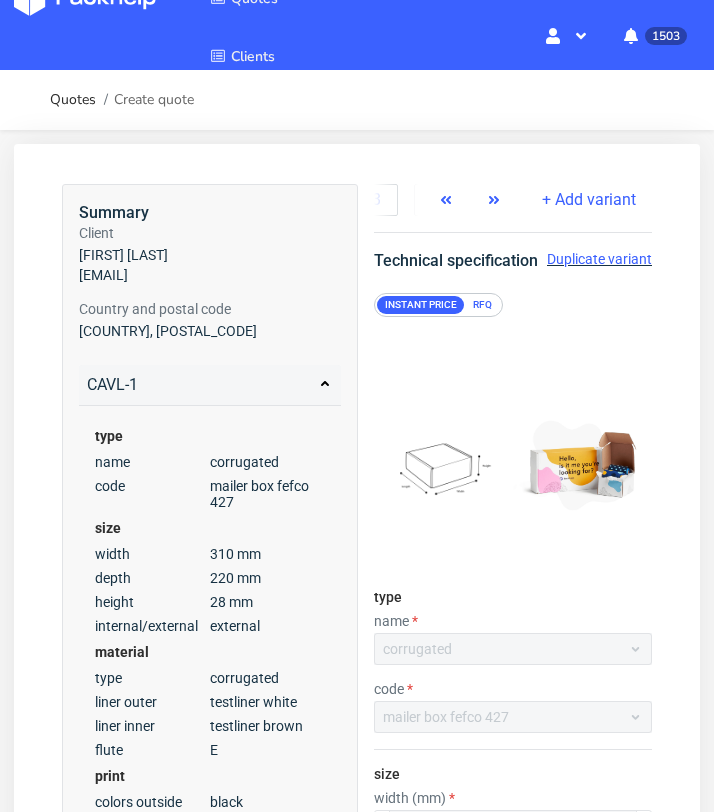 click 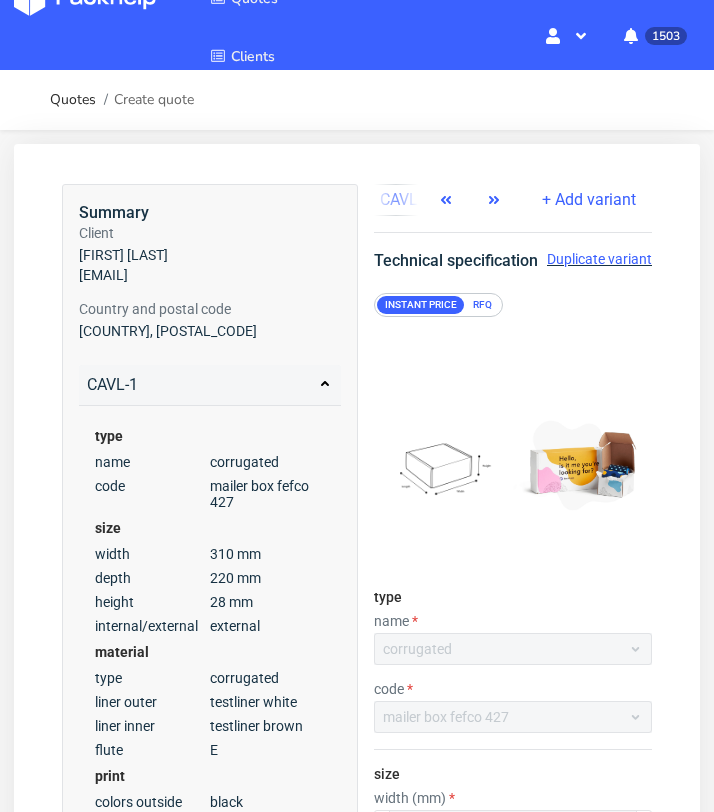 click 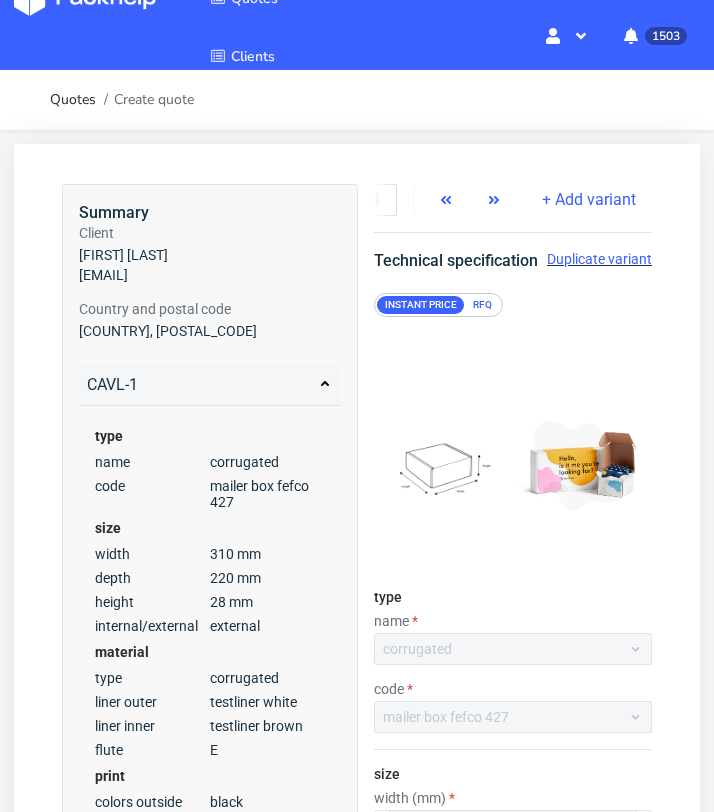 click 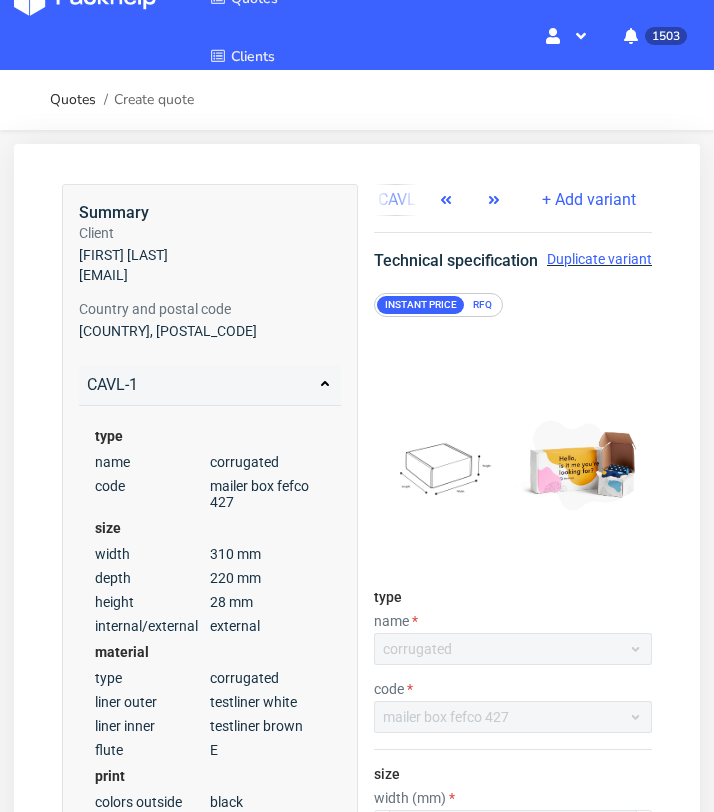 click 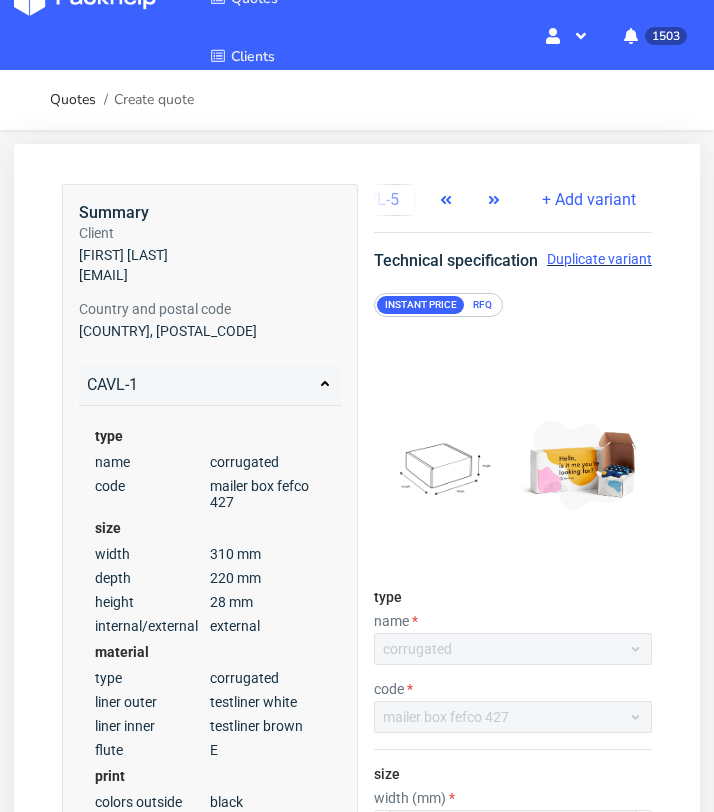 click 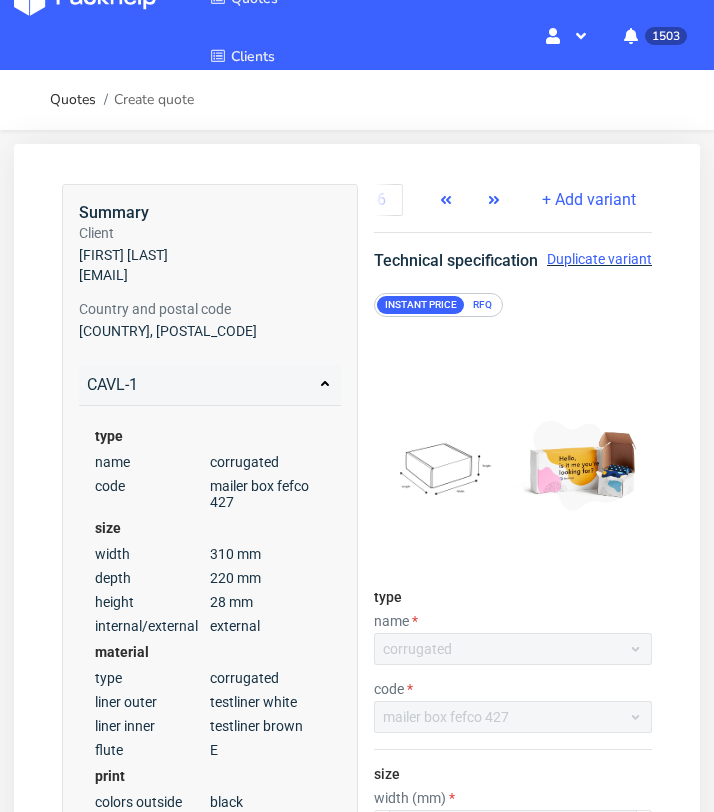 click 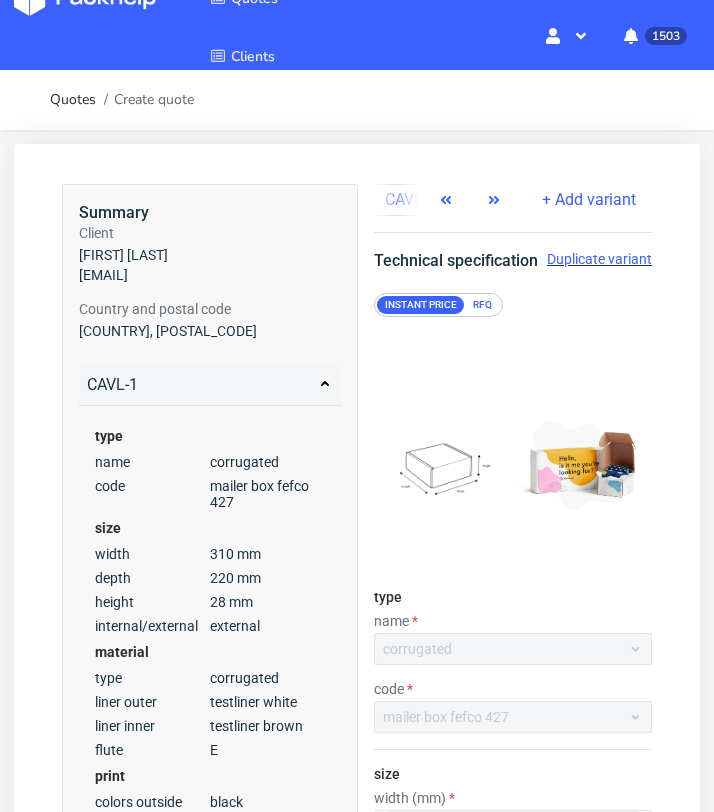 click 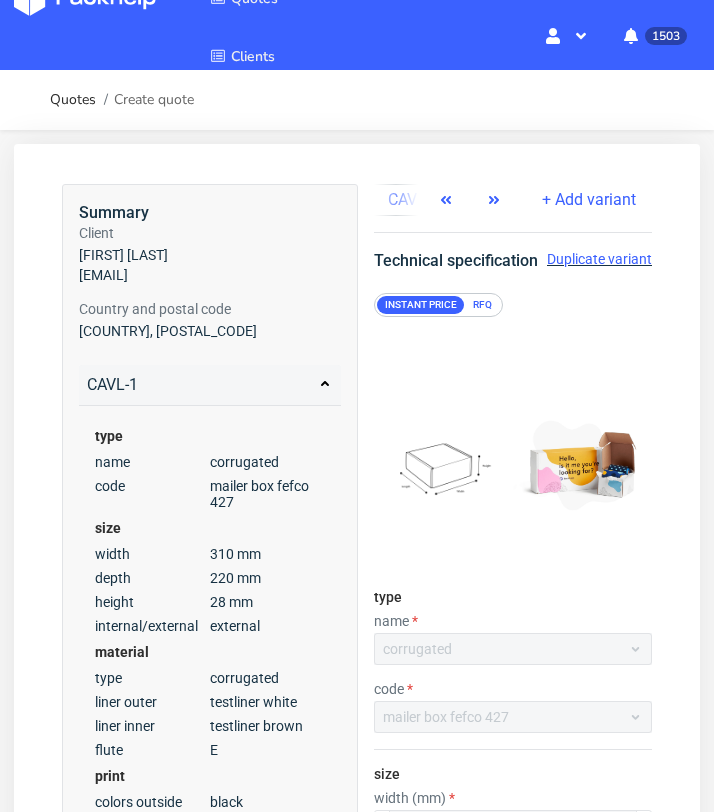 click 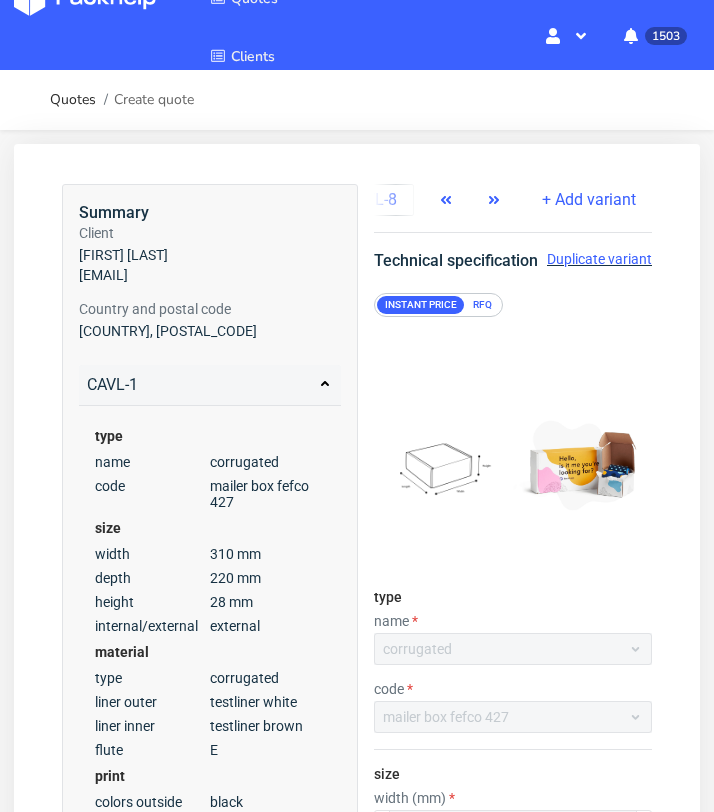 click at bounding box center [470, 200] 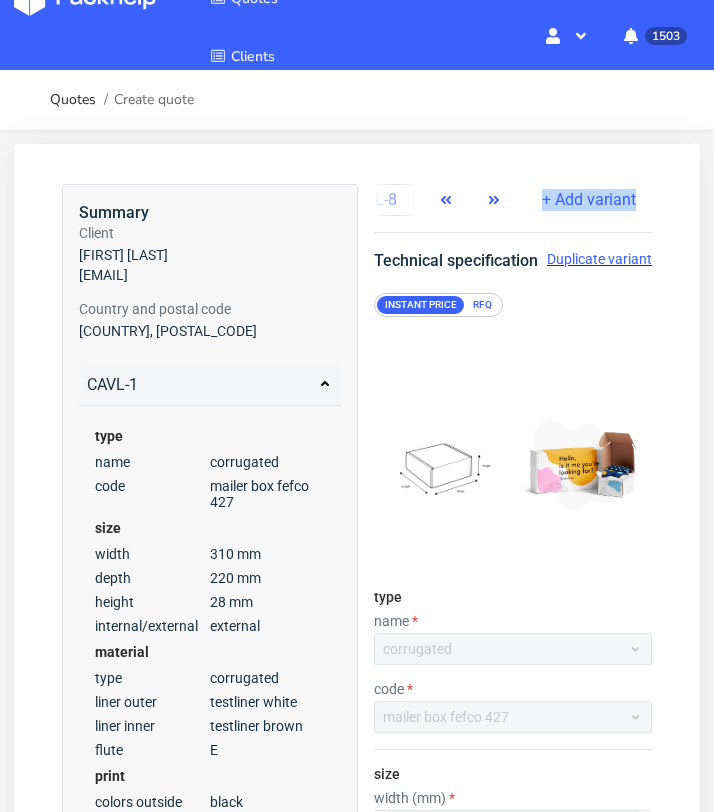 click at bounding box center (470, 200) 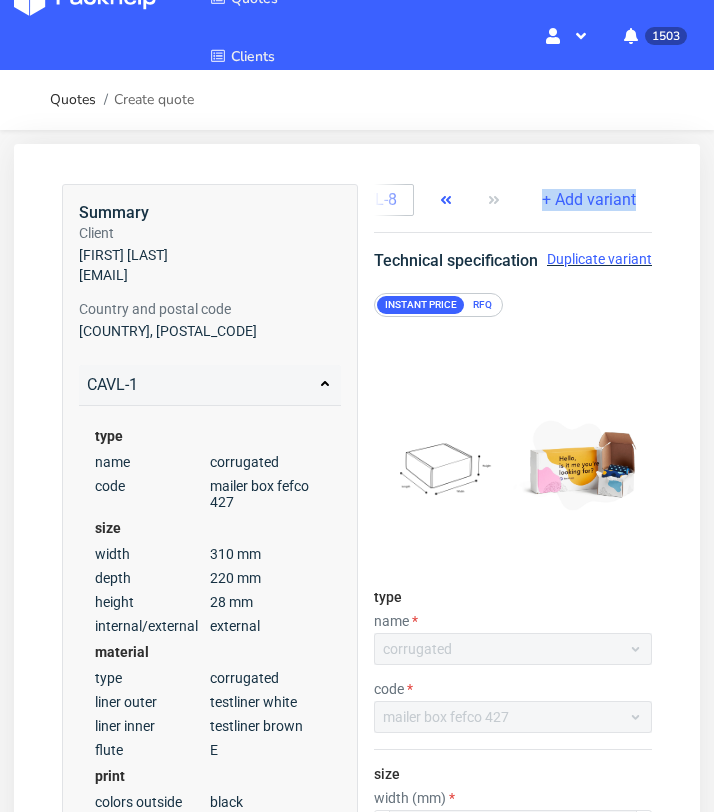 click at bounding box center (470, 200) 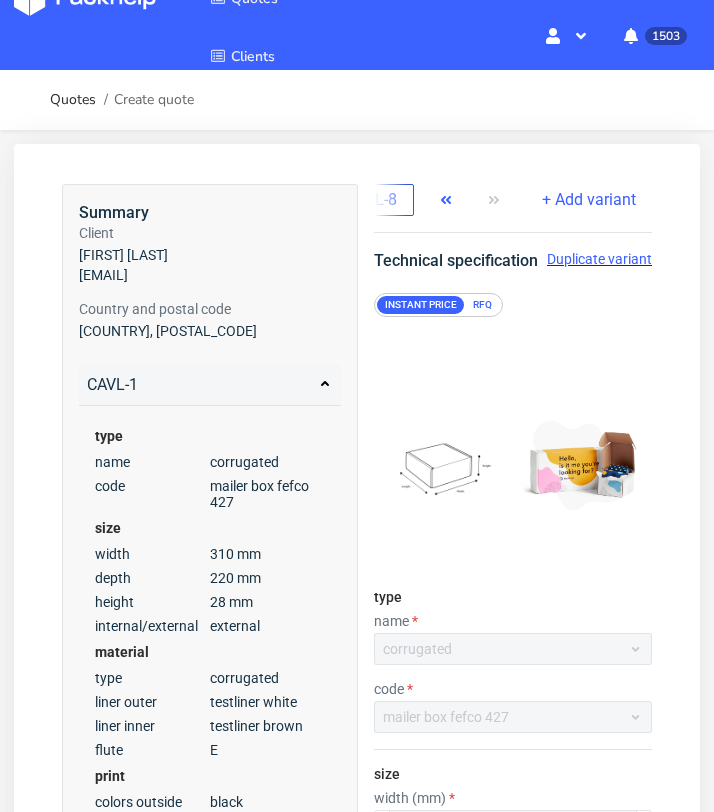 click on "CAVL-8" at bounding box center [371, 200] 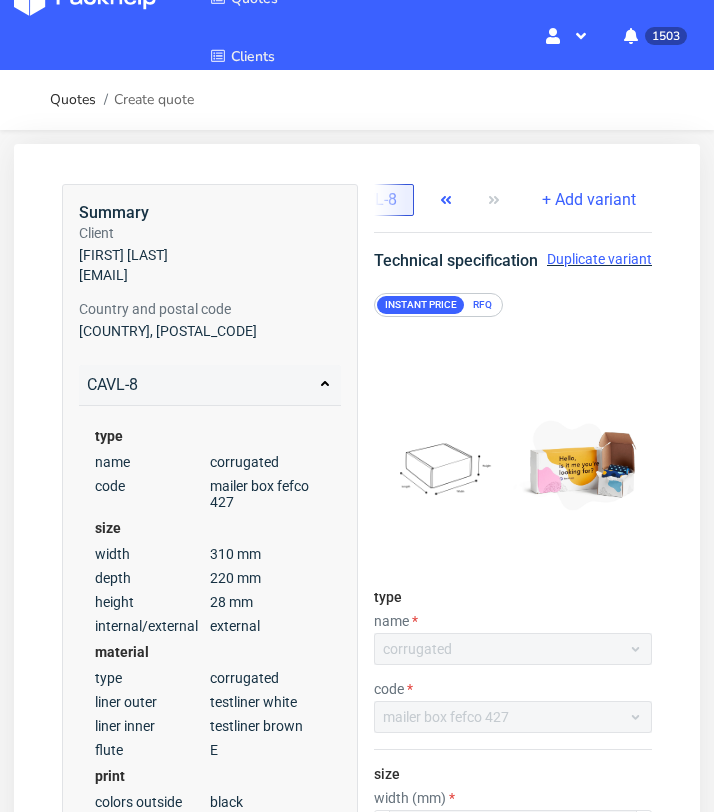 click on "Duplicate variant" at bounding box center (599, 259) 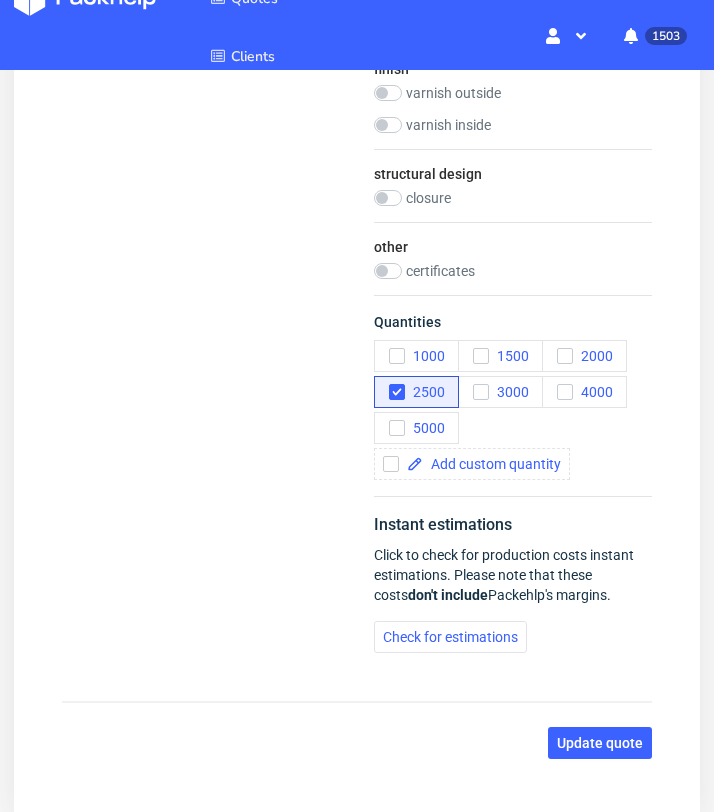 scroll, scrollTop: 1988, scrollLeft: 0, axis: vertical 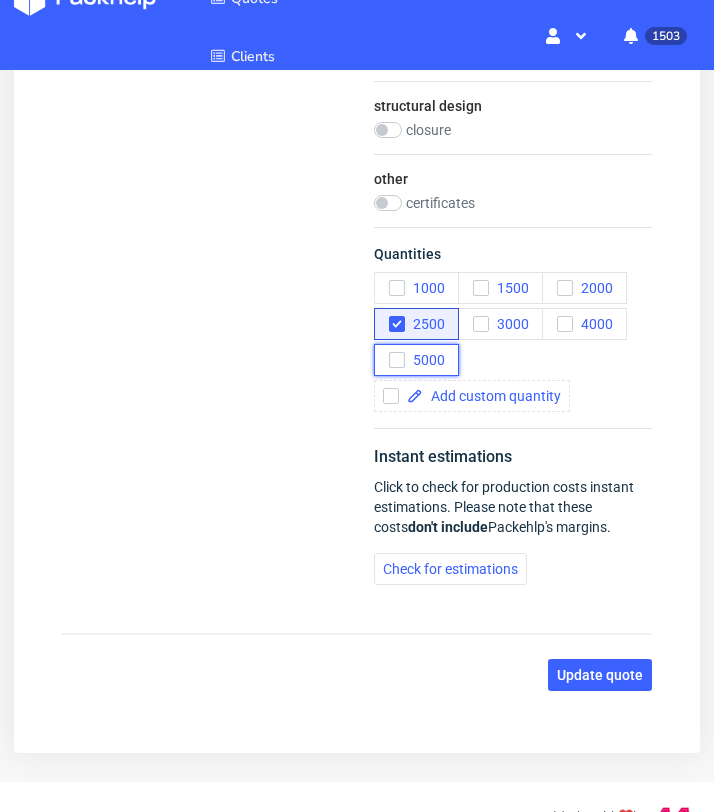 click 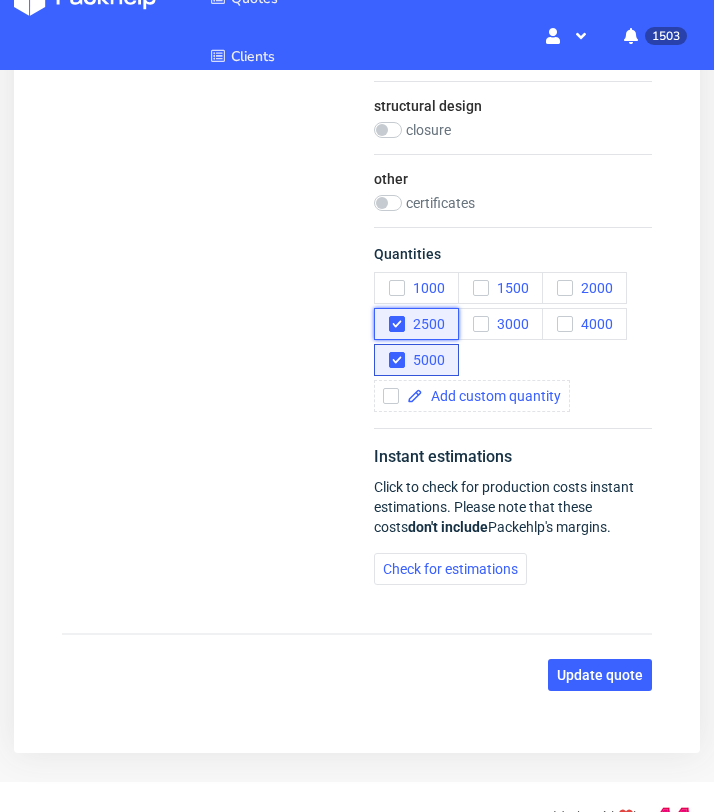 click 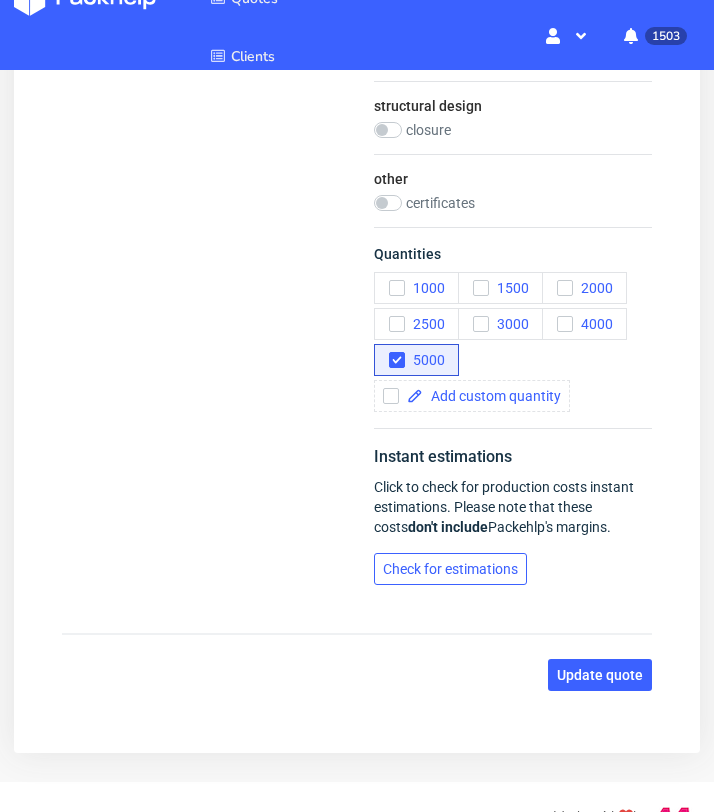 click on "Check for estimations" at bounding box center [450, 569] 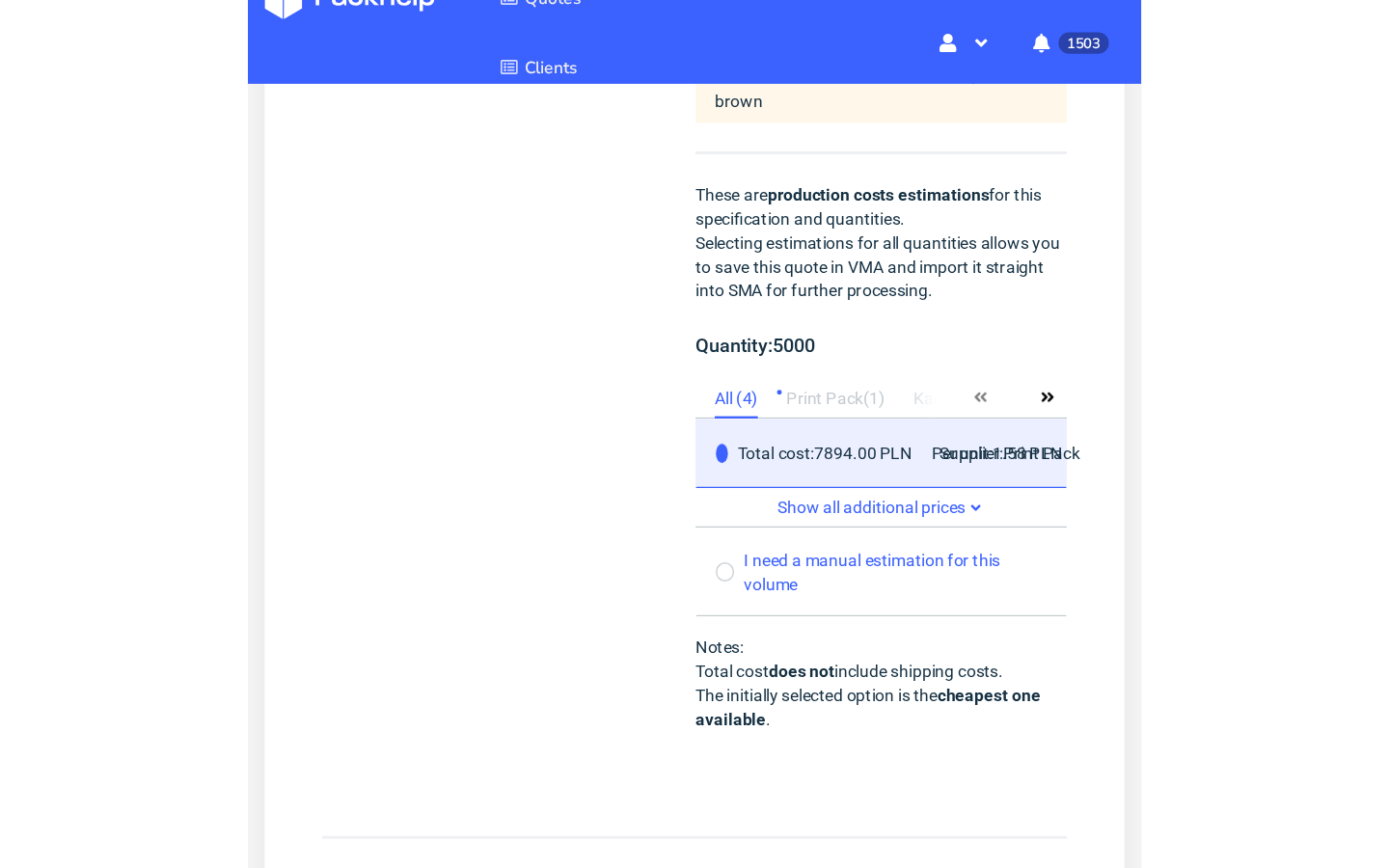scroll, scrollTop: 1667, scrollLeft: 0, axis: vertical 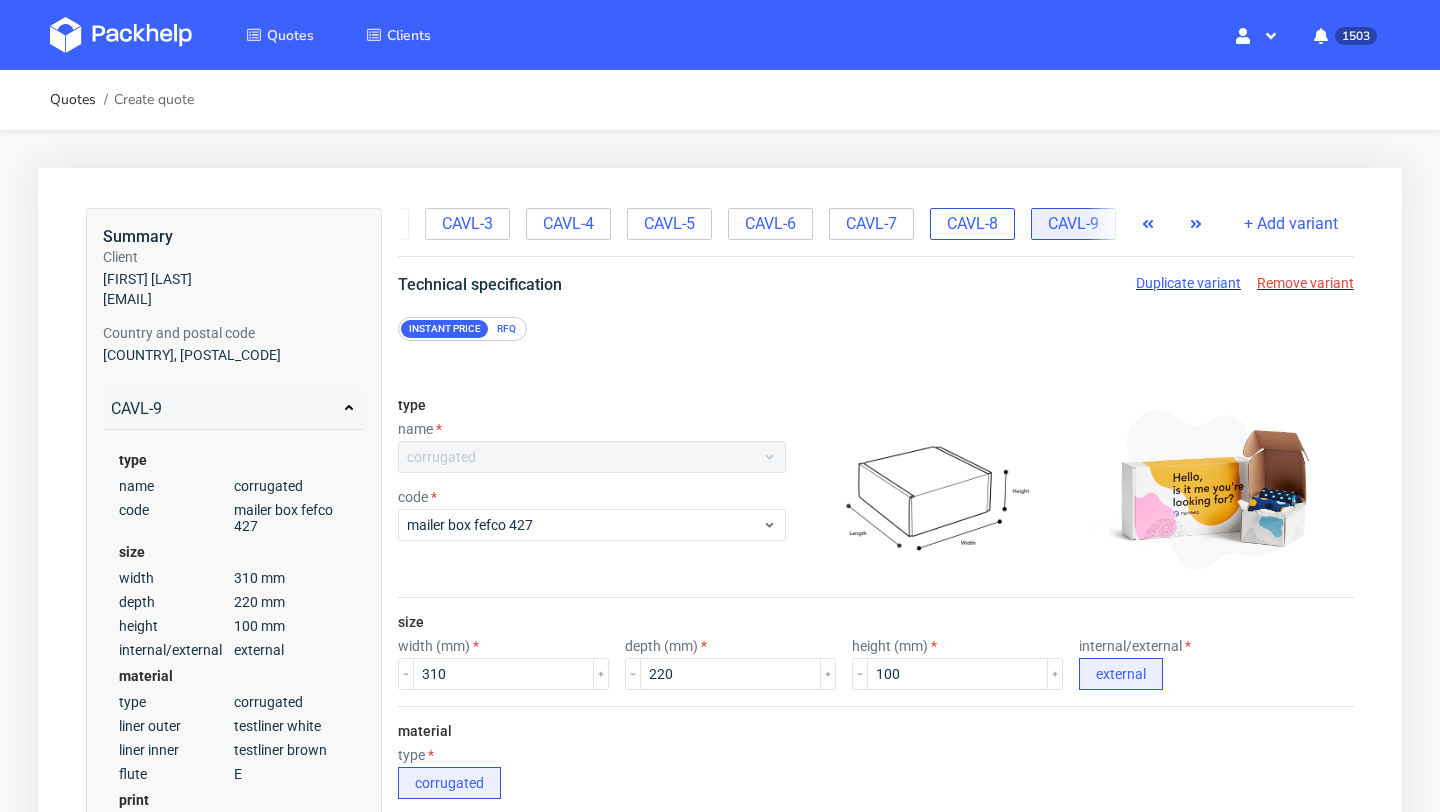click on "CAVL-8" at bounding box center [972, 224] 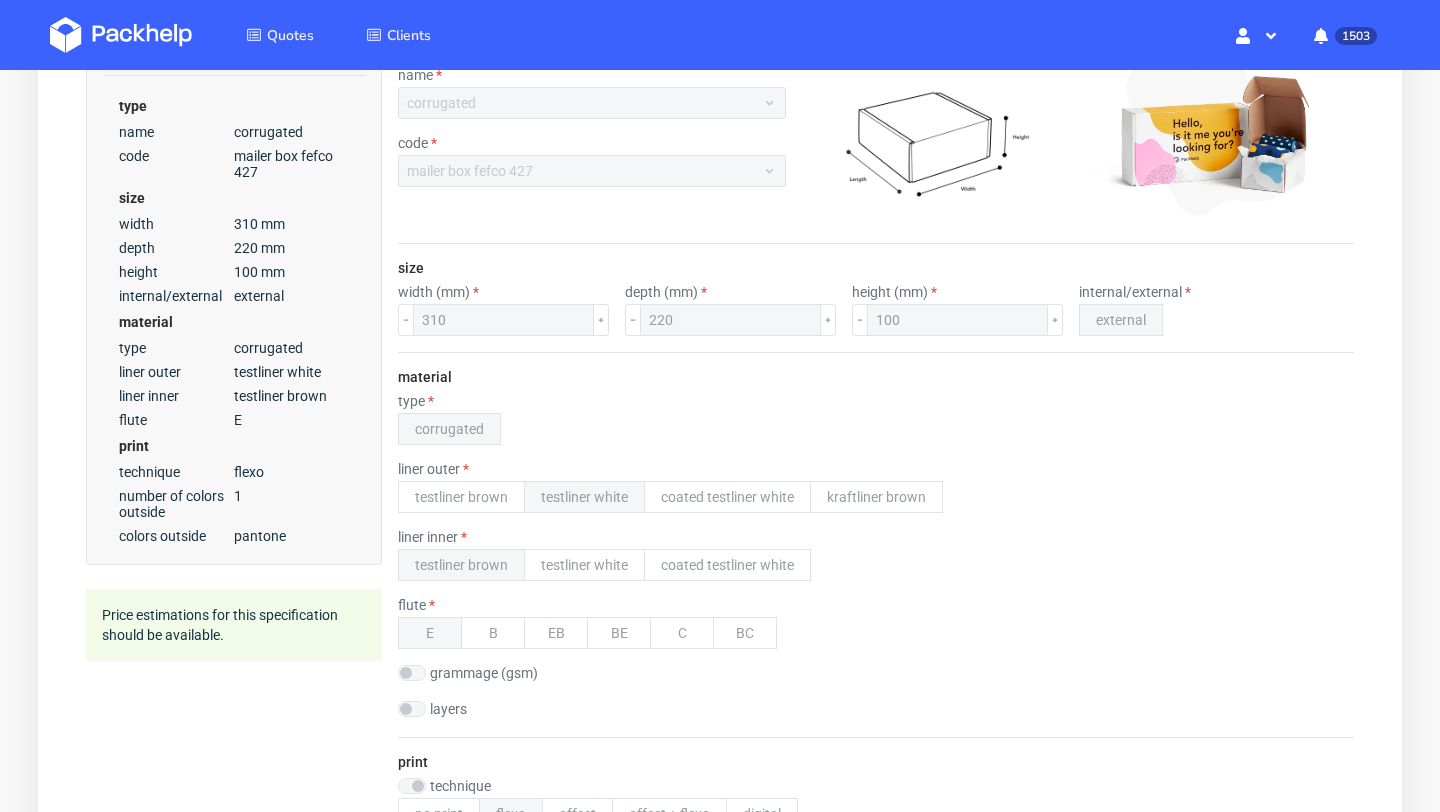 scroll, scrollTop: 0, scrollLeft: 0, axis: both 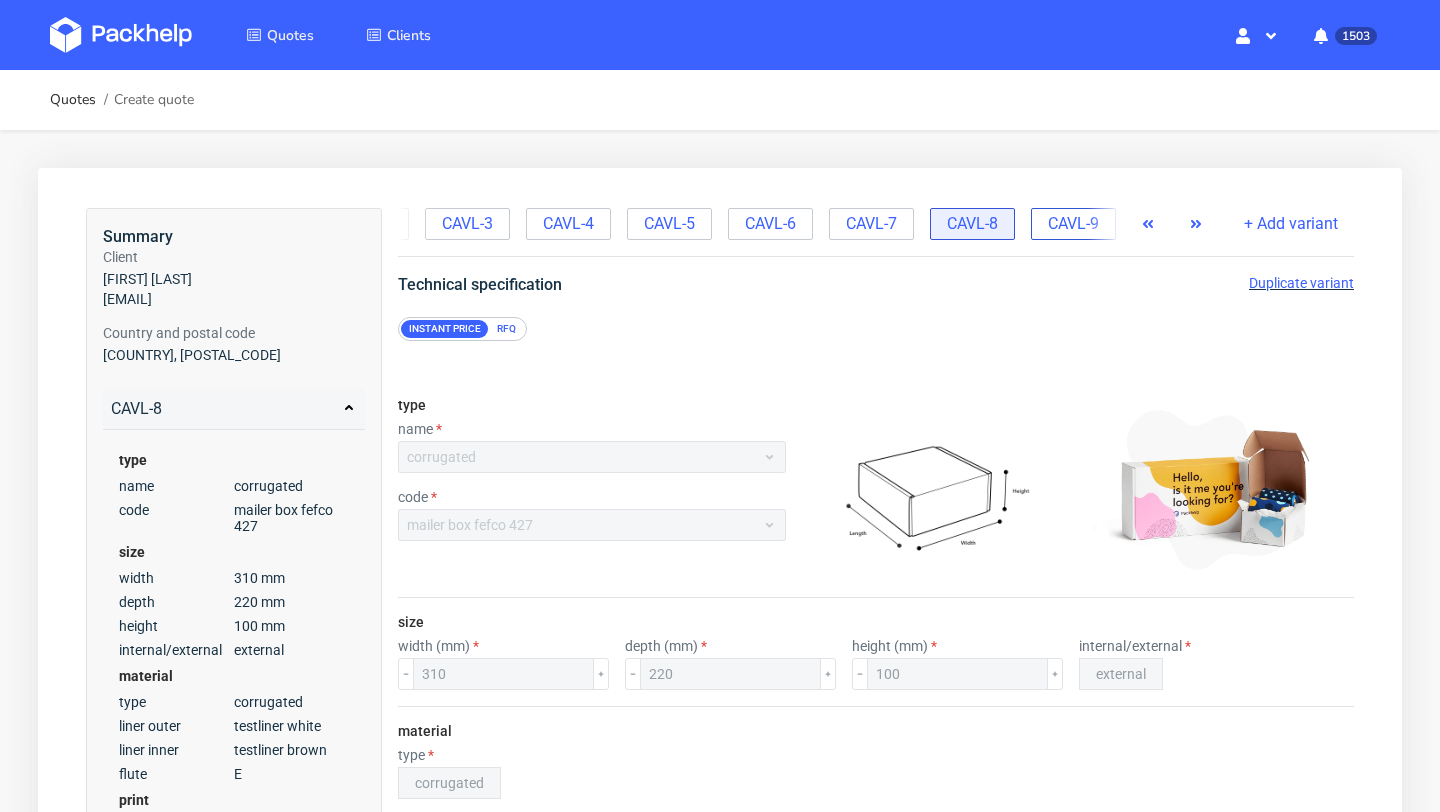 click on "CAVL-9" at bounding box center [1073, 224] 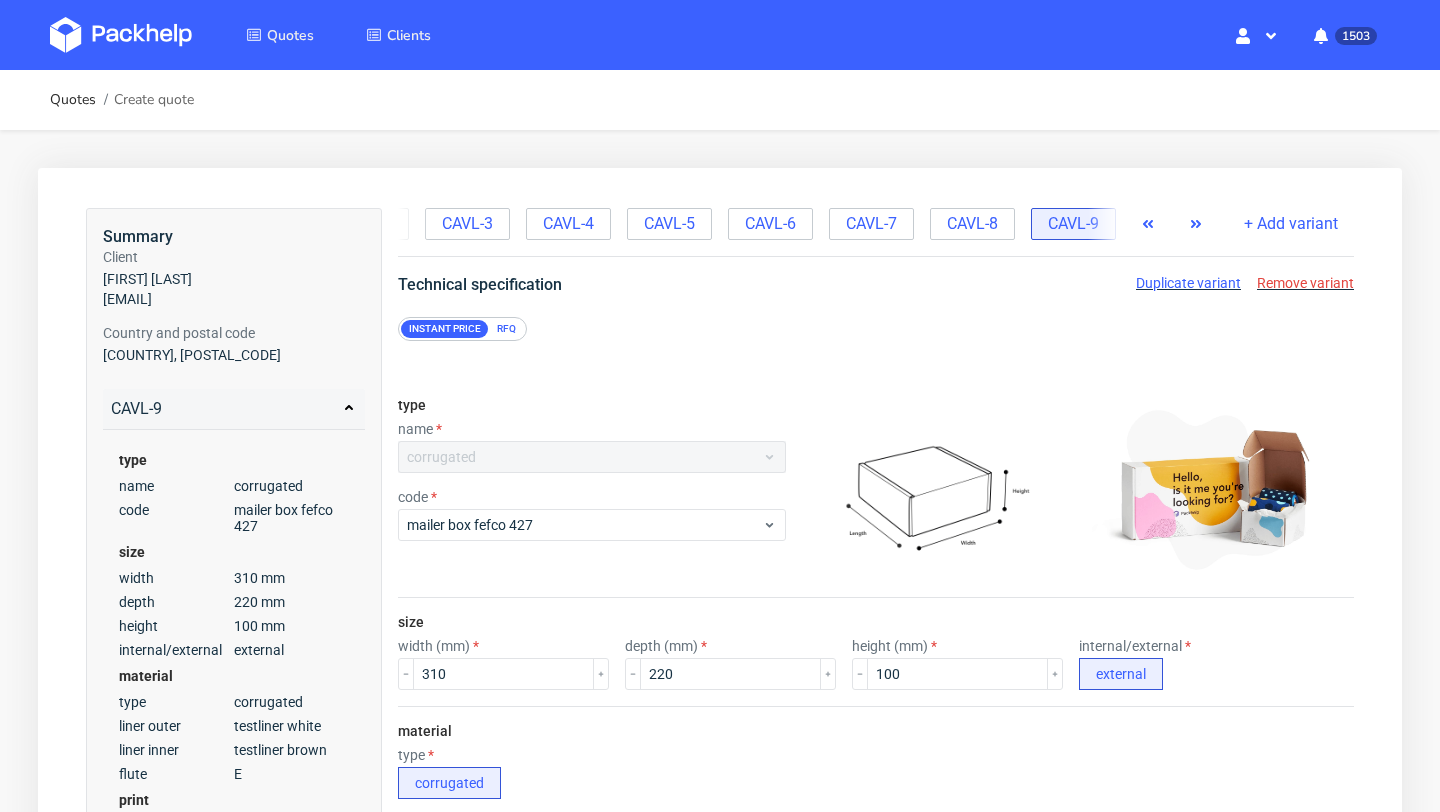 radio on "false" 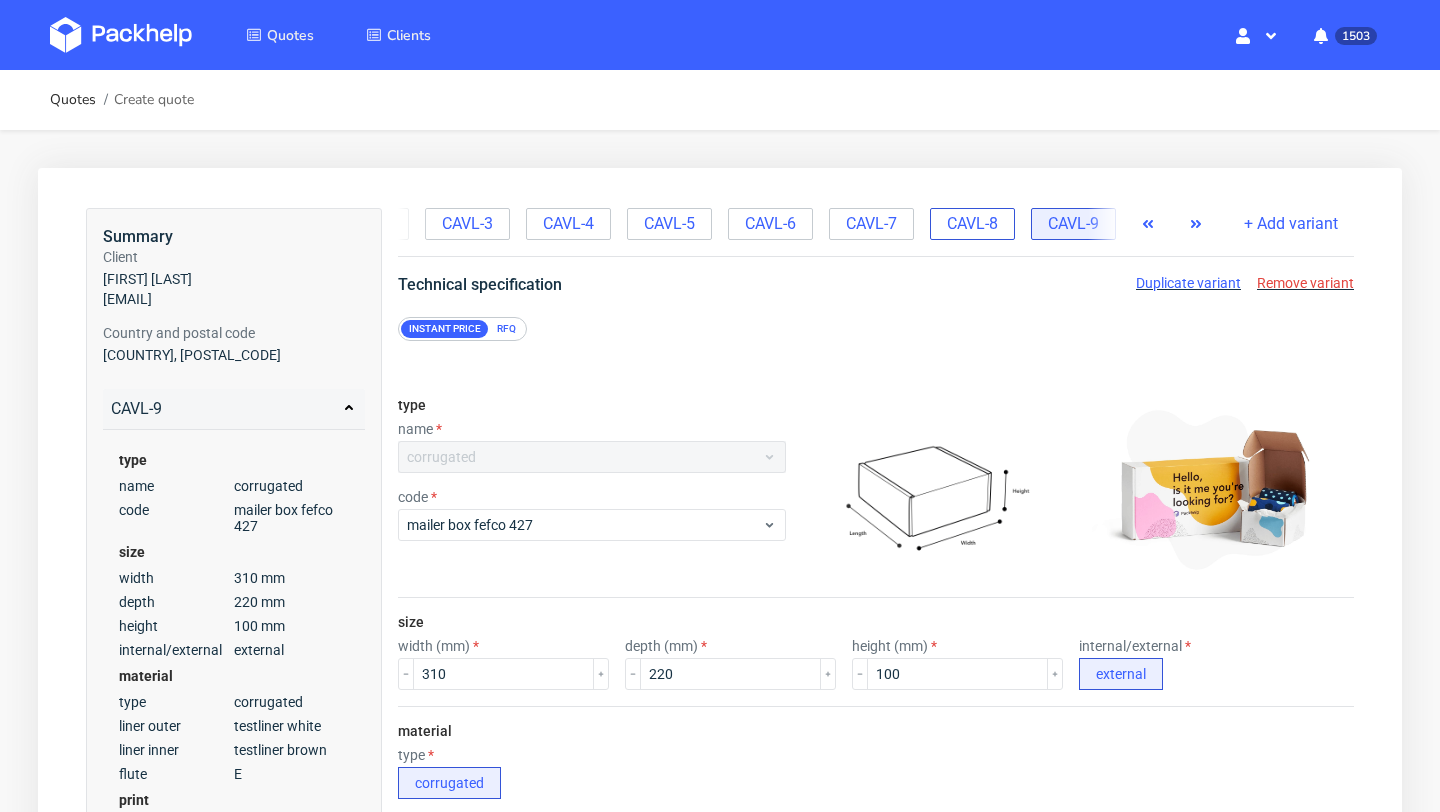 click on "CAVL-8" at bounding box center (972, 224) 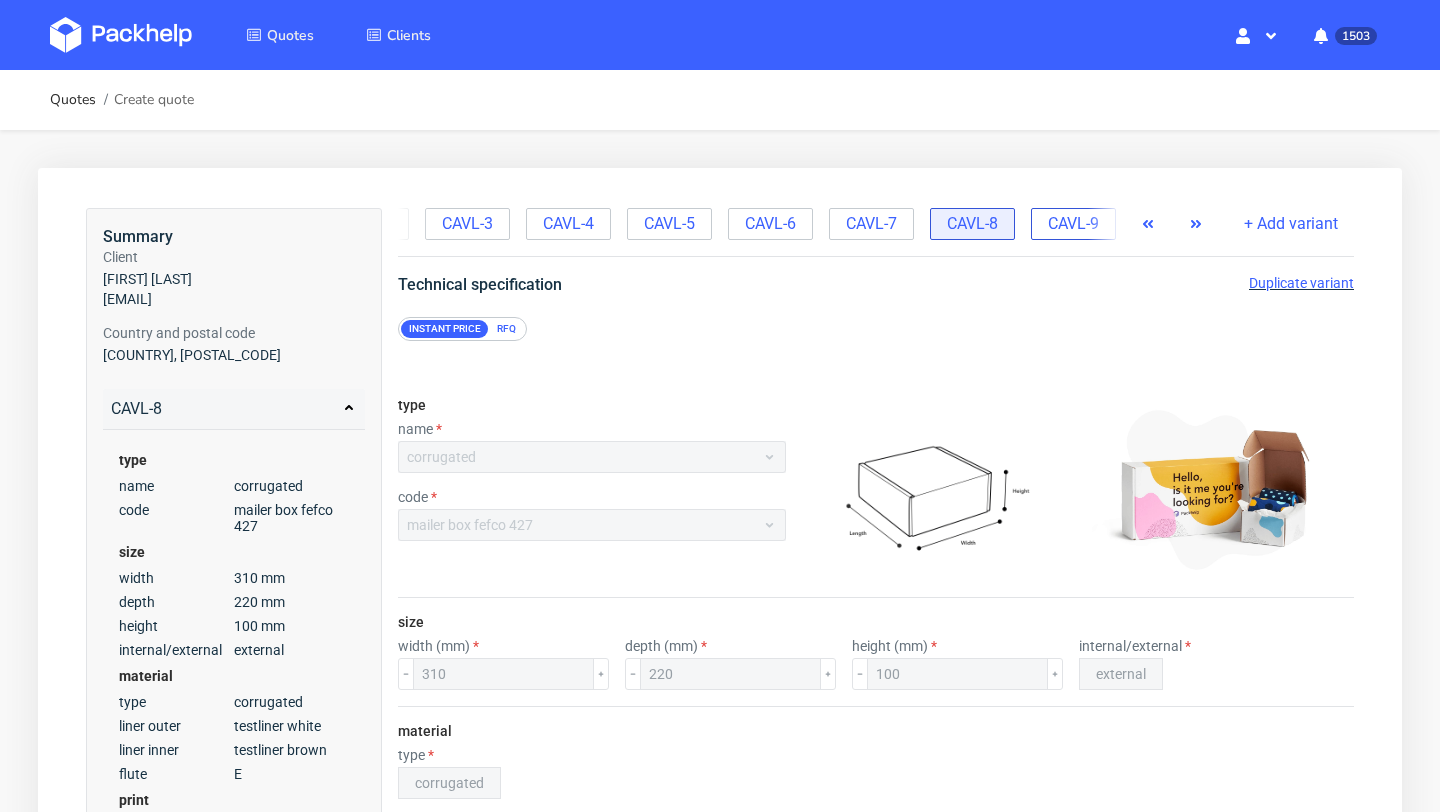 click on "CAVL-9" at bounding box center [1073, 224] 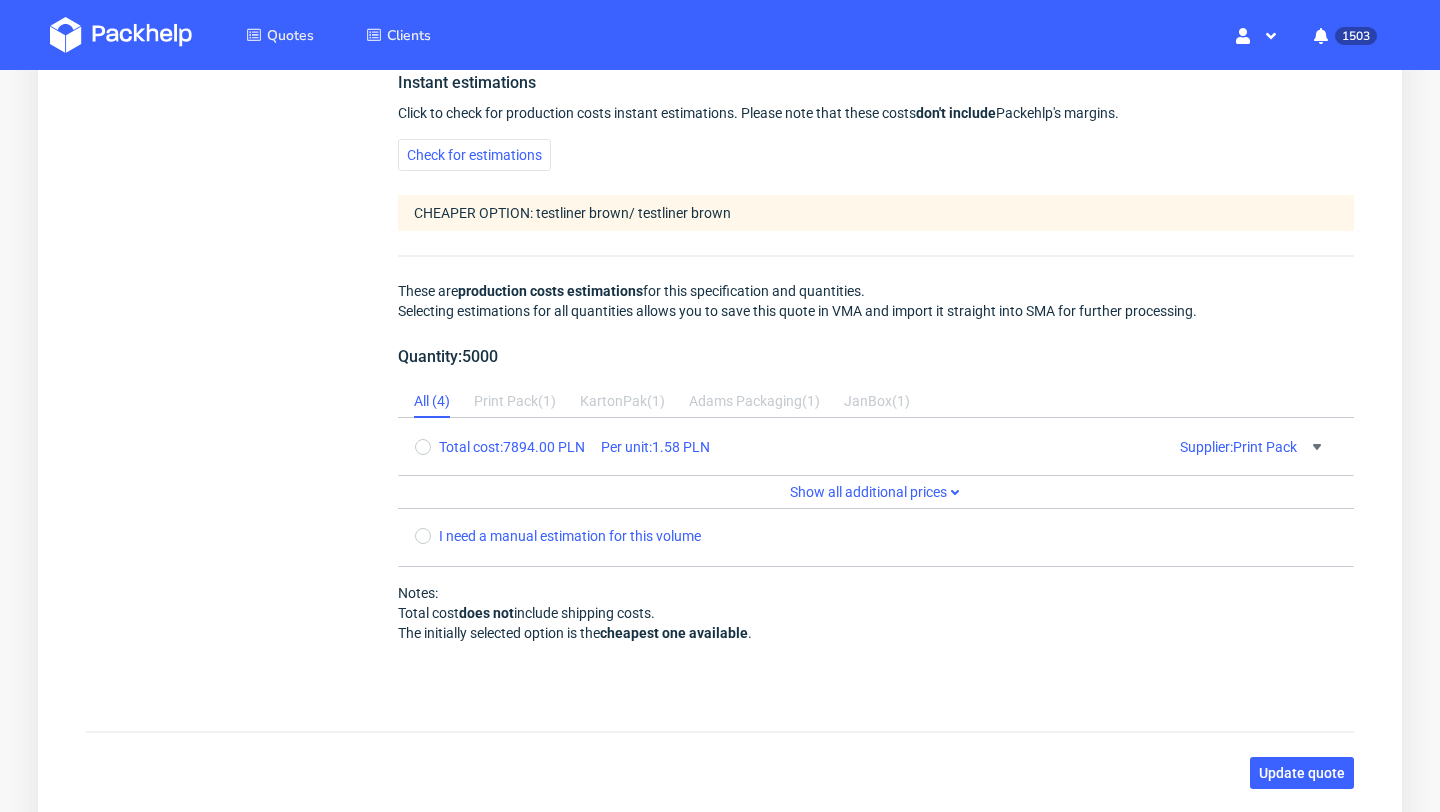 scroll, scrollTop: 1681, scrollLeft: 0, axis: vertical 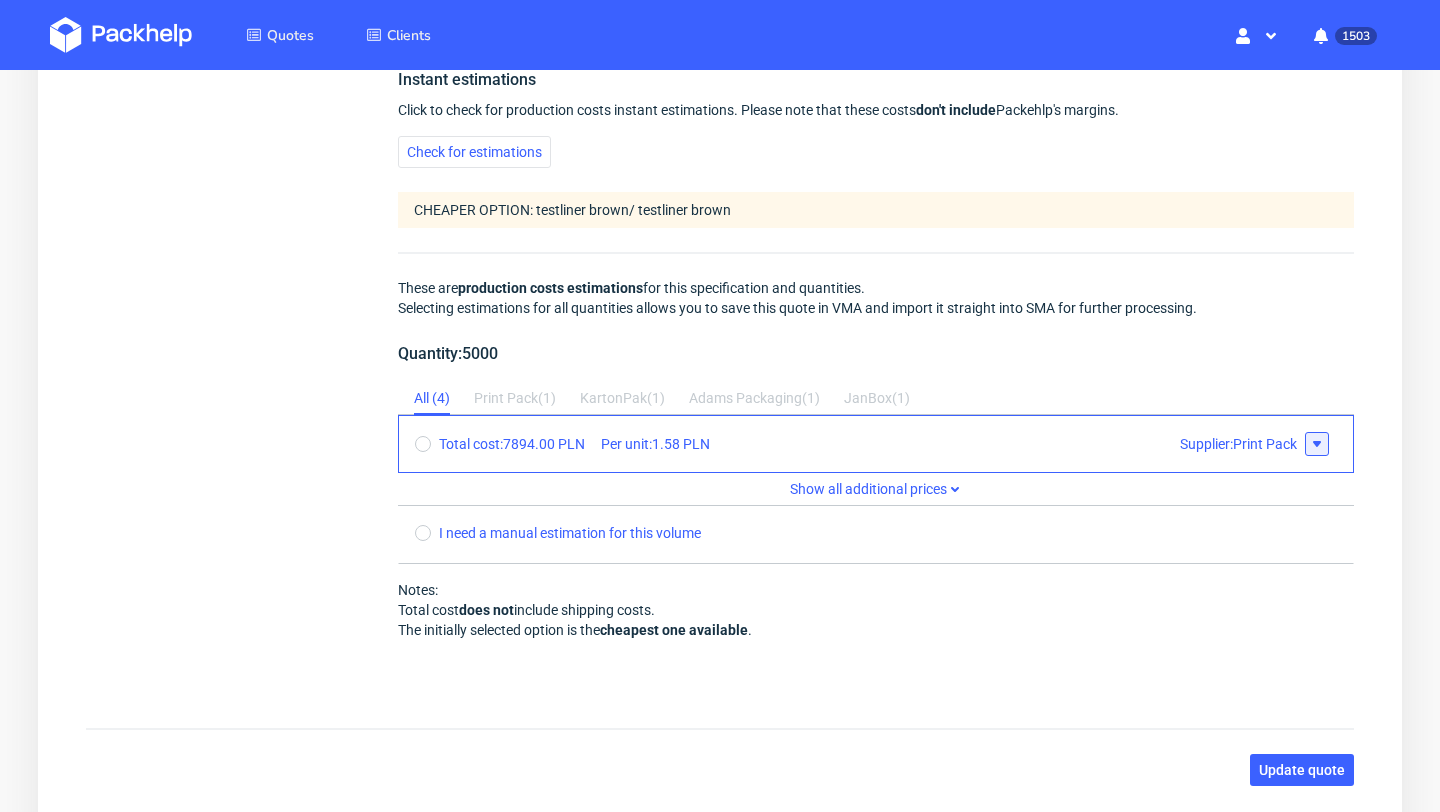 click 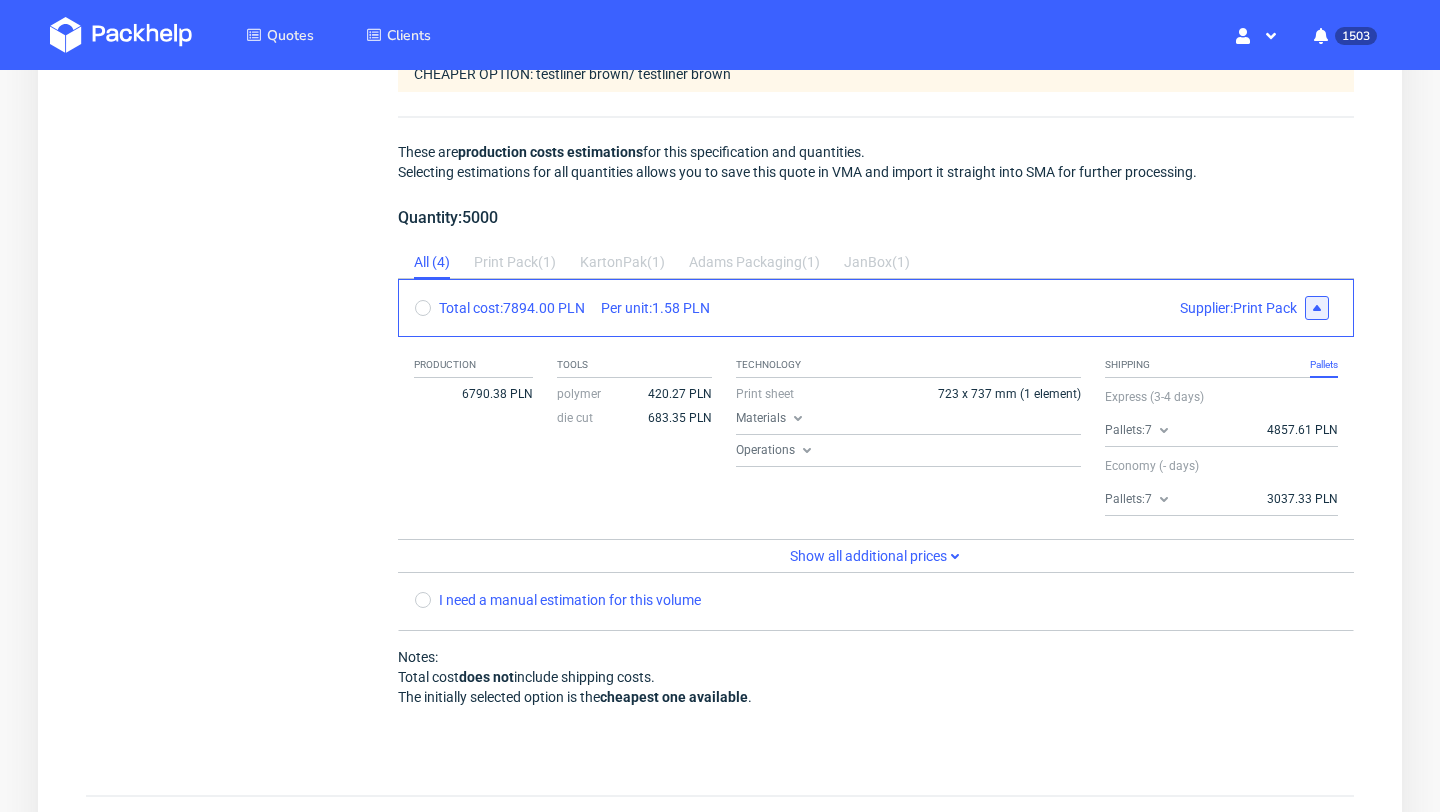 scroll, scrollTop: 1948, scrollLeft: 0, axis: vertical 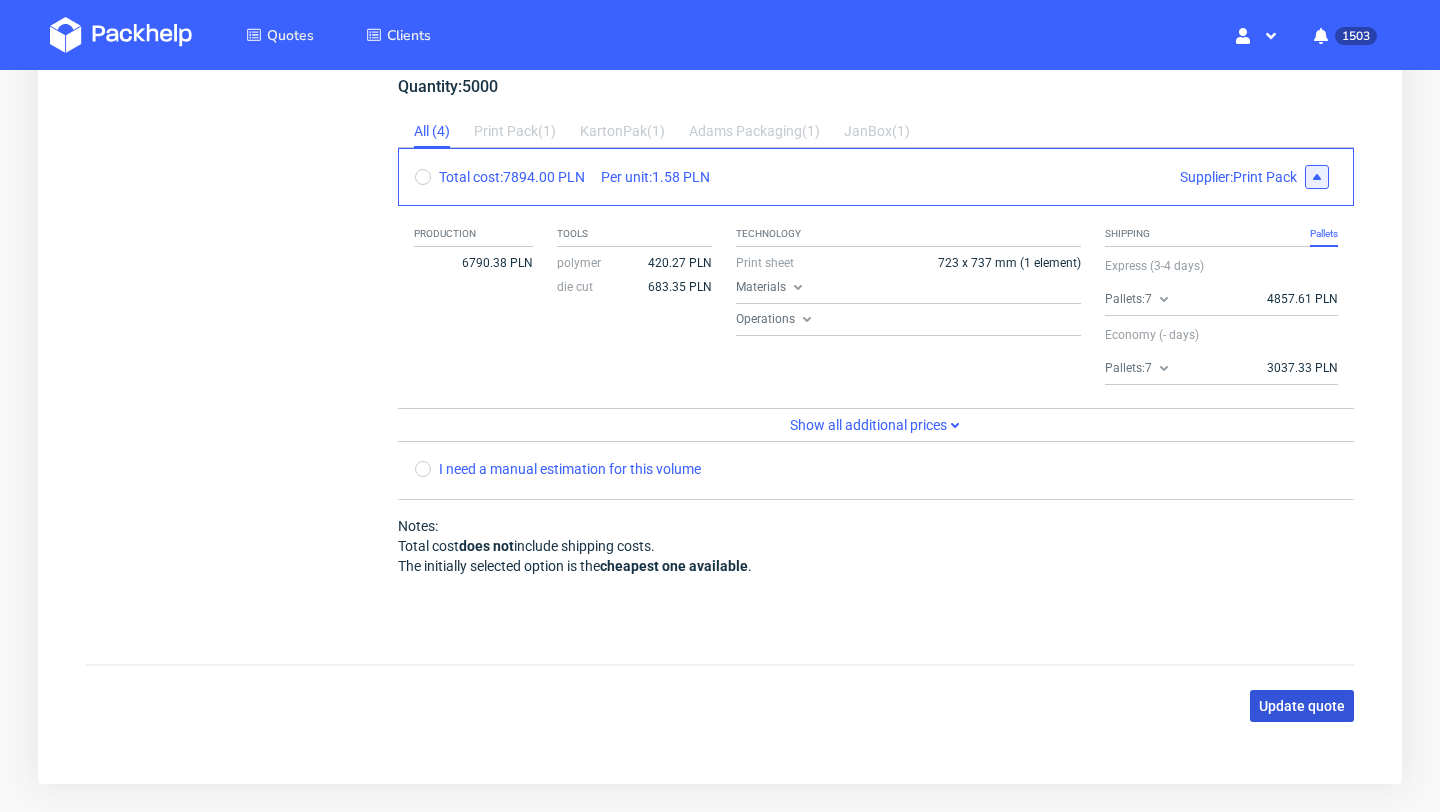 click on "Update quote" at bounding box center (1302, 706) 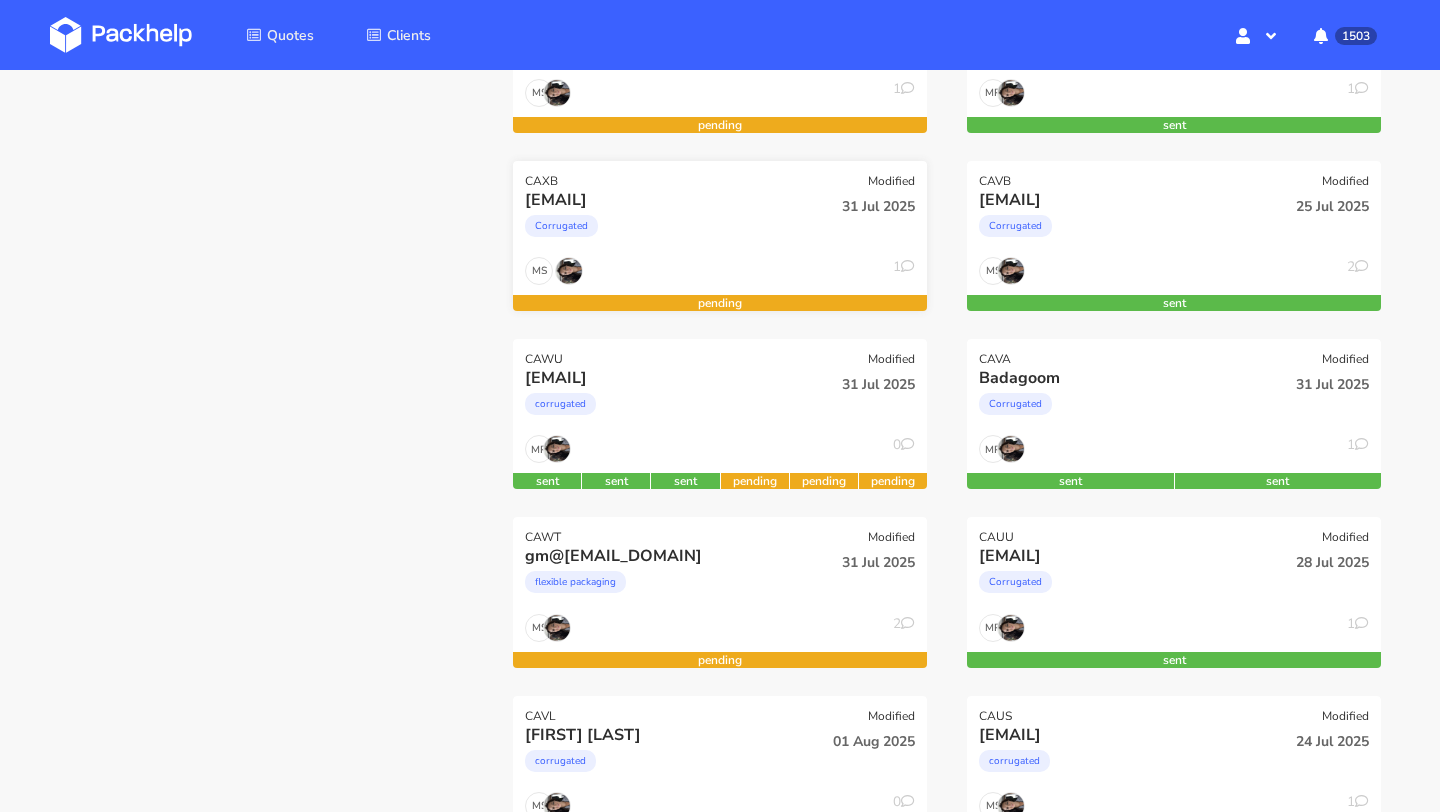 scroll, scrollTop: 435, scrollLeft: 0, axis: vertical 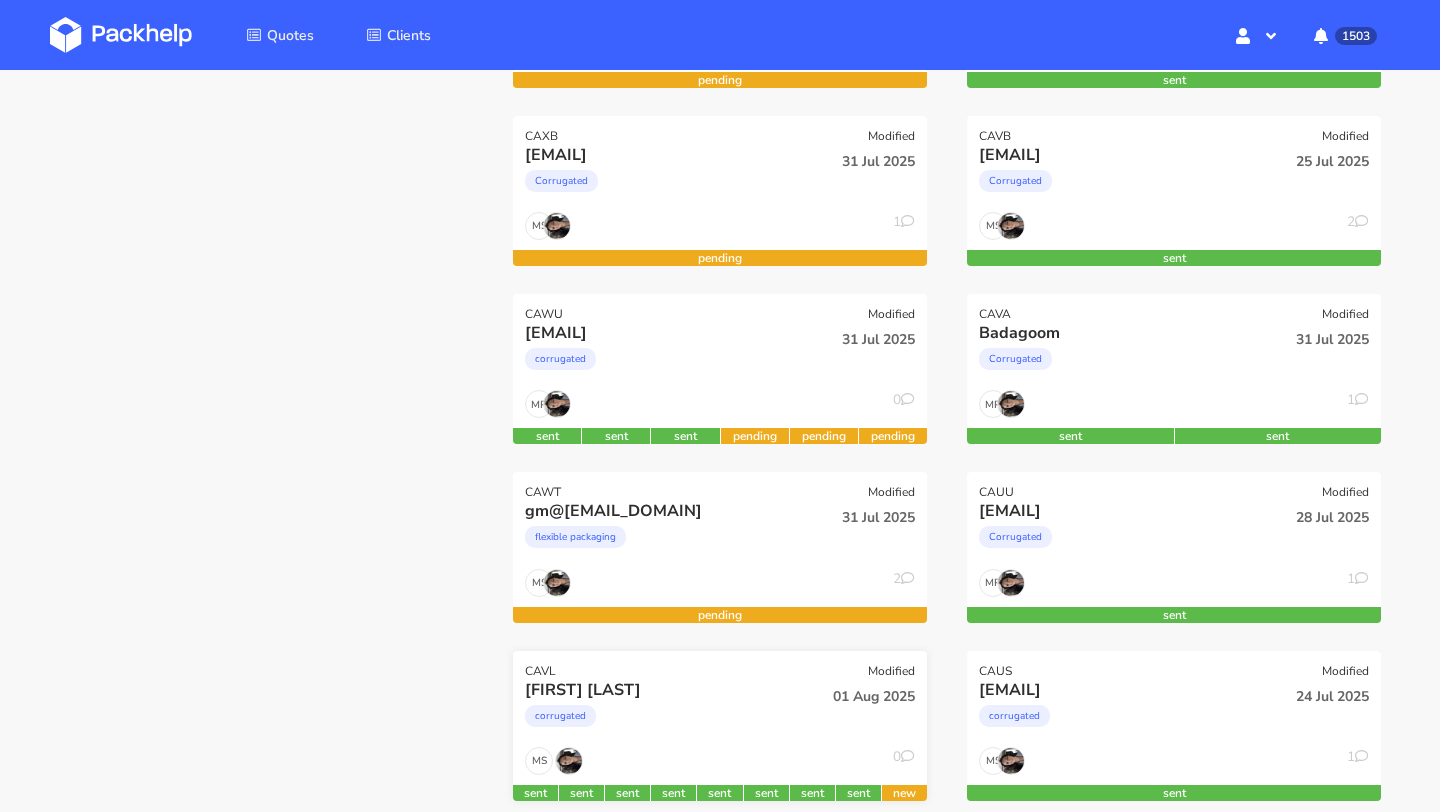 click on "01 Aug 2025" at bounding box center (859, 696) 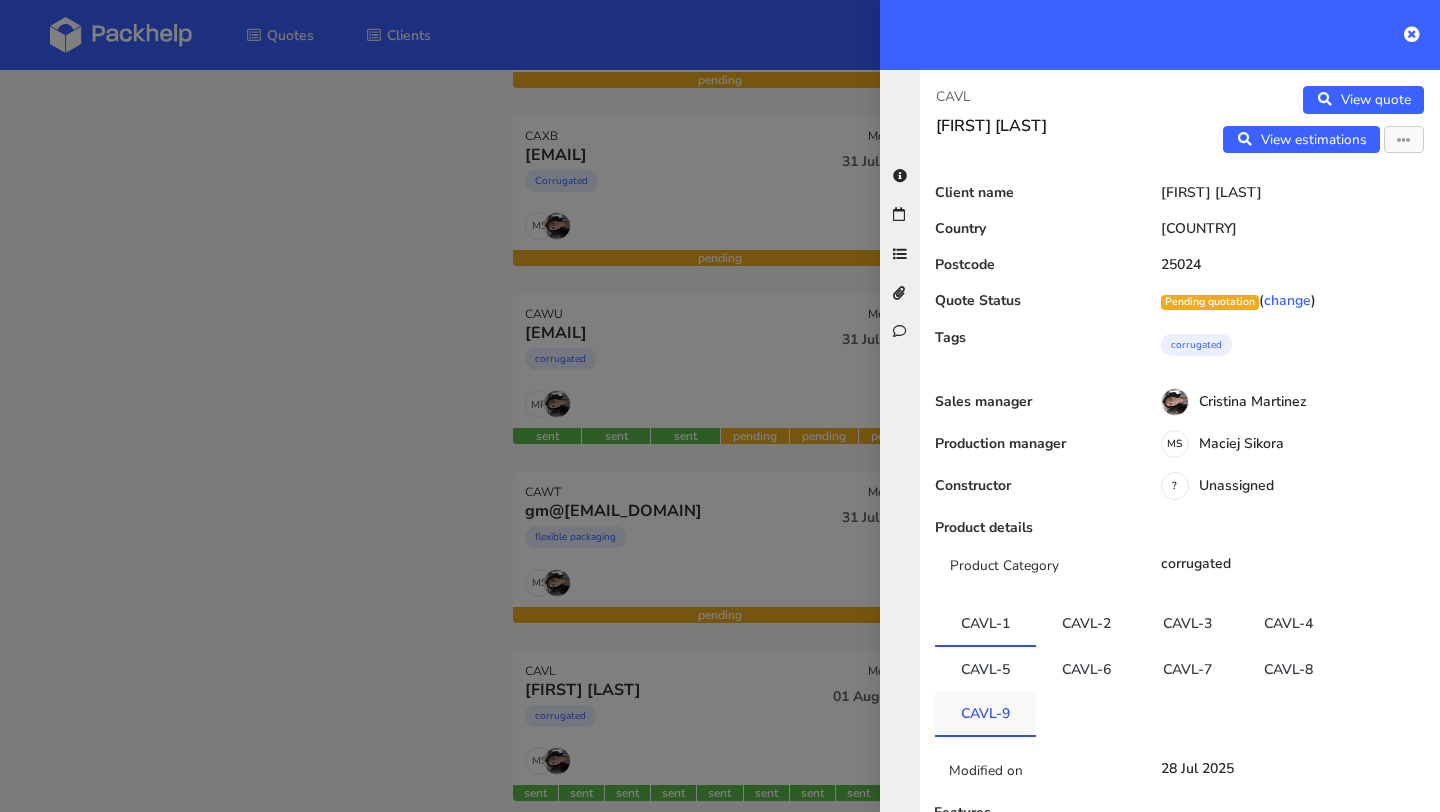 click on "CAVL-9" at bounding box center (985, 713) 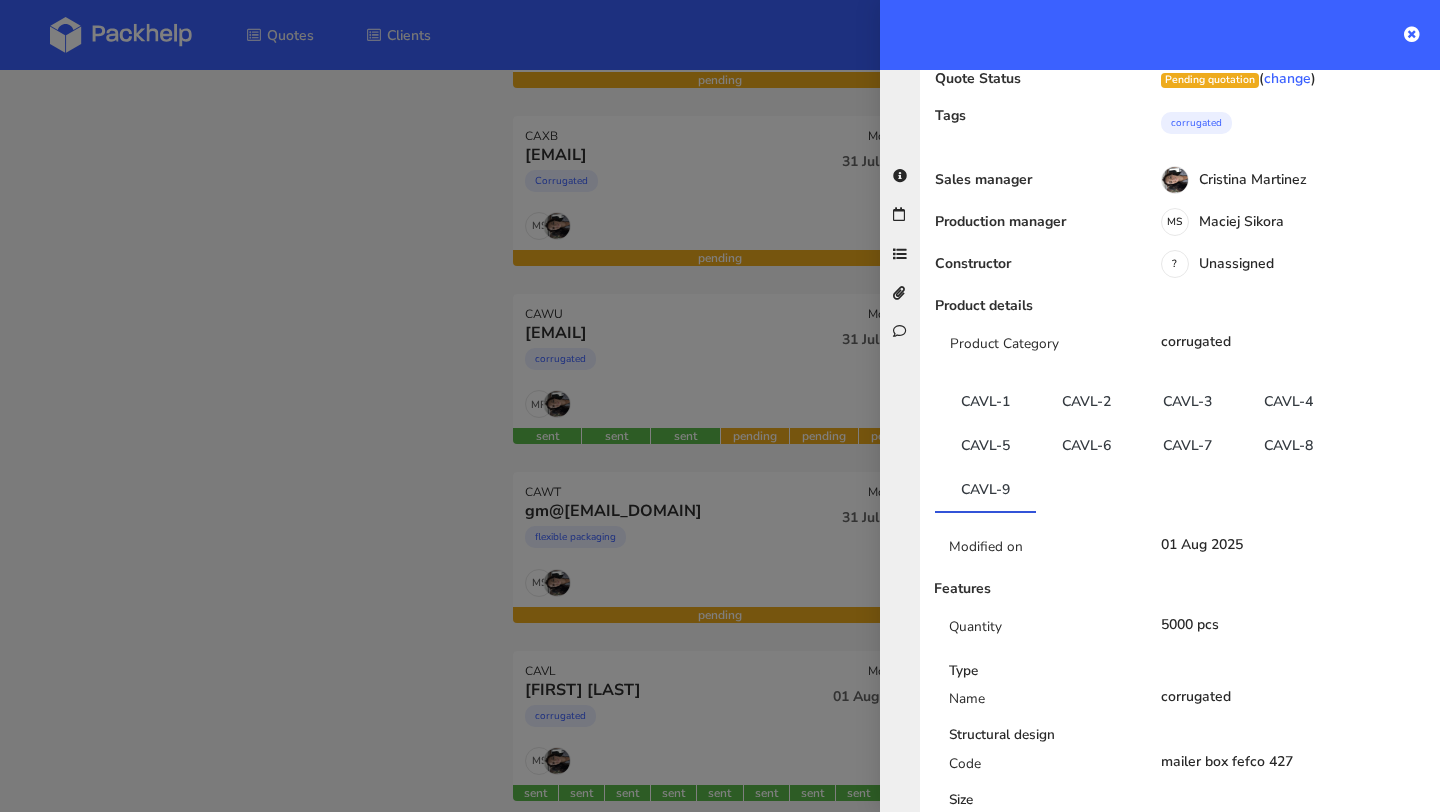 scroll, scrollTop: 0, scrollLeft: 0, axis: both 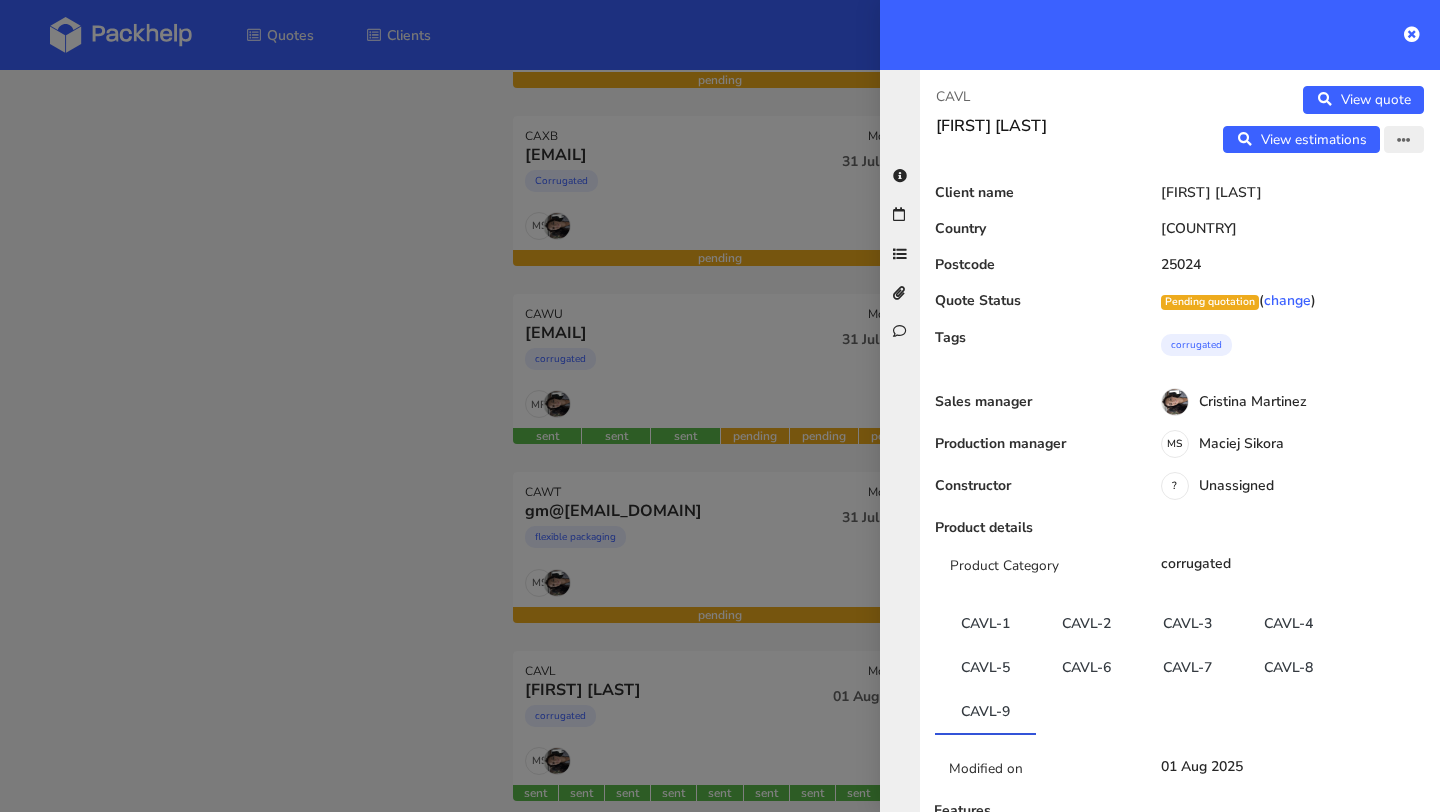click at bounding box center [1404, 141] 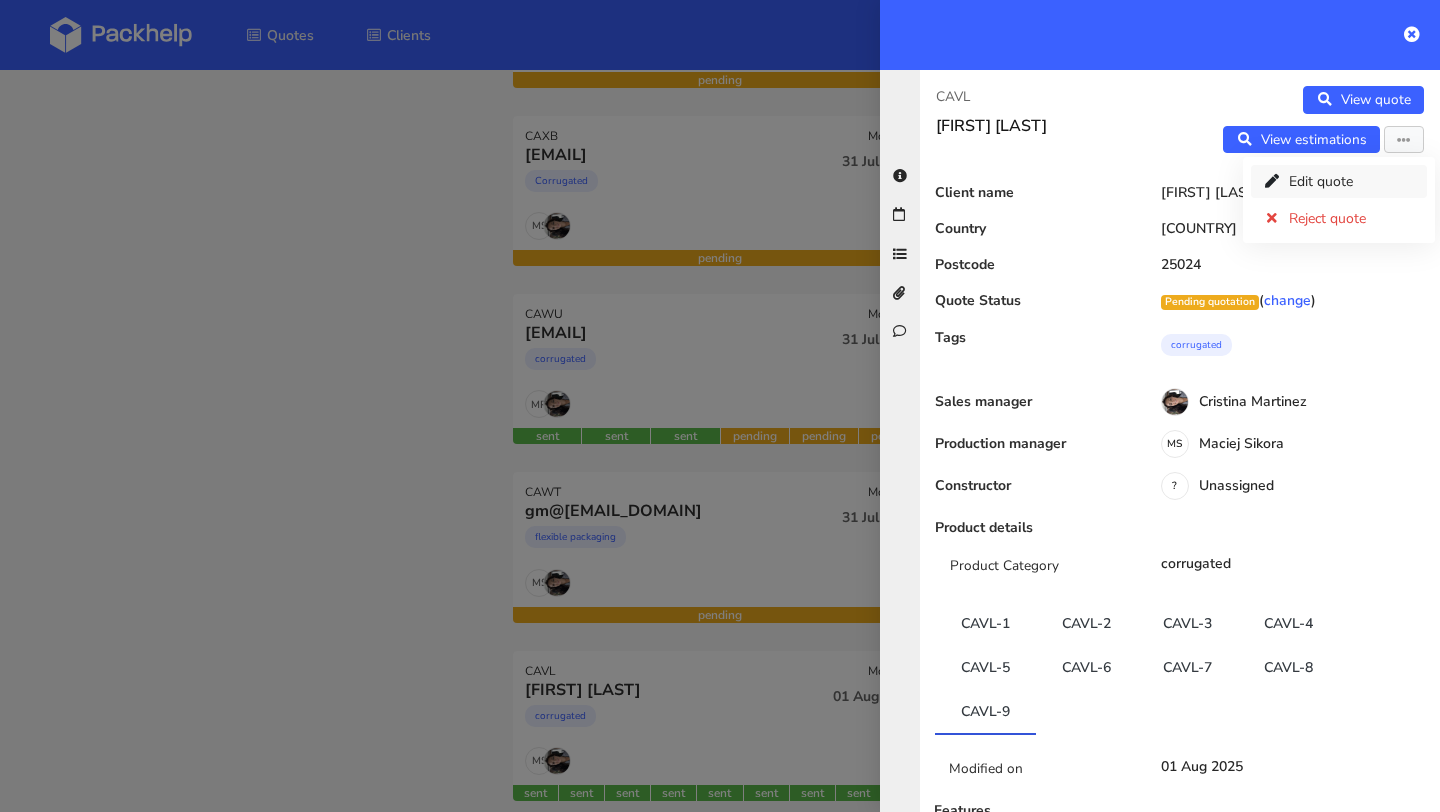 click on "Edit quote" at bounding box center (1339, 181) 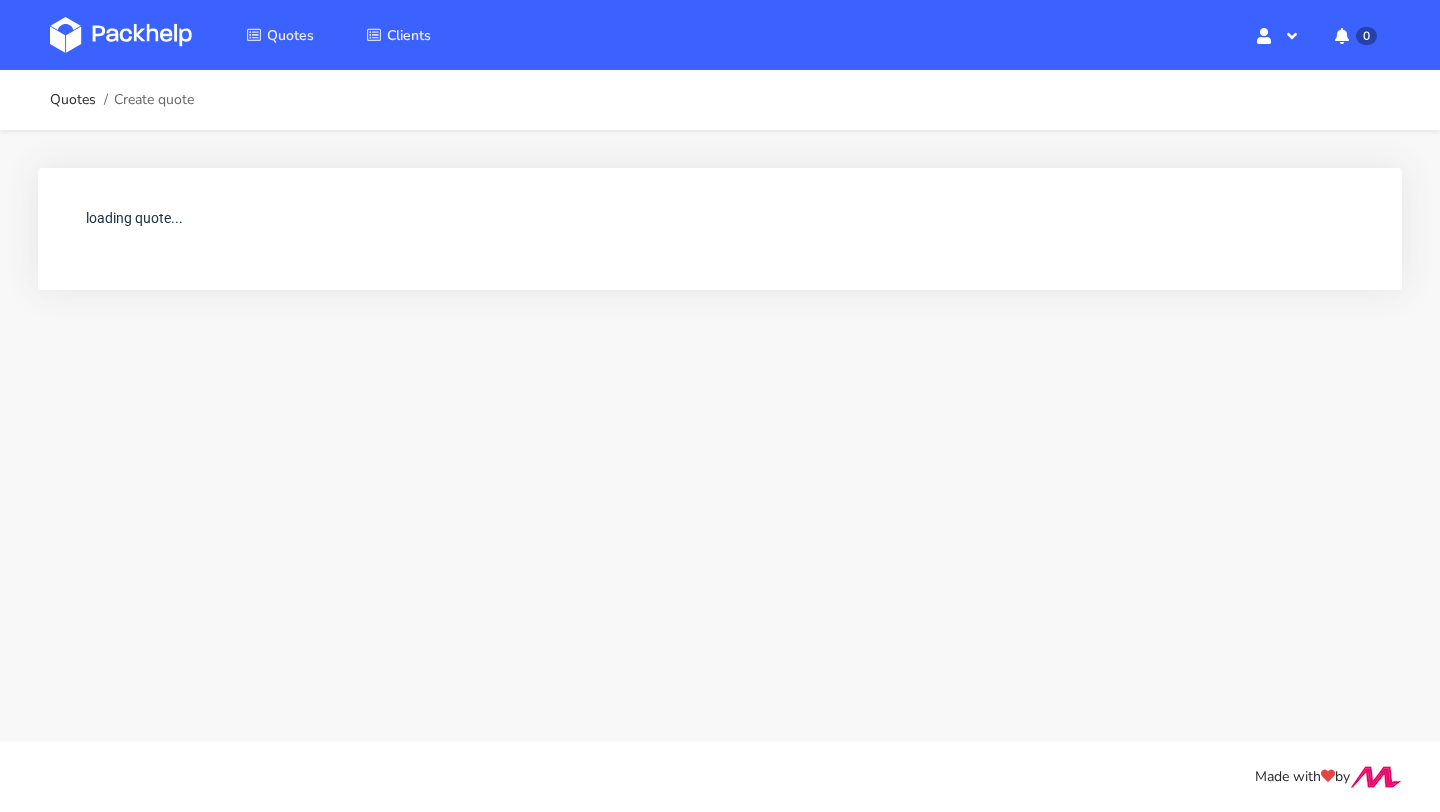 scroll, scrollTop: 0, scrollLeft: 0, axis: both 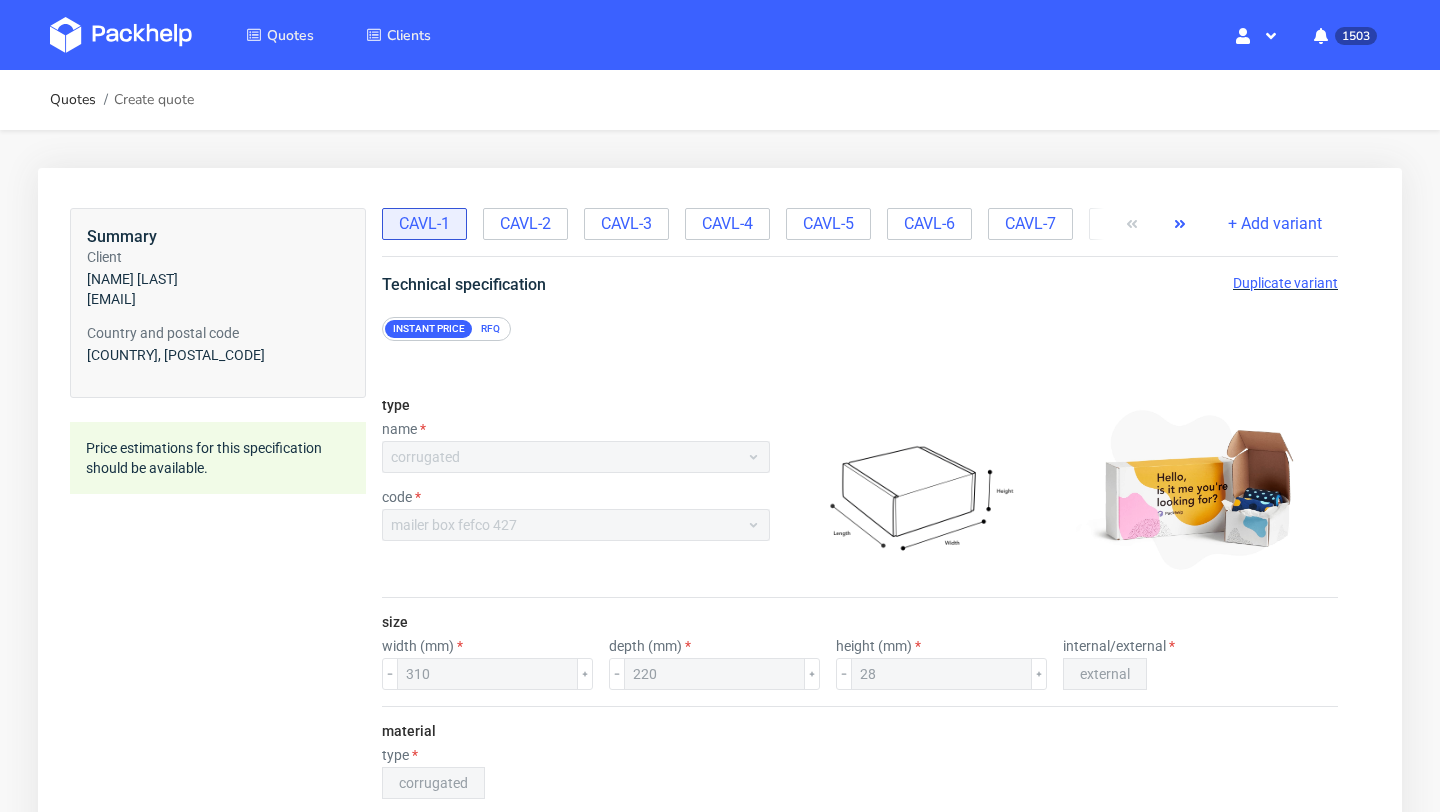 click 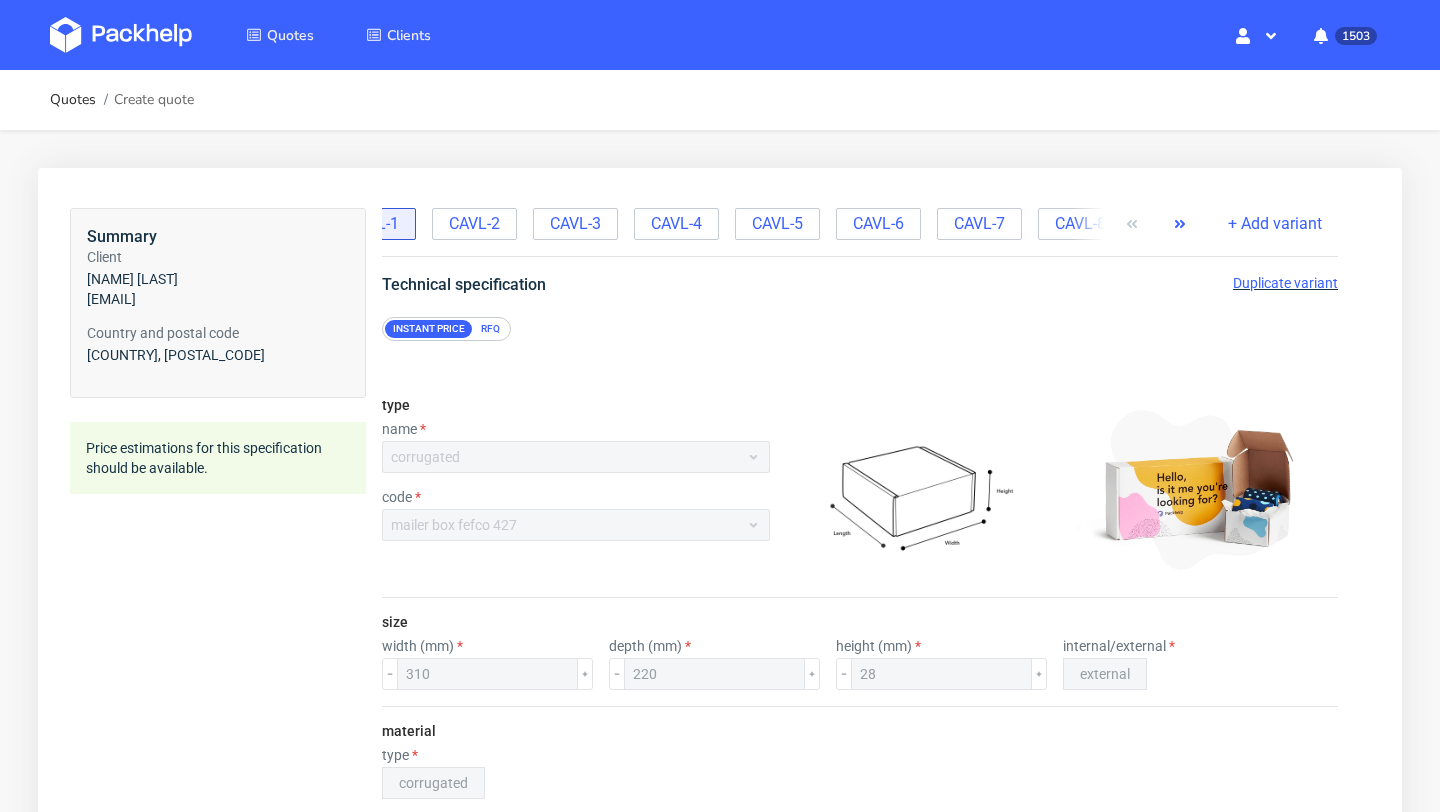 click 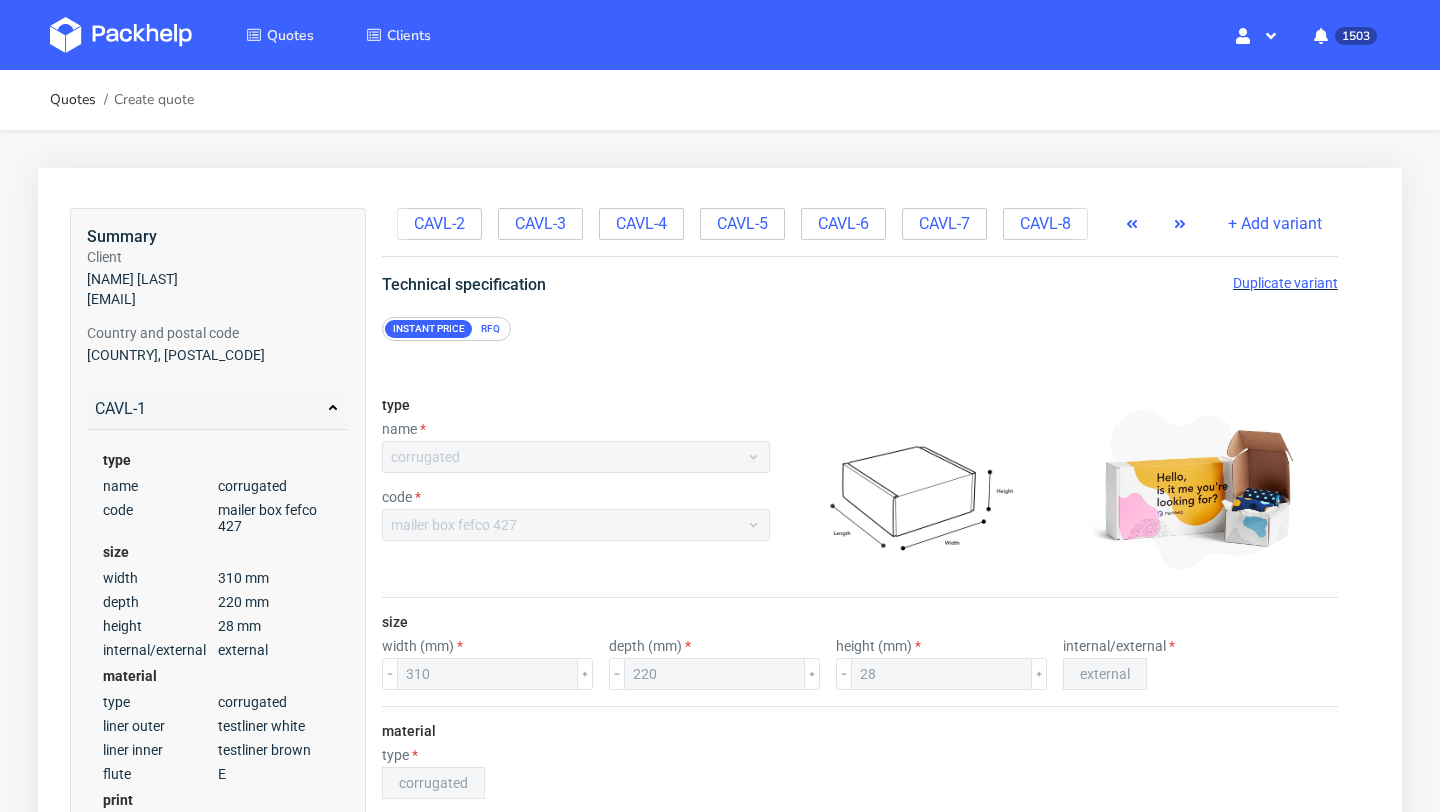 click 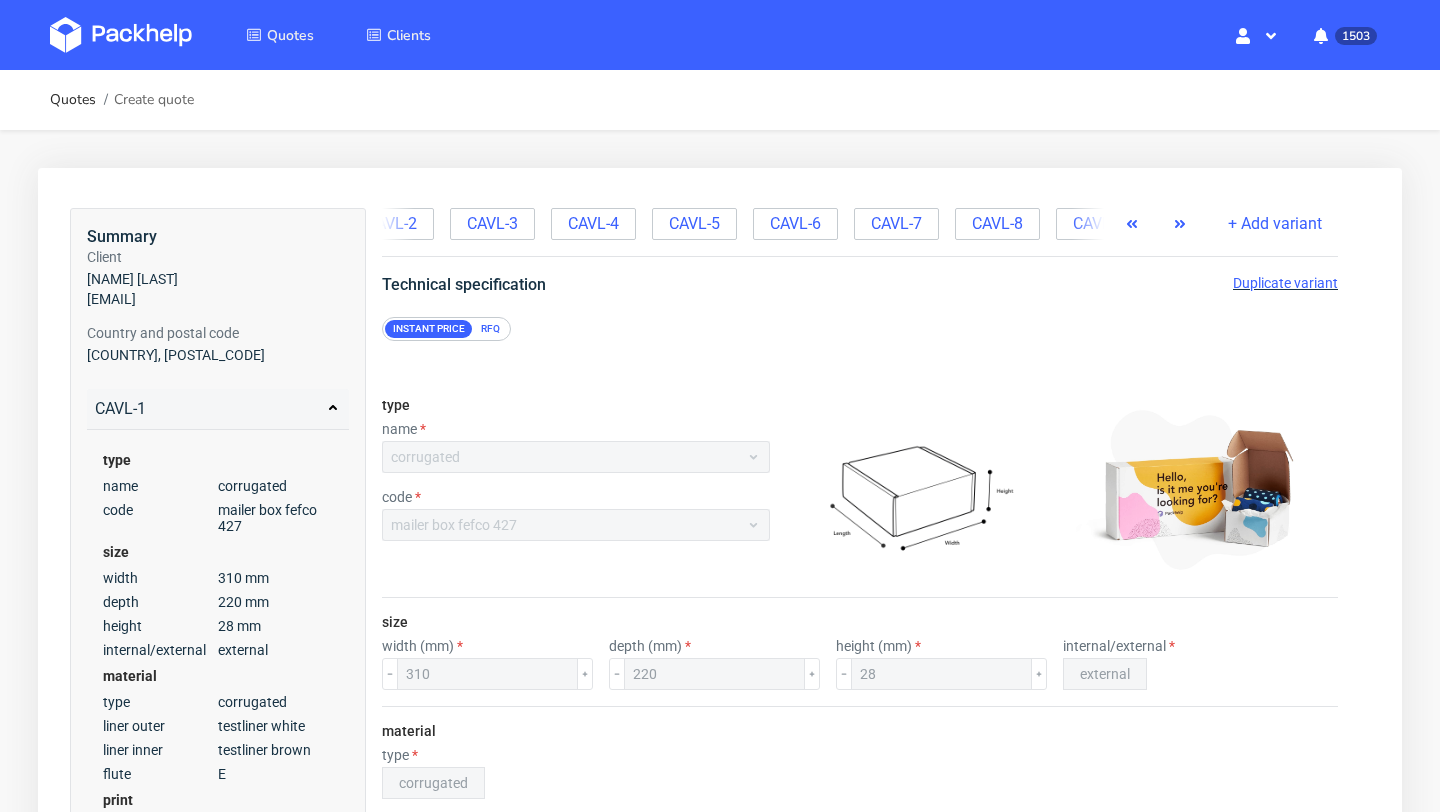 click 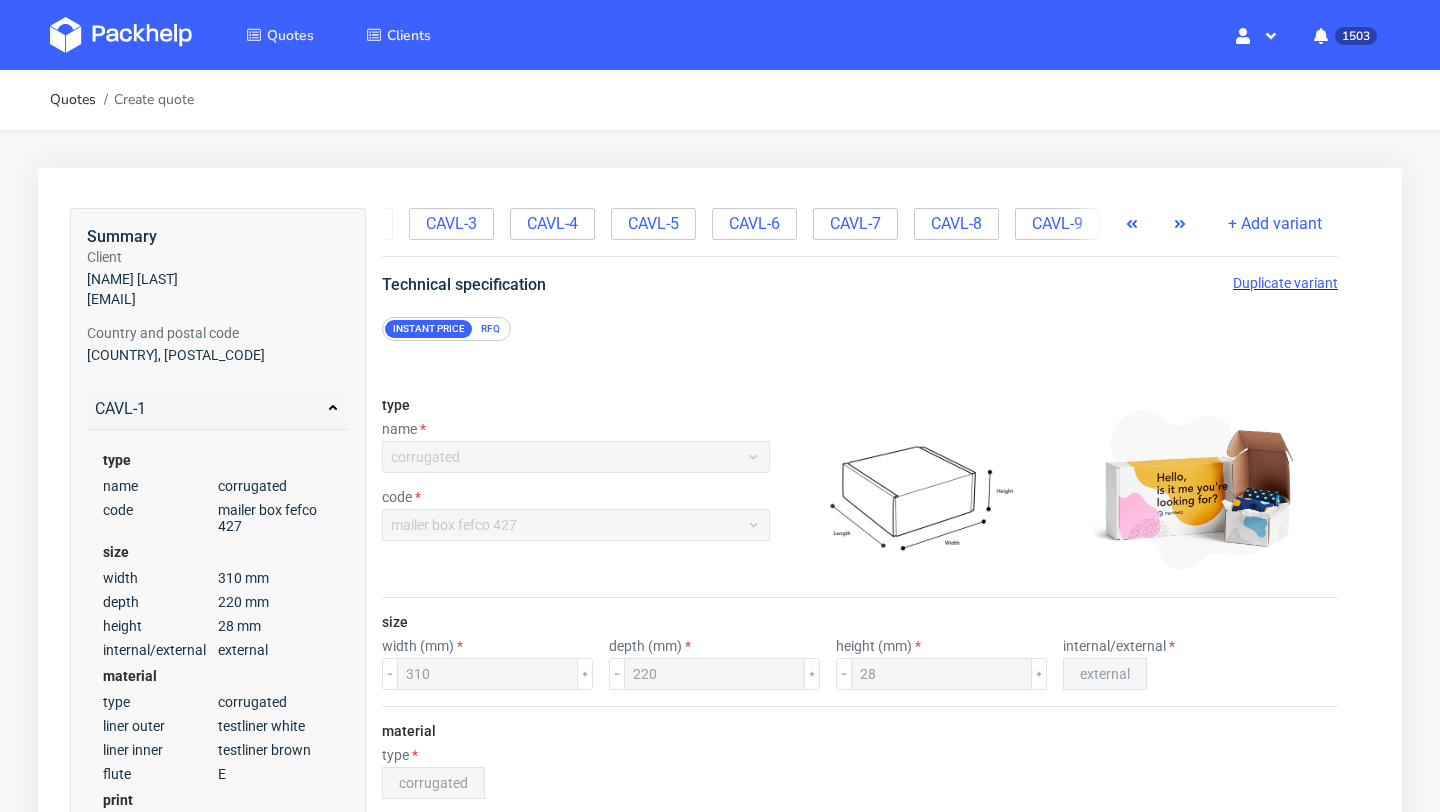 click 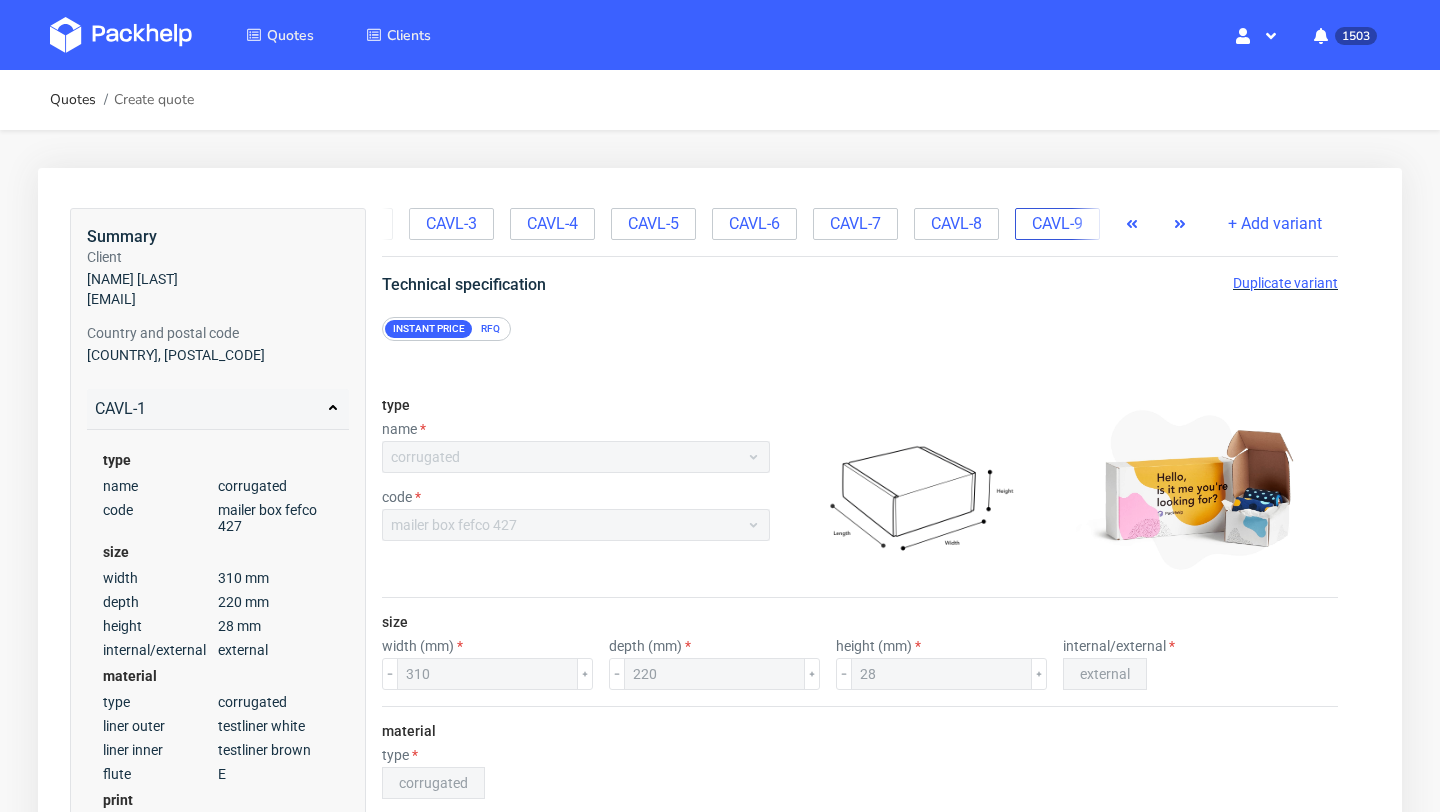 click on "CAVL-9" at bounding box center [1057, 224] 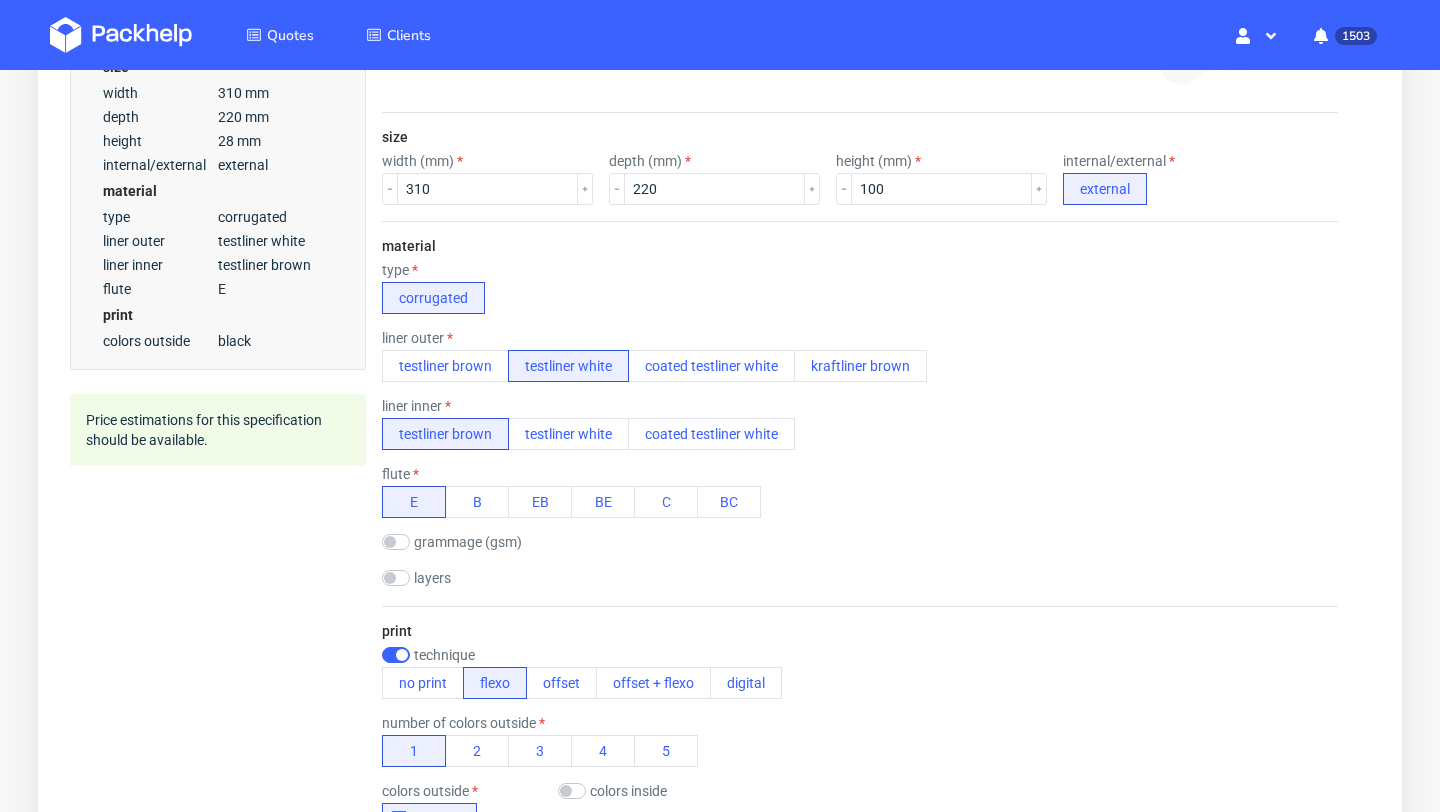 scroll, scrollTop: 1304, scrollLeft: 0, axis: vertical 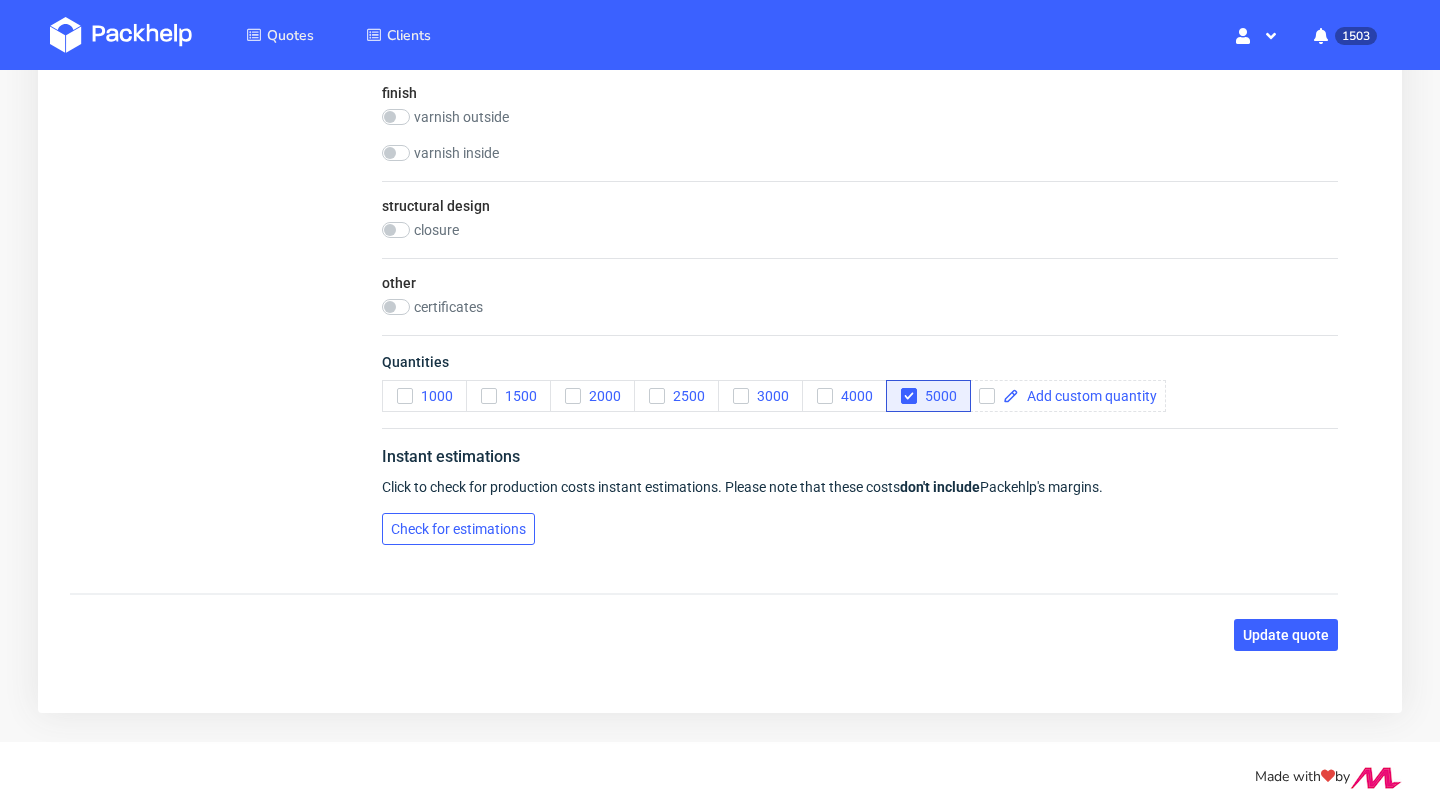 click on "Check for estimations" at bounding box center (458, 529) 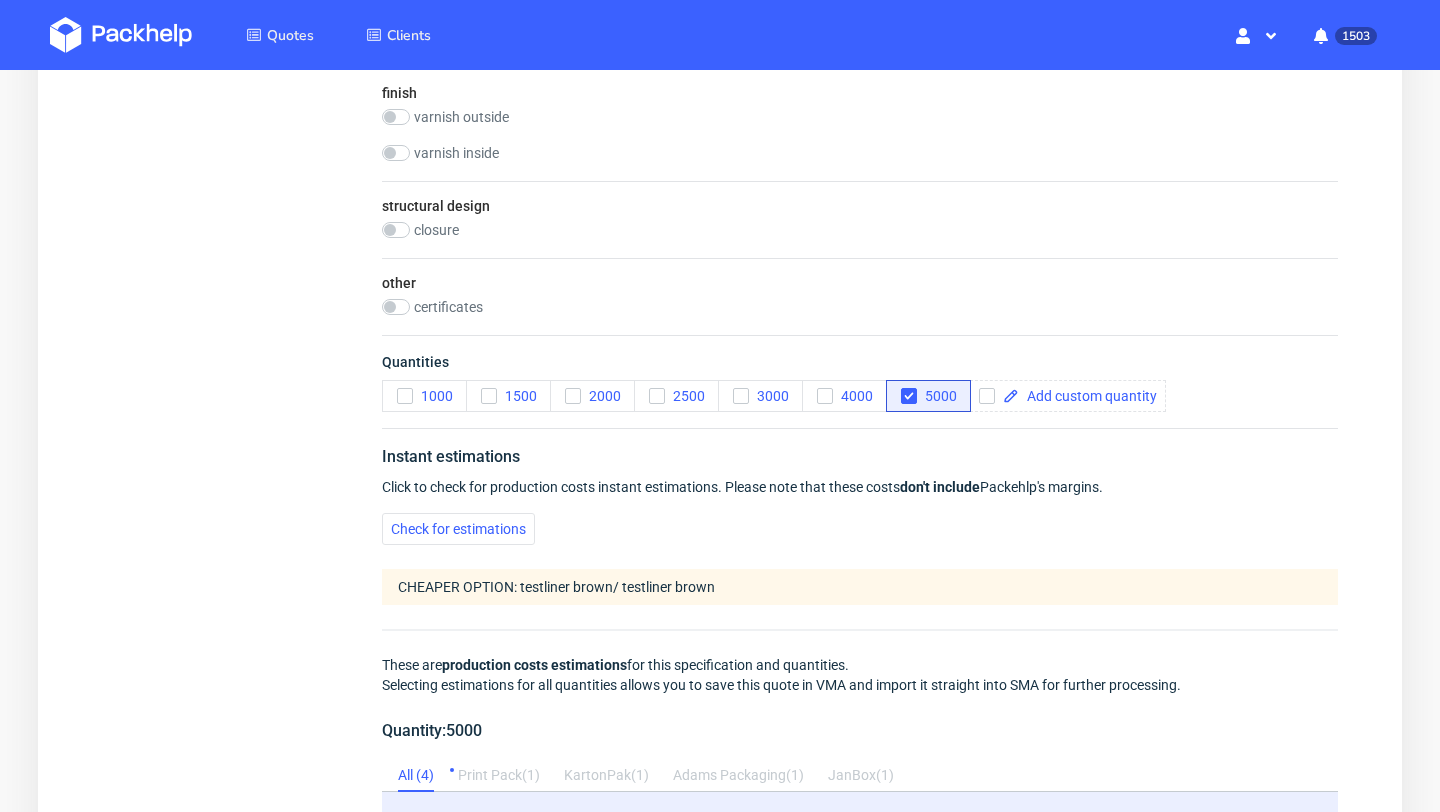 scroll, scrollTop: 1816, scrollLeft: 0, axis: vertical 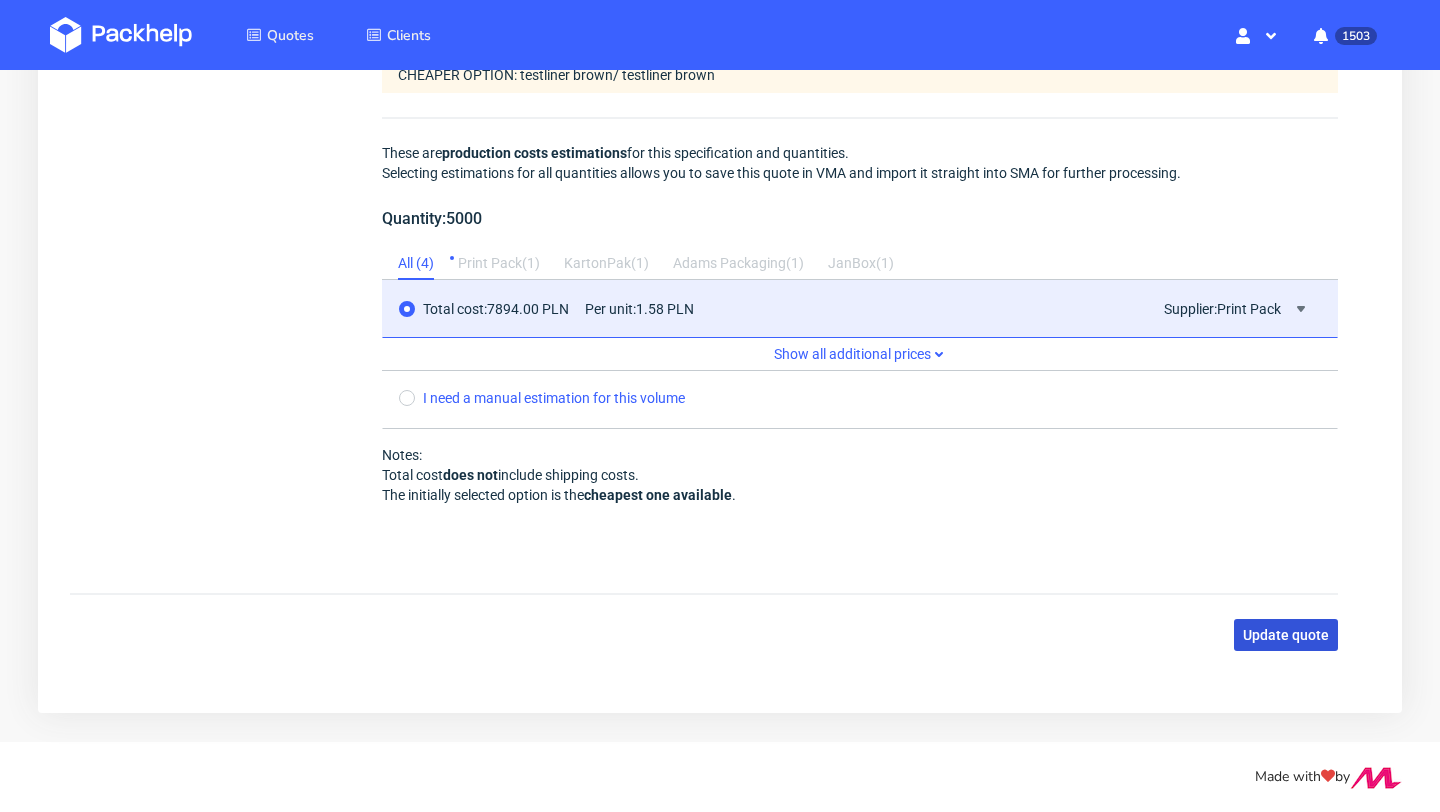 click on "Update quote" at bounding box center [1286, 635] 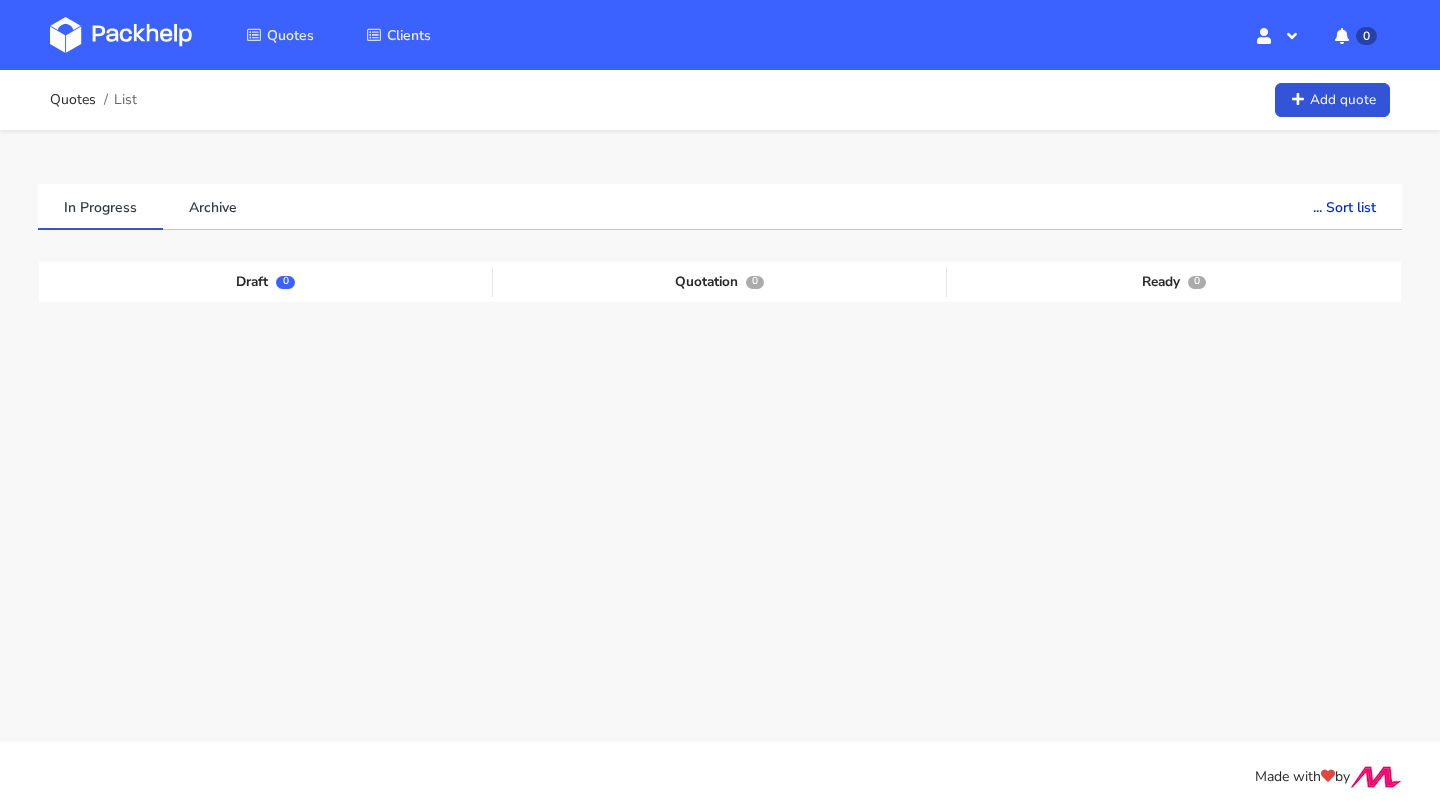 scroll, scrollTop: 0, scrollLeft: 0, axis: both 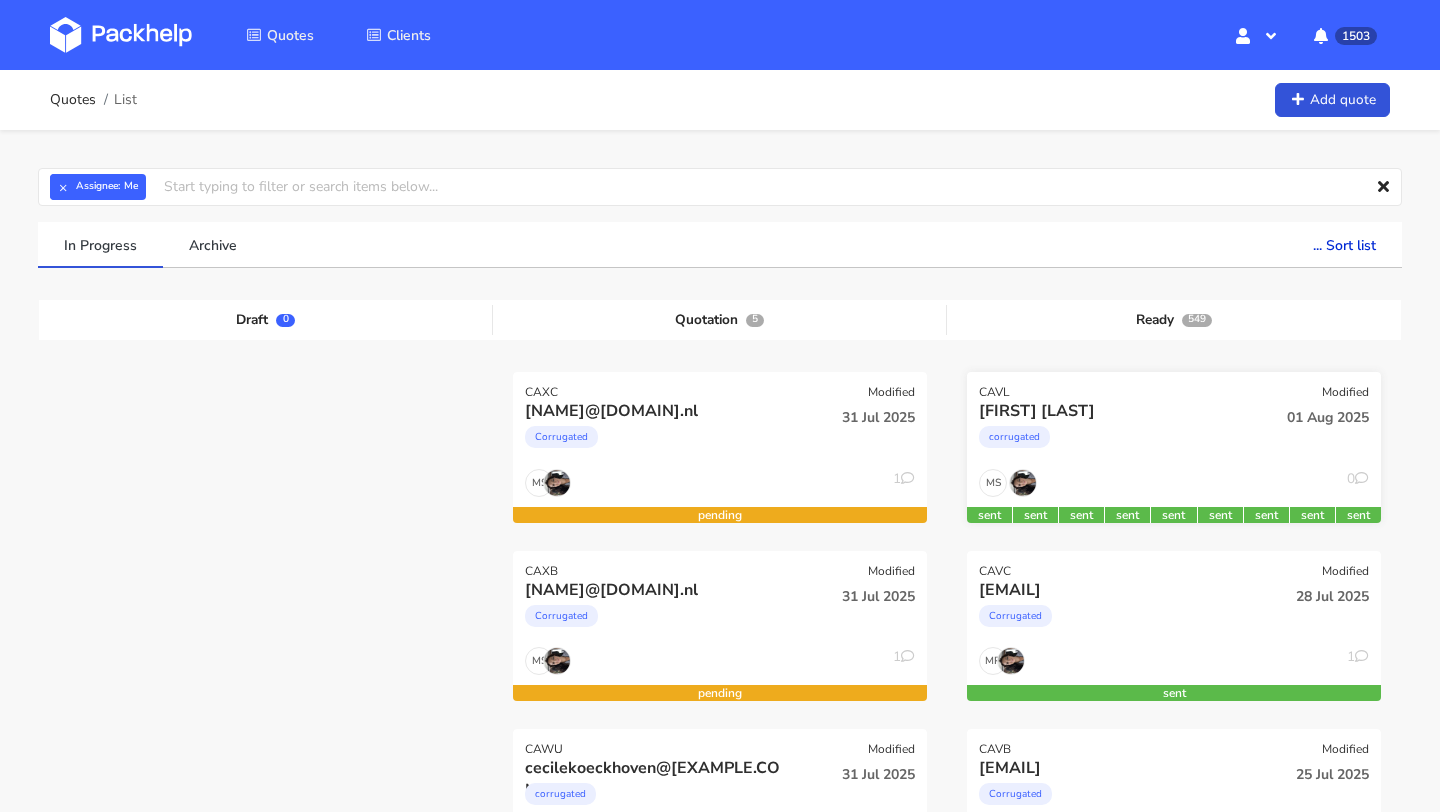 click on "[NAME]" at bounding box center [1174, 386] 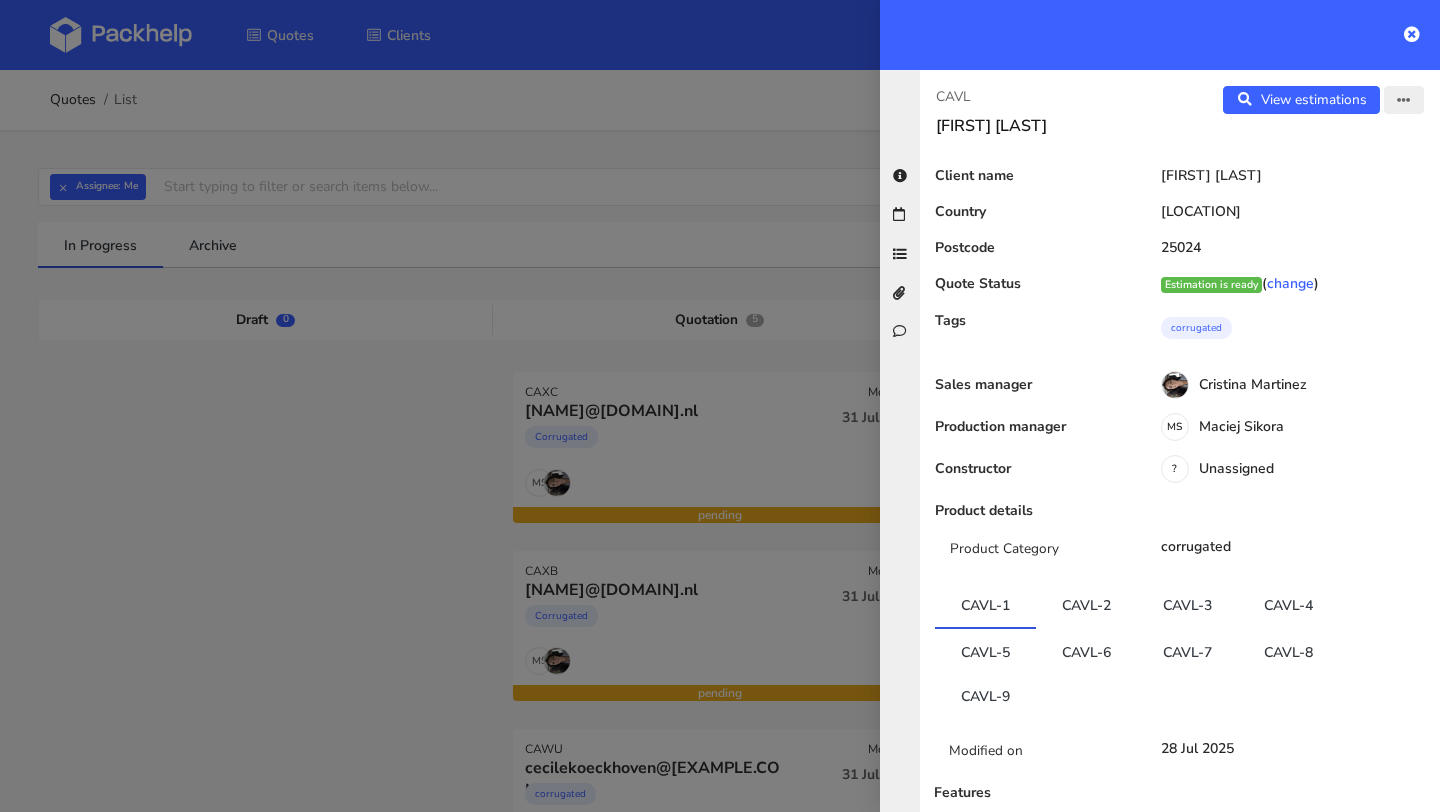 click at bounding box center (1404, 101) 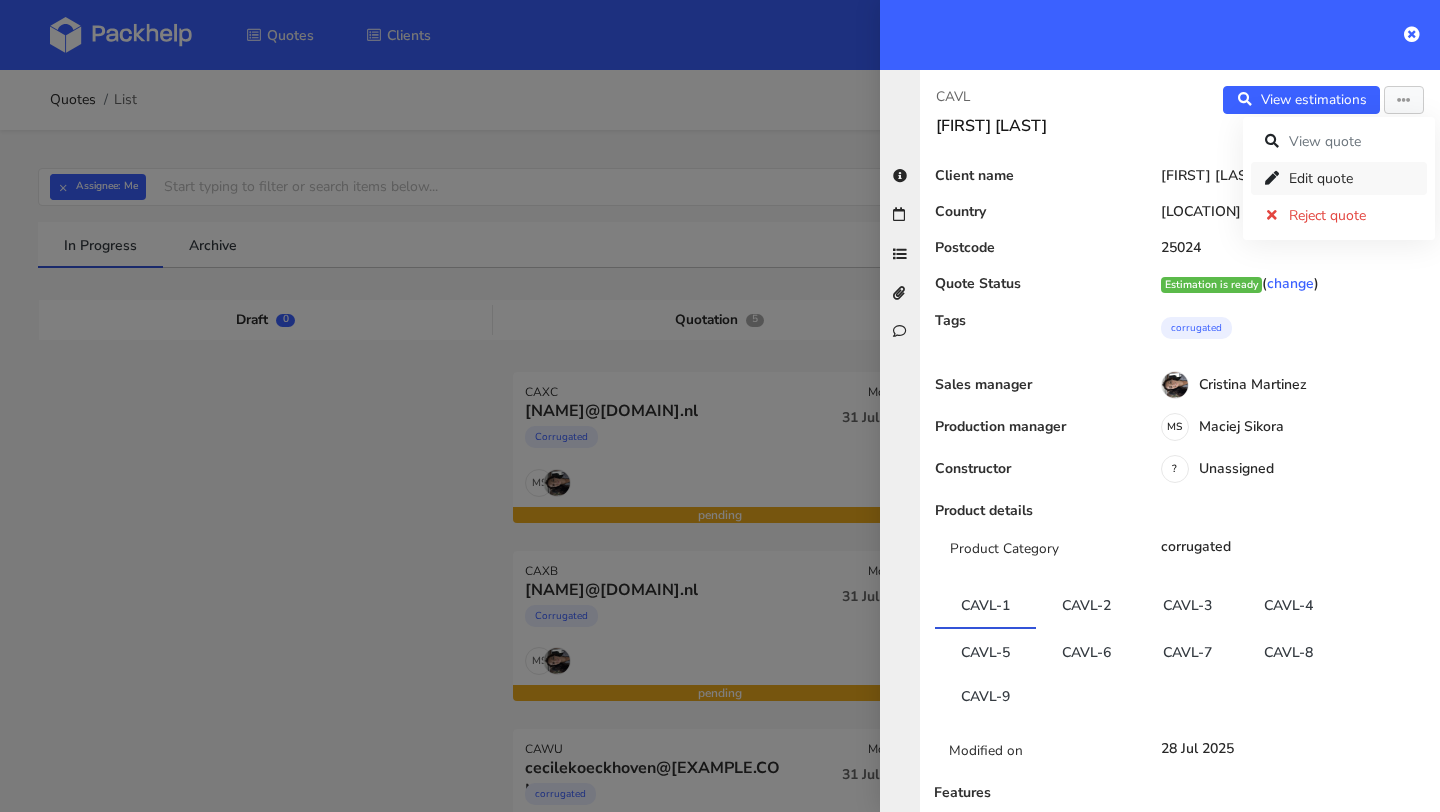 click on "Edit quote" at bounding box center [1339, 178] 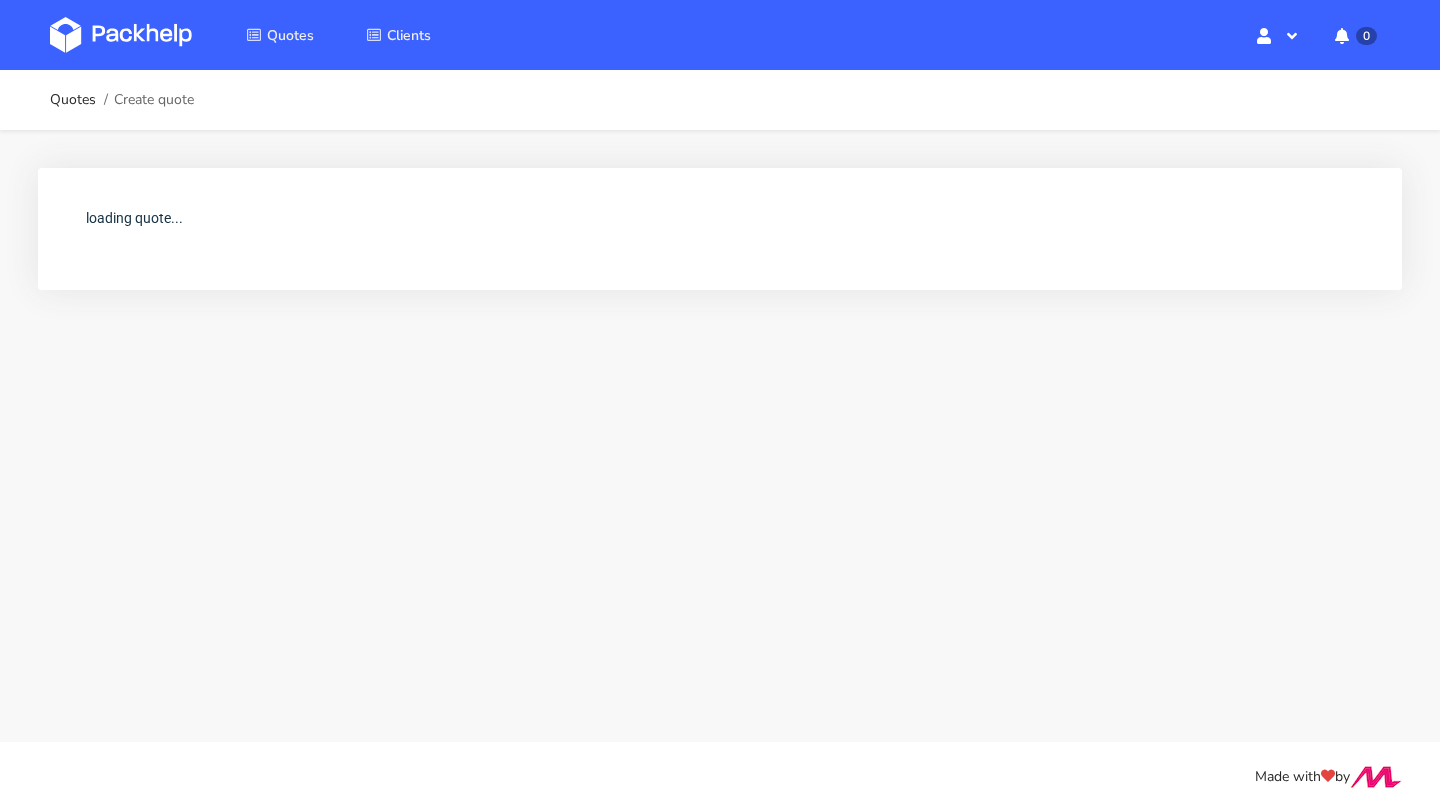 scroll, scrollTop: 0, scrollLeft: 0, axis: both 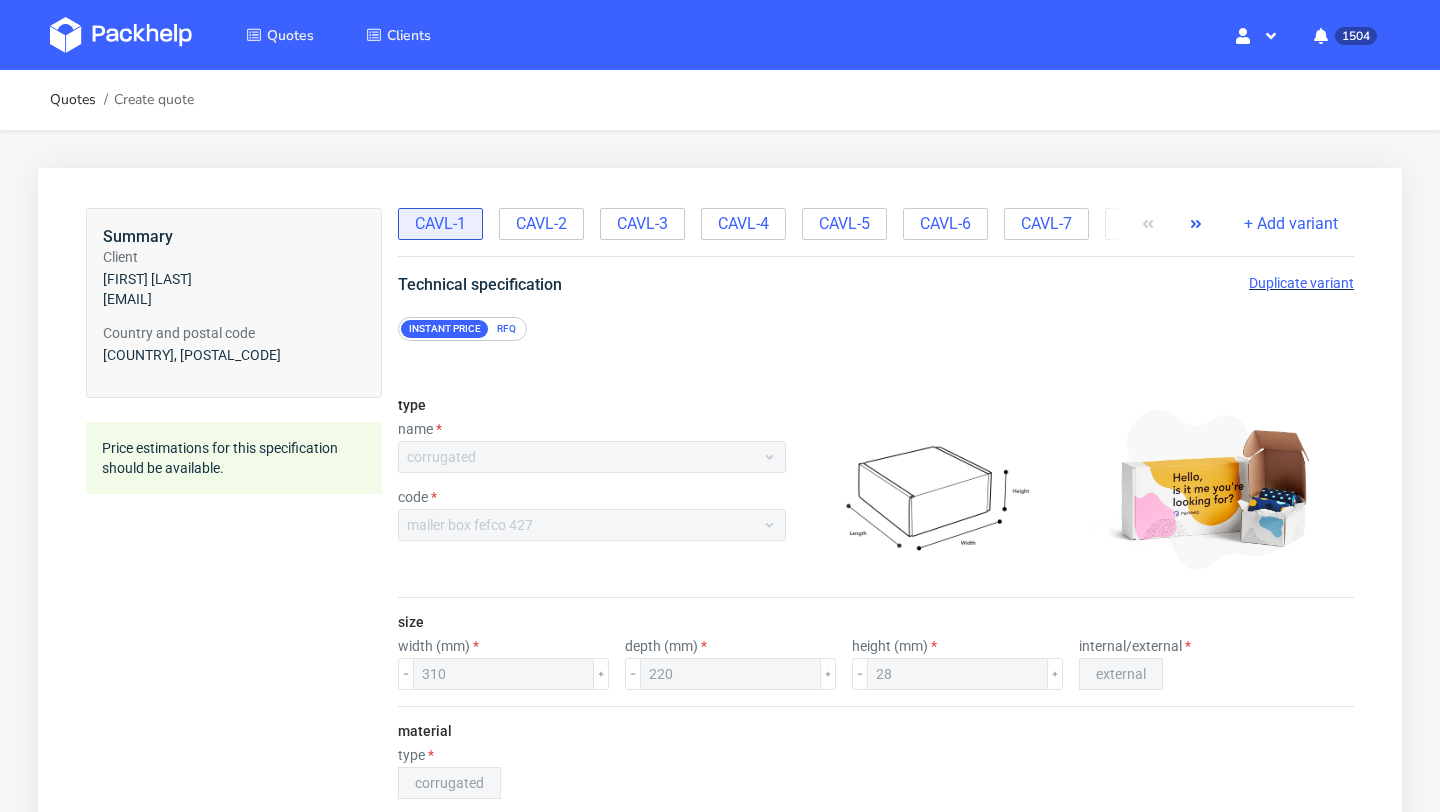click on "Duplicate variant" at bounding box center (1301, 283) 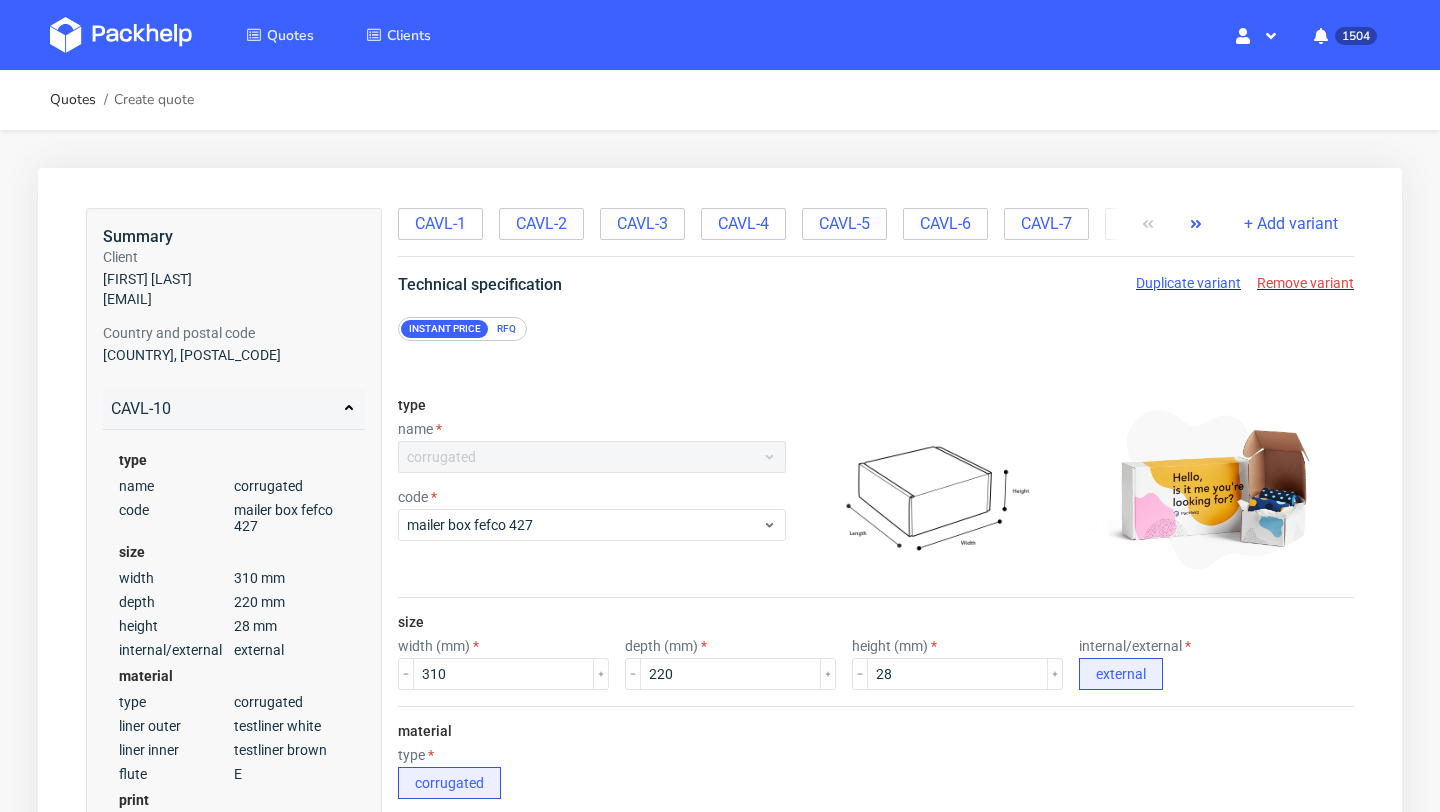 scroll, scrollTop: 0, scrollLeft: 3, axis: horizontal 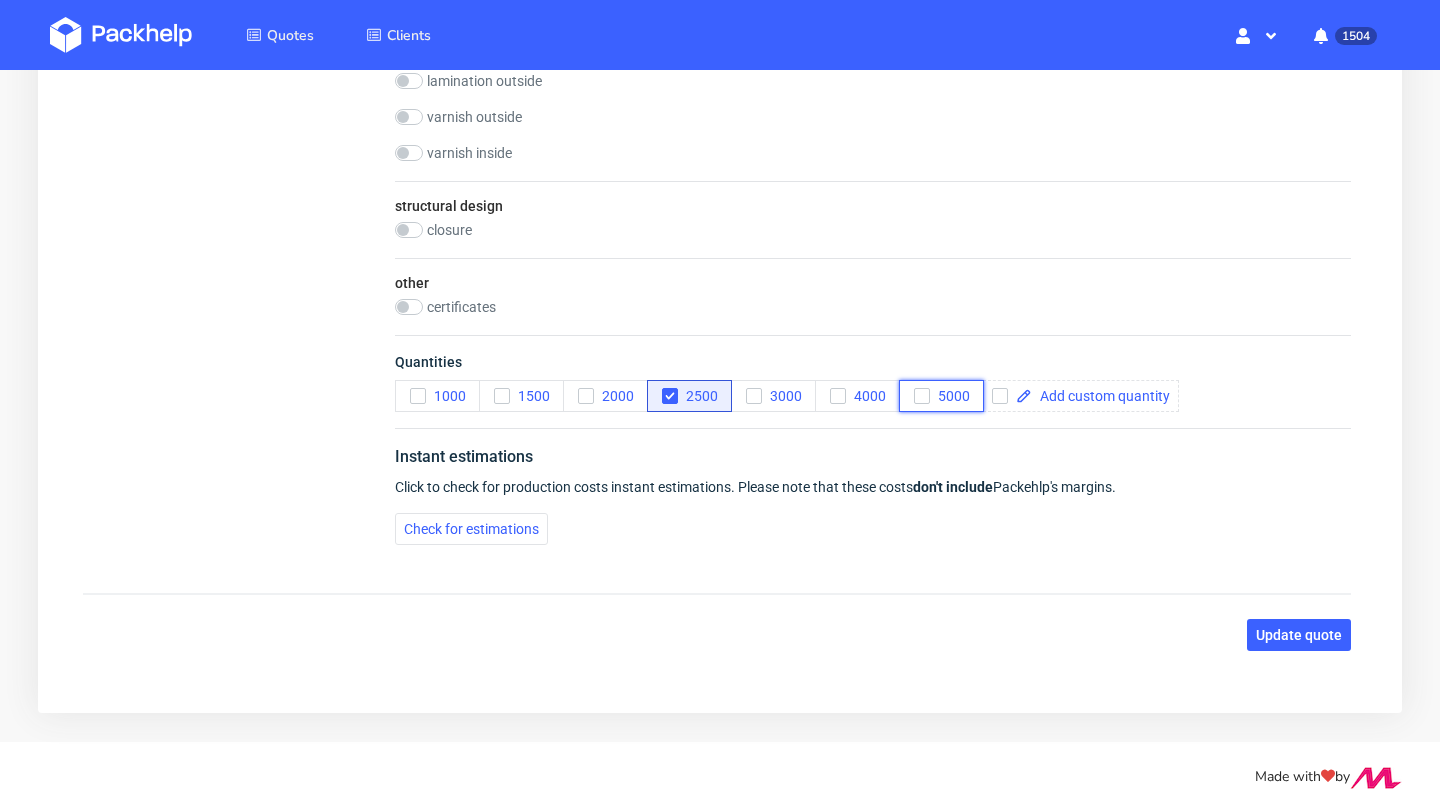 click 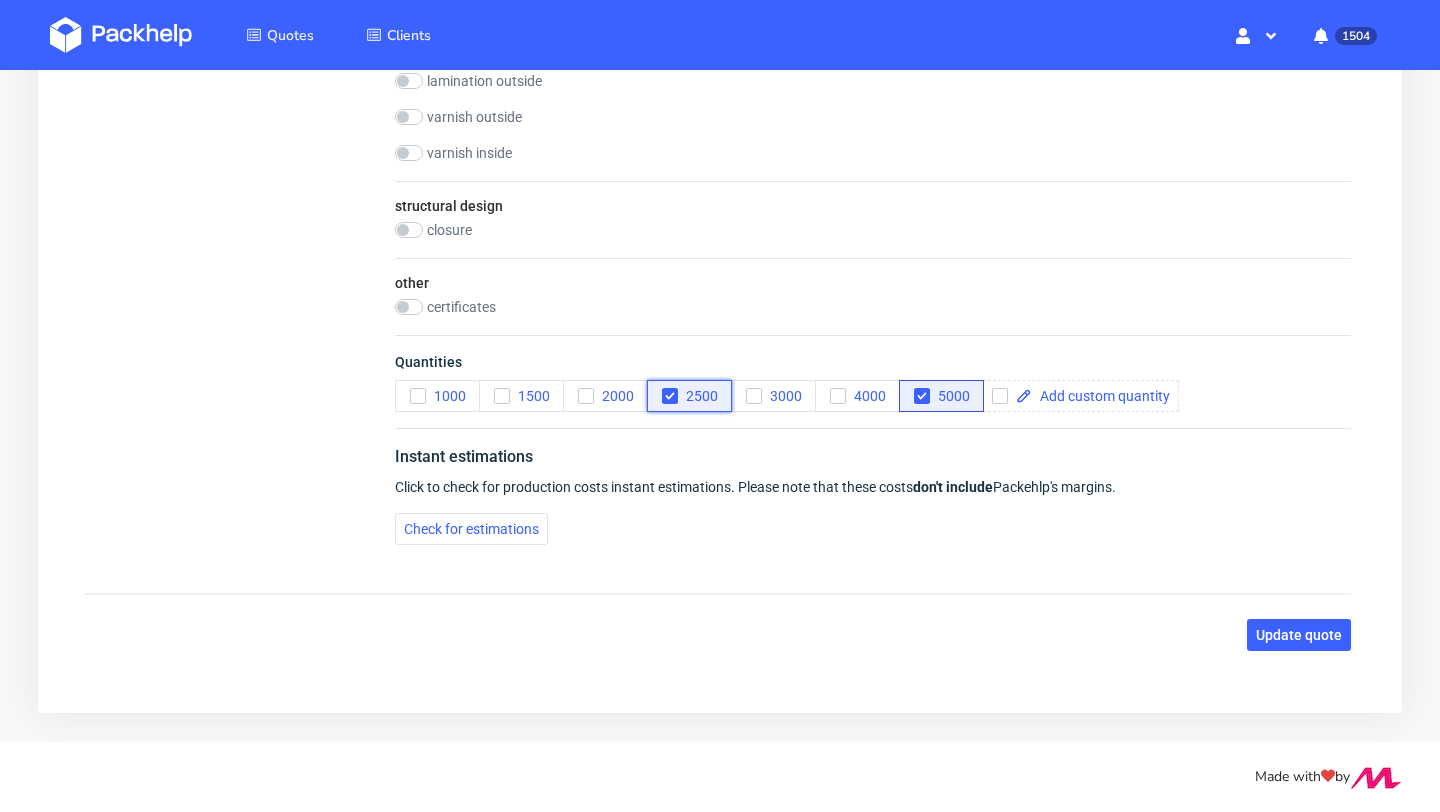 click 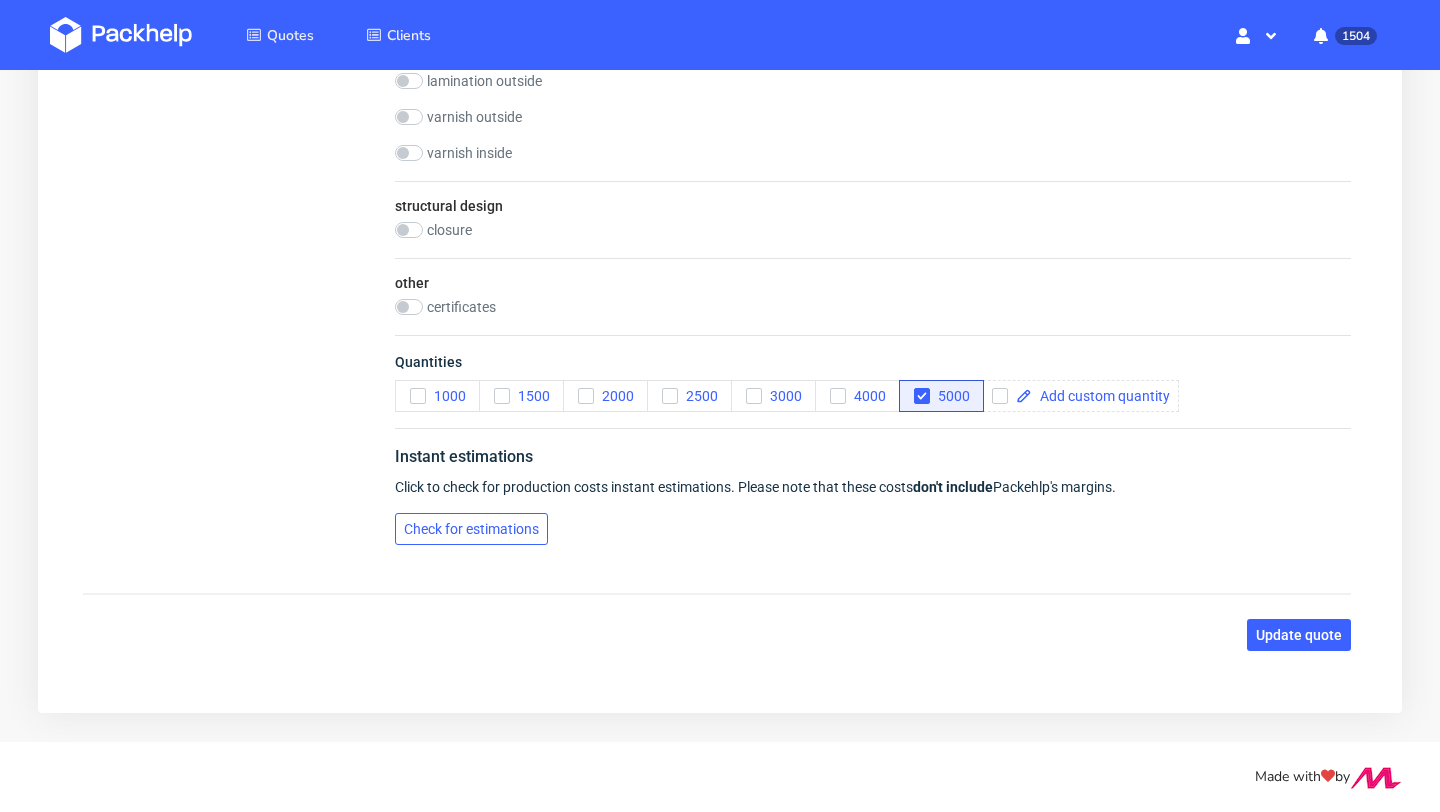 click on "Check for estimations" at bounding box center (471, 529) 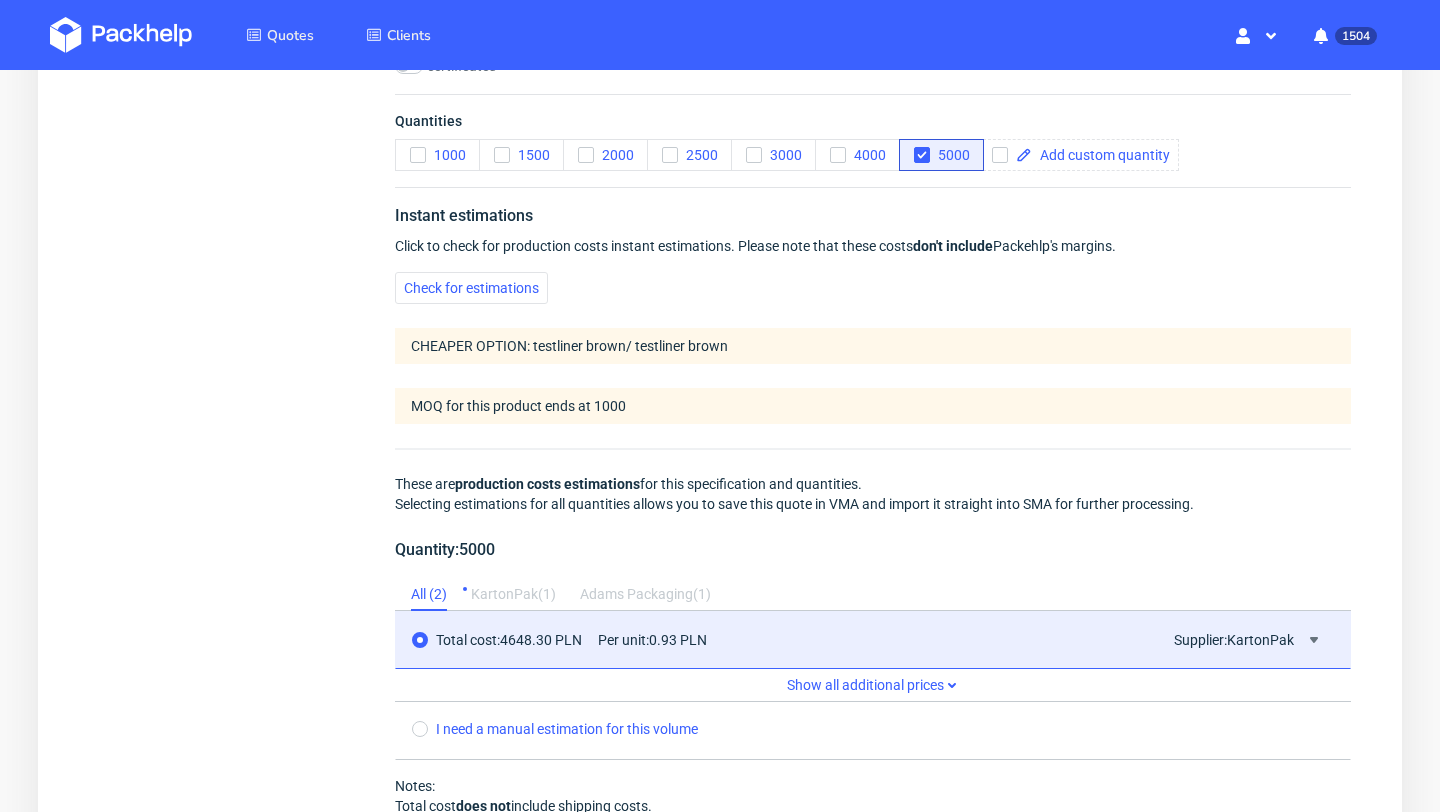 scroll, scrollTop: 1848, scrollLeft: 0, axis: vertical 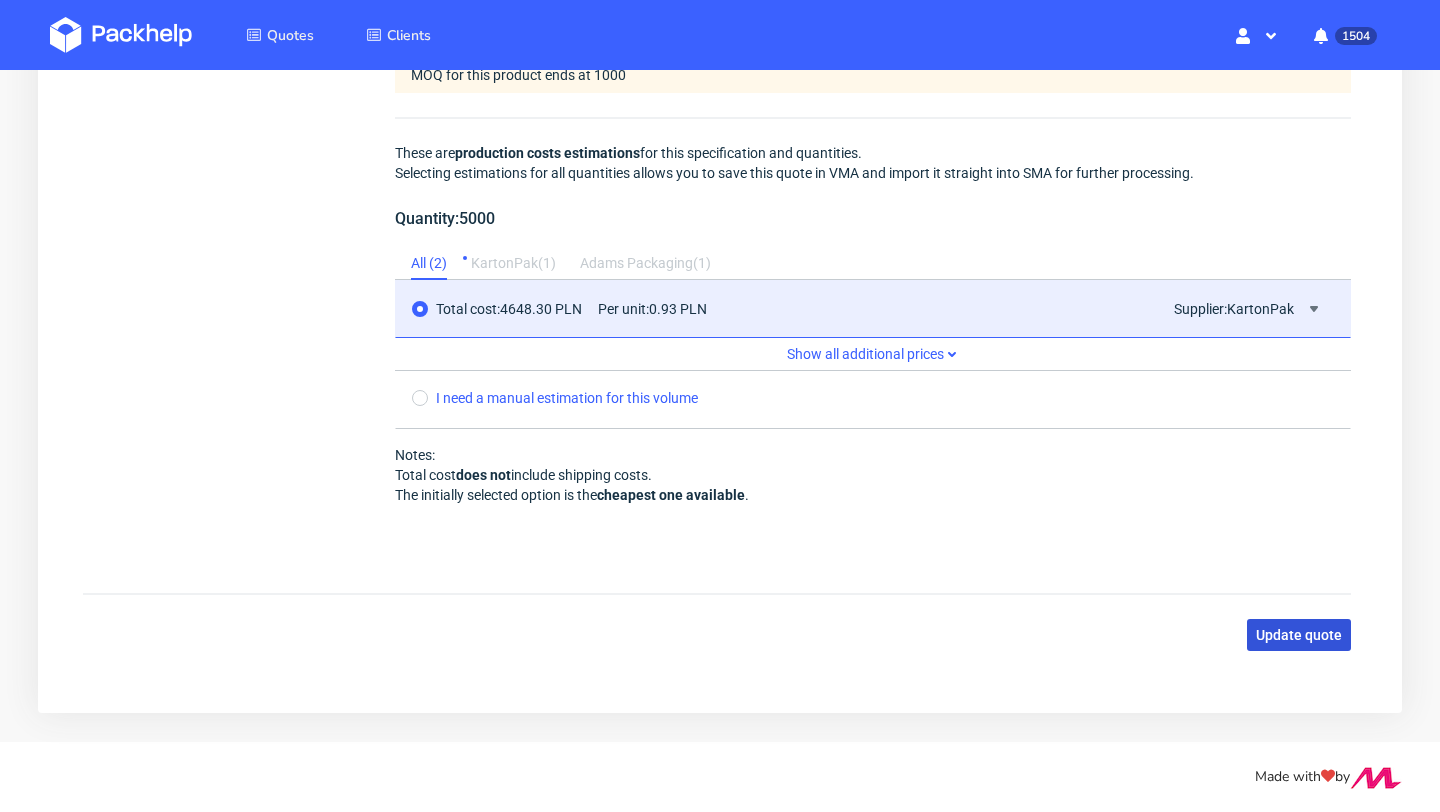 click on "Update quote" at bounding box center [1299, 635] 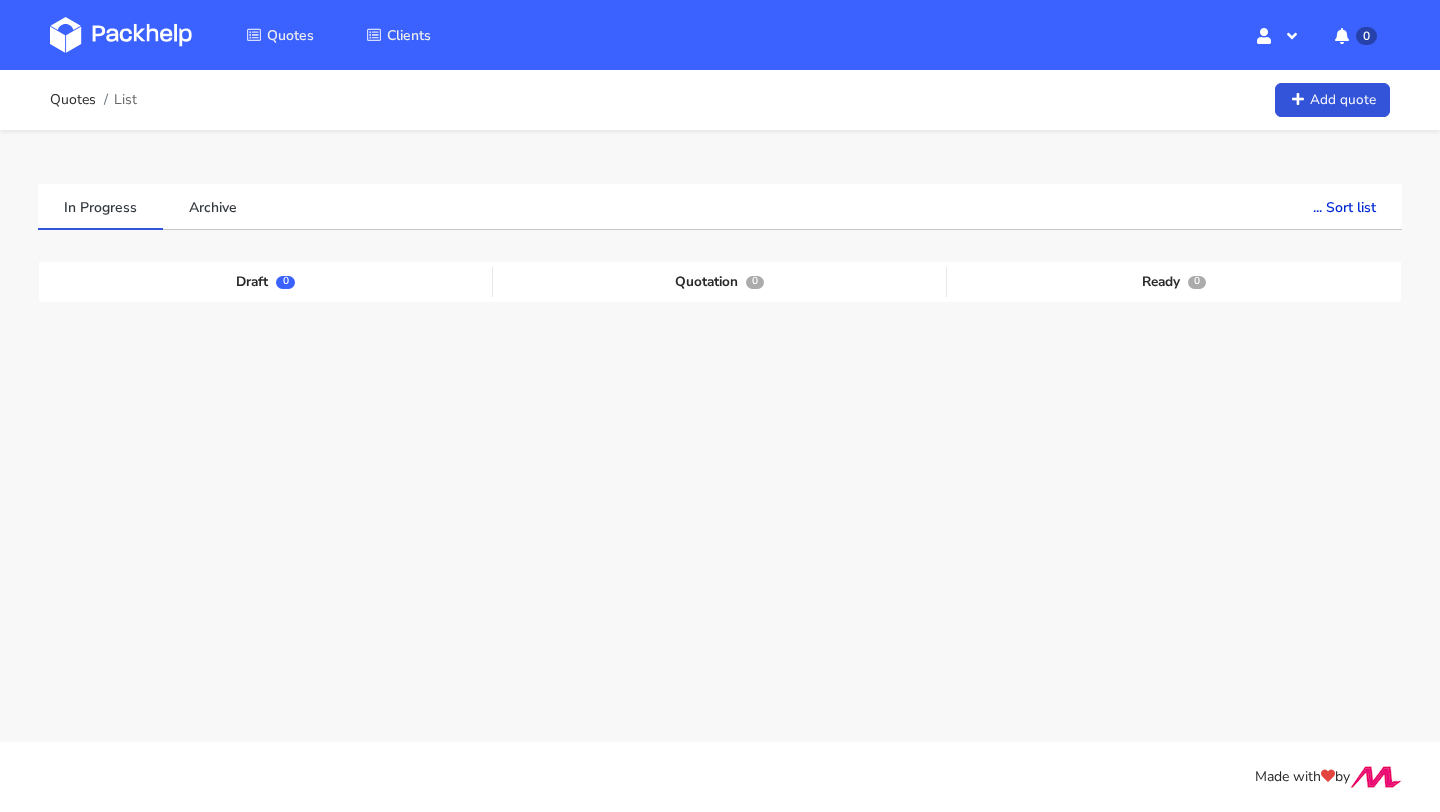 scroll, scrollTop: 0, scrollLeft: 0, axis: both 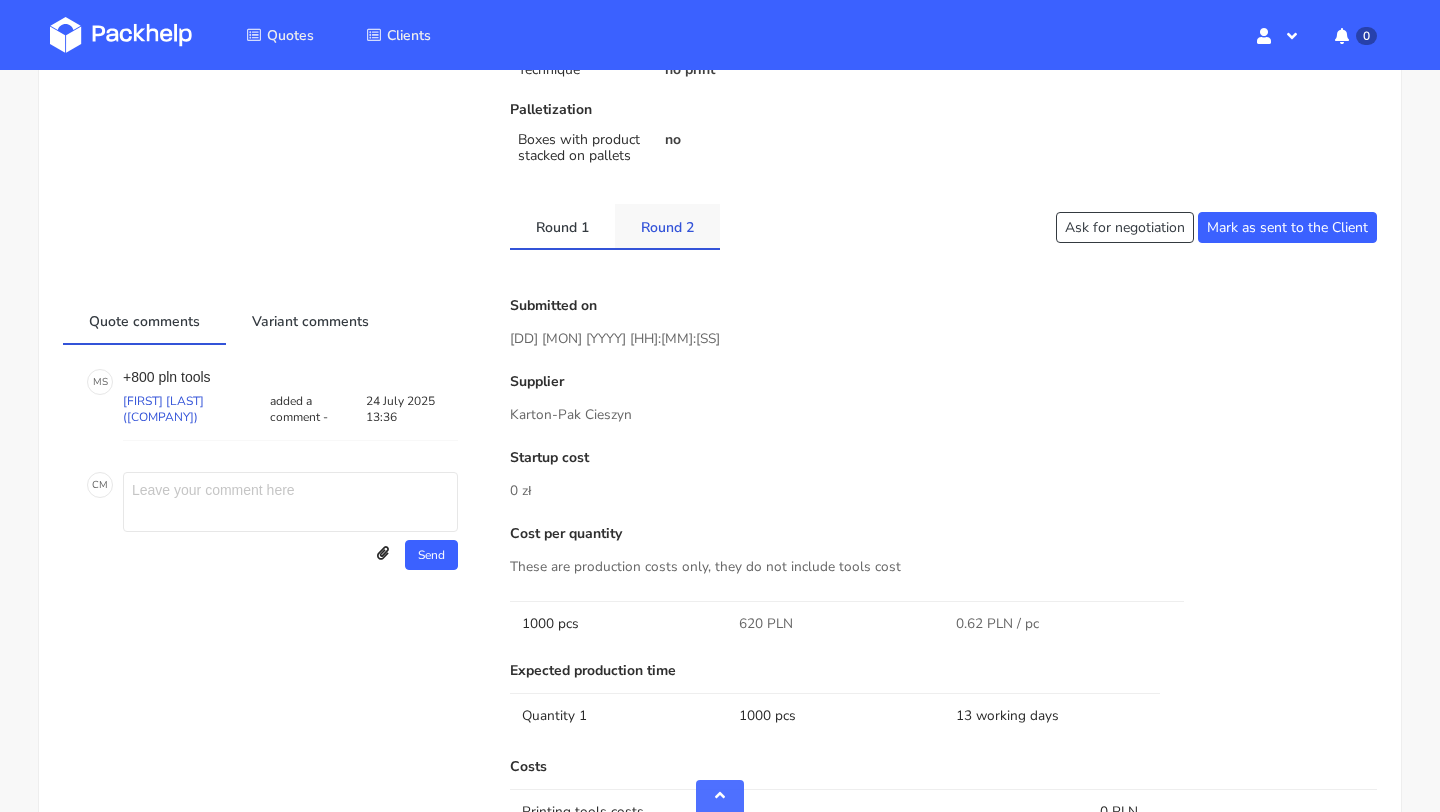 click on "Round 2" at bounding box center [667, 226] 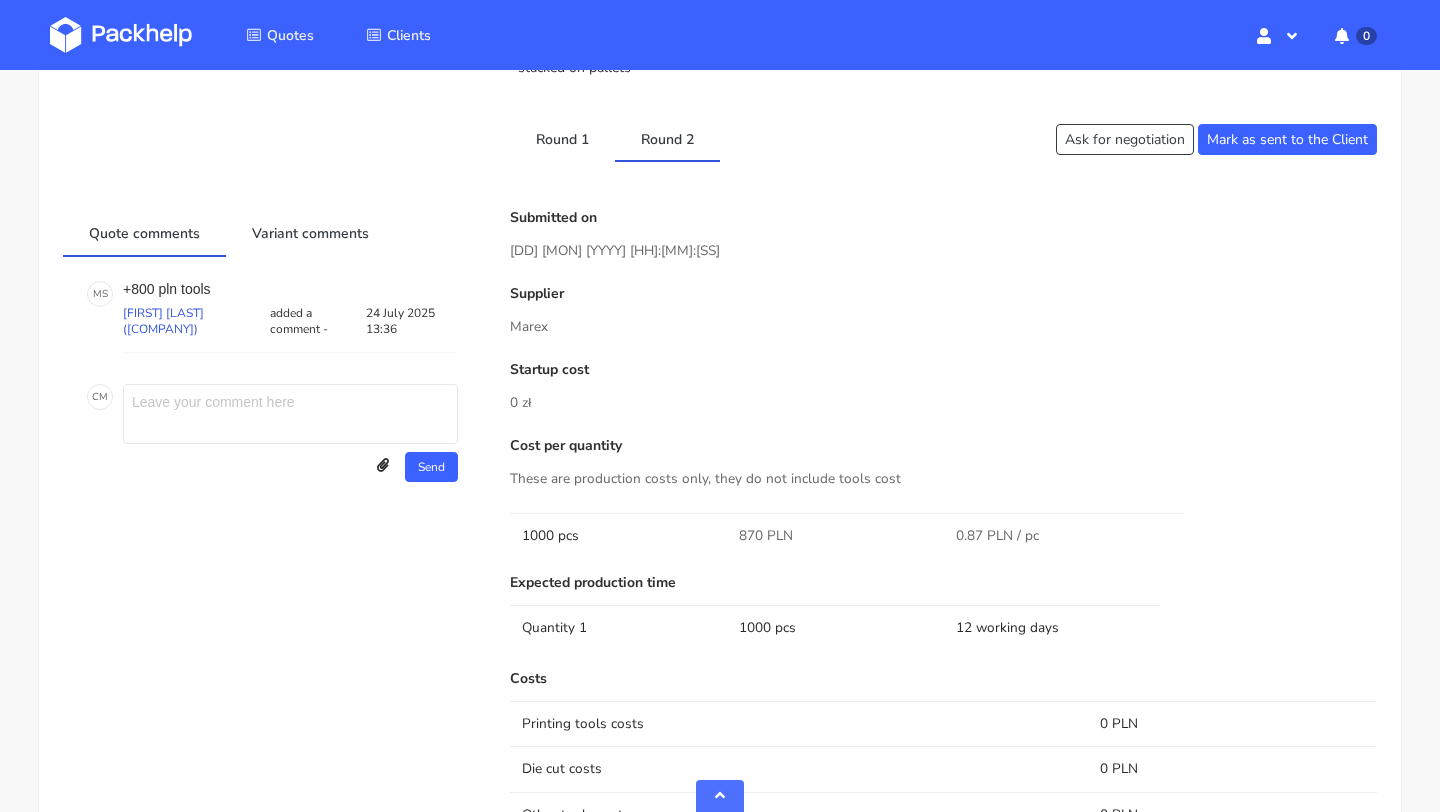 scroll, scrollTop: 657, scrollLeft: 0, axis: vertical 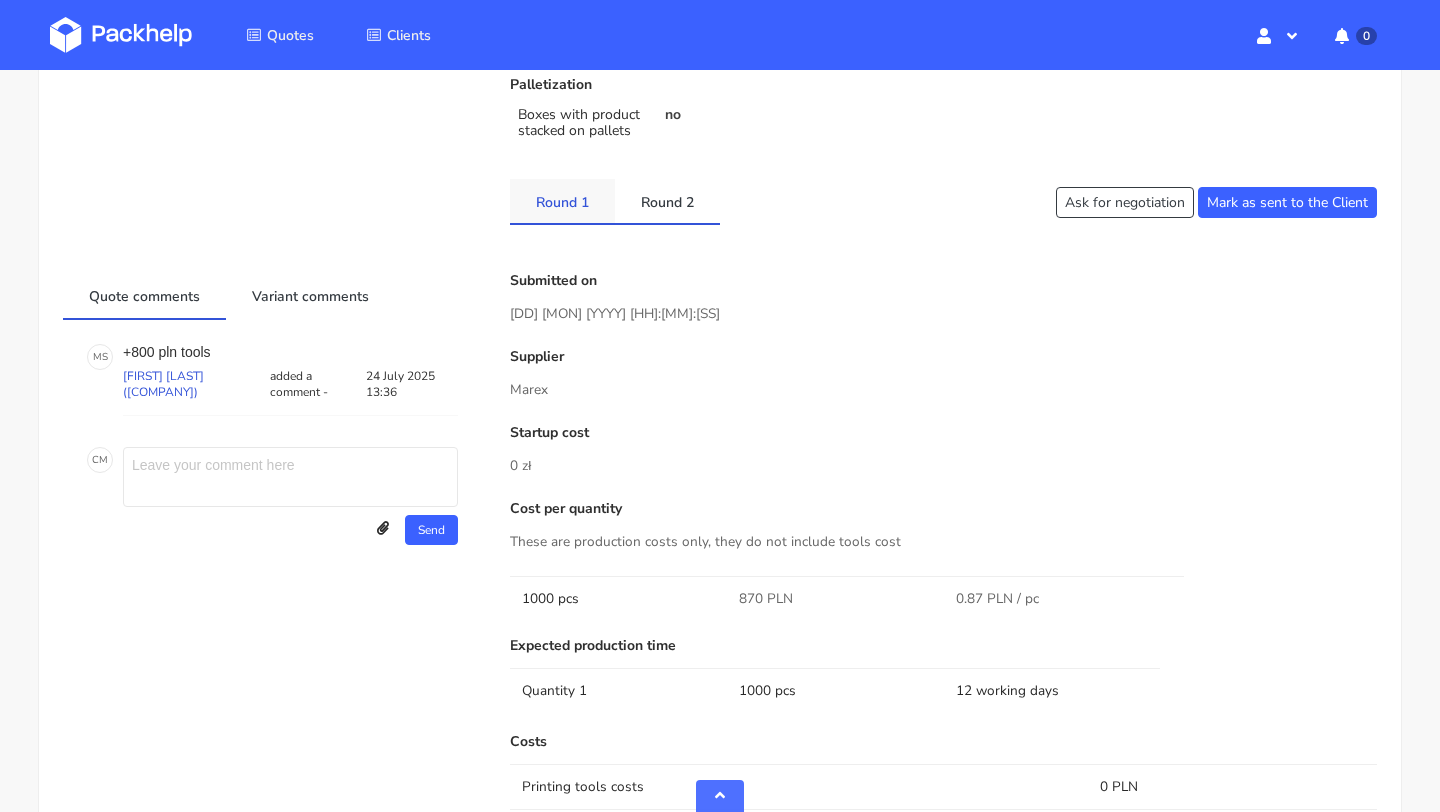 click on "Round 1" at bounding box center (562, 201) 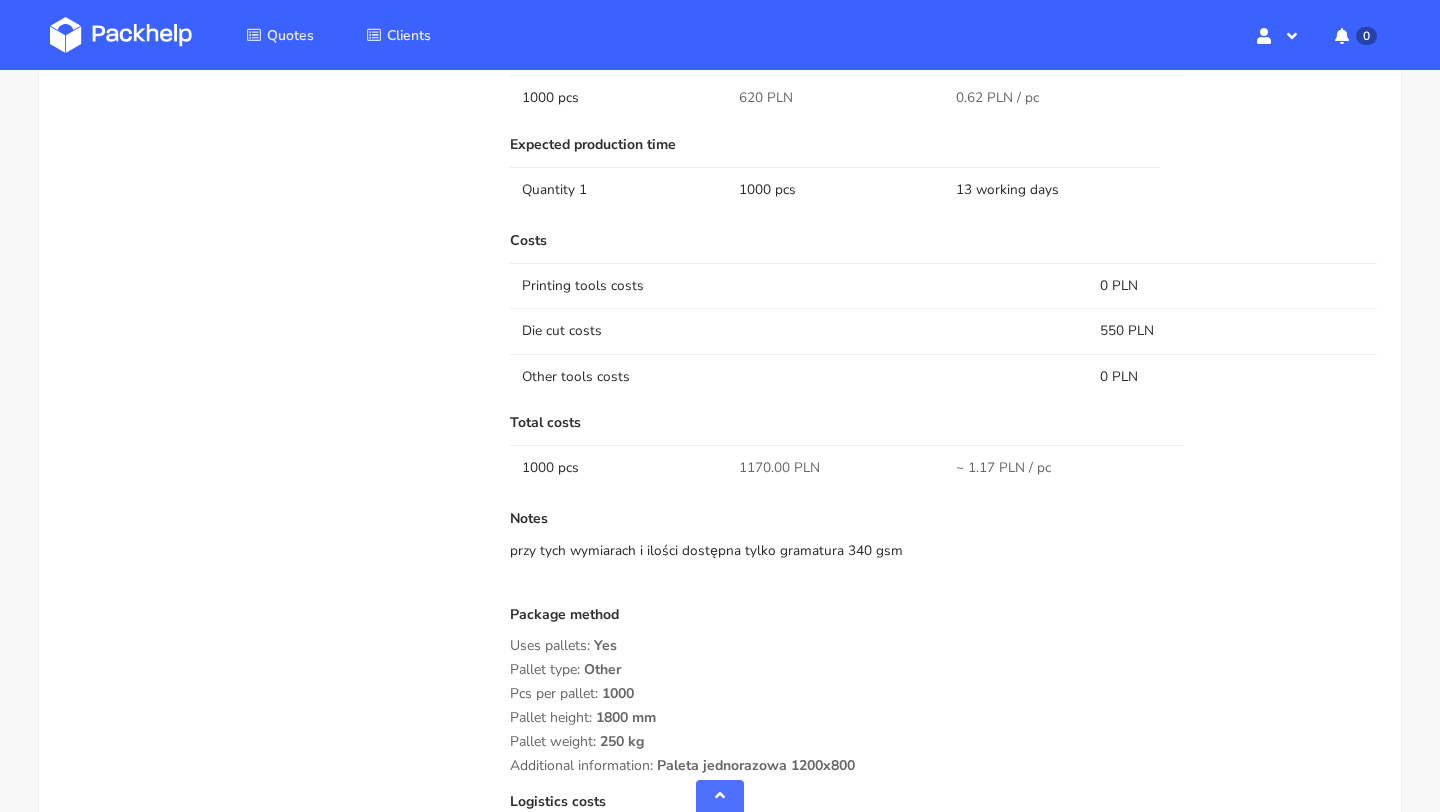 scroll, scrollTop: 1125, scrollLeft: 0, axis: vertical 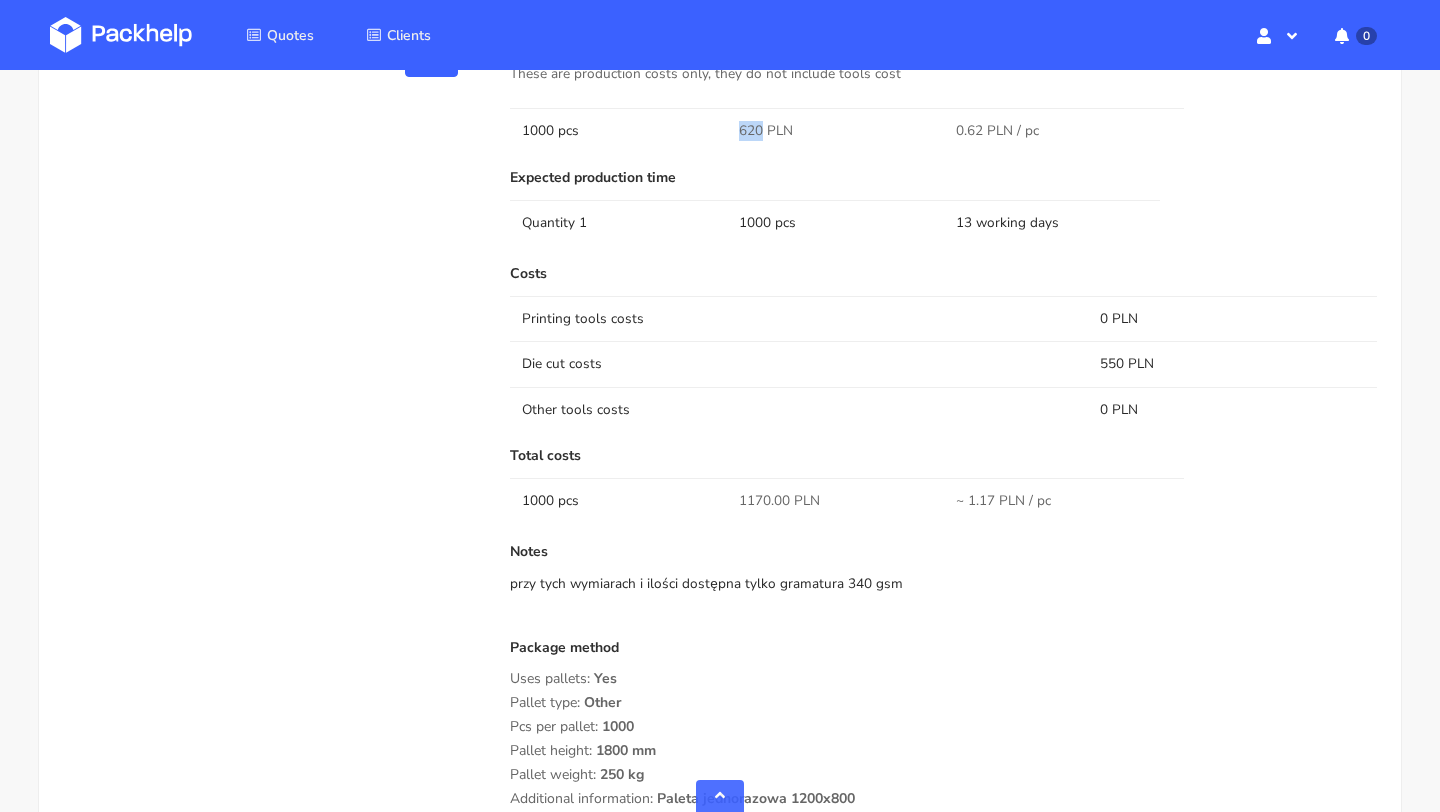 drag, startPoint x: 760, startPoint y: 130, endPoint x: 740, endPoint y: 130, distance: 20 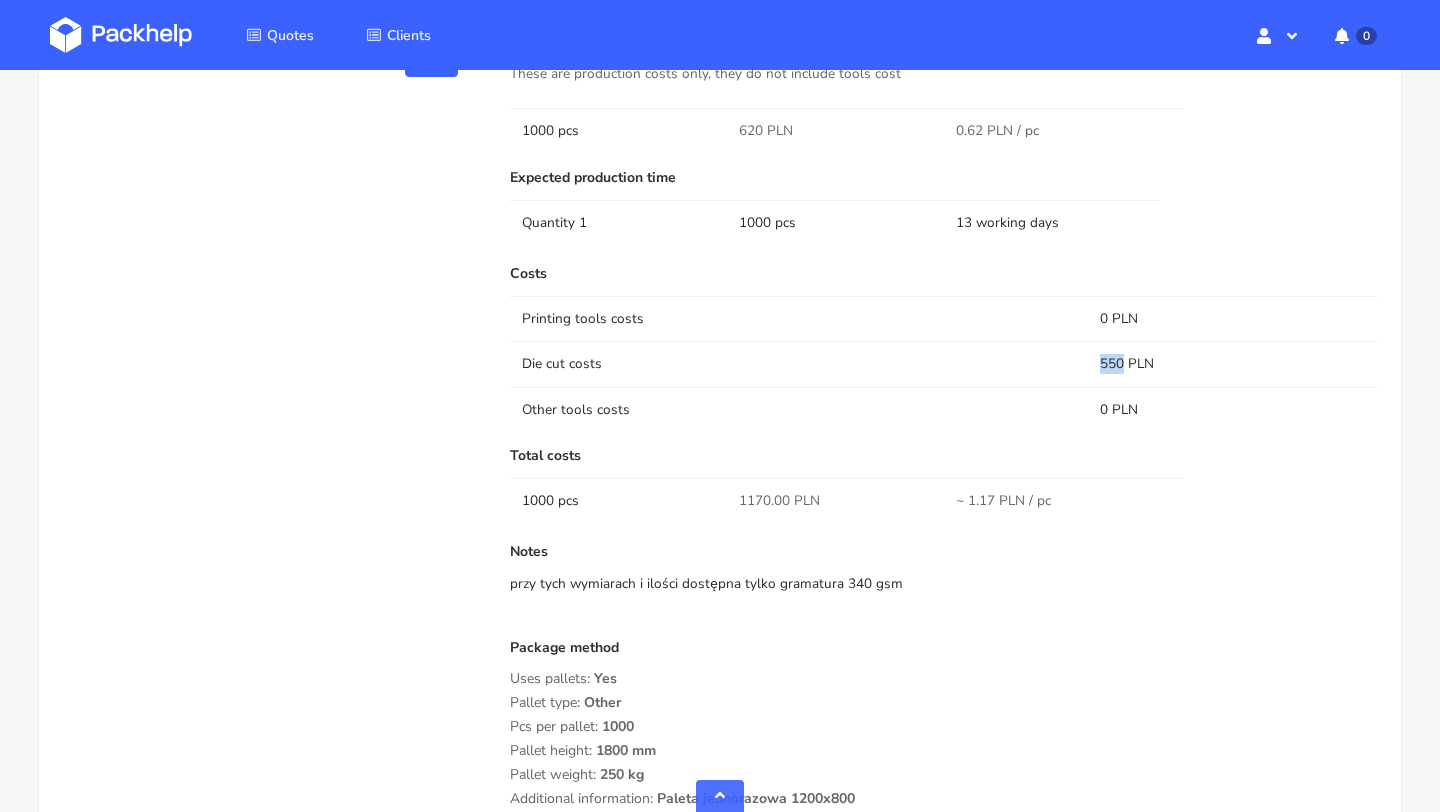 drag, startPoint x: 1123, startPoint y: 360, endPoint x: 1088, endPoint y: 360, distance: 35 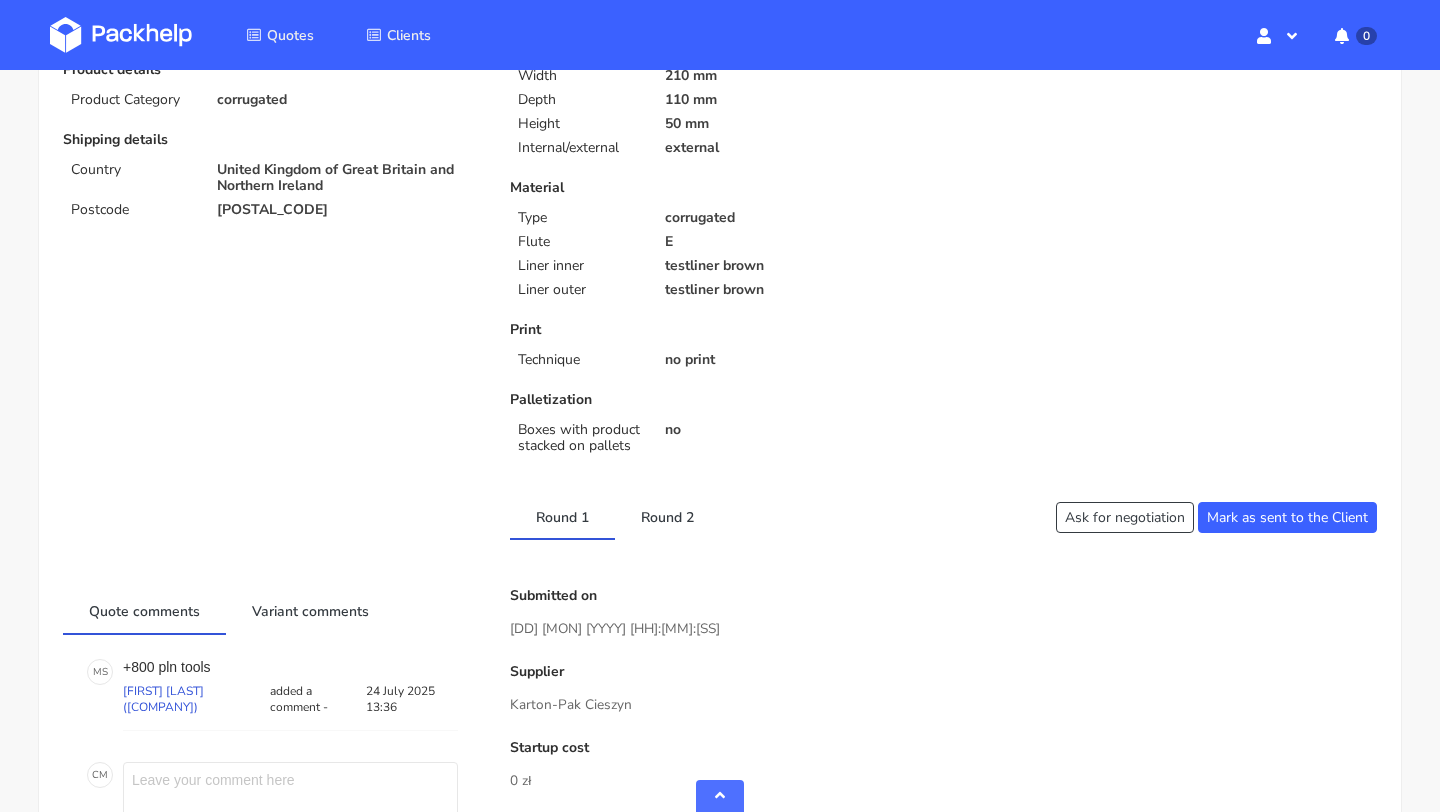 scroll, scrollTop: 721, scrollLeft: 0, axis: vertical 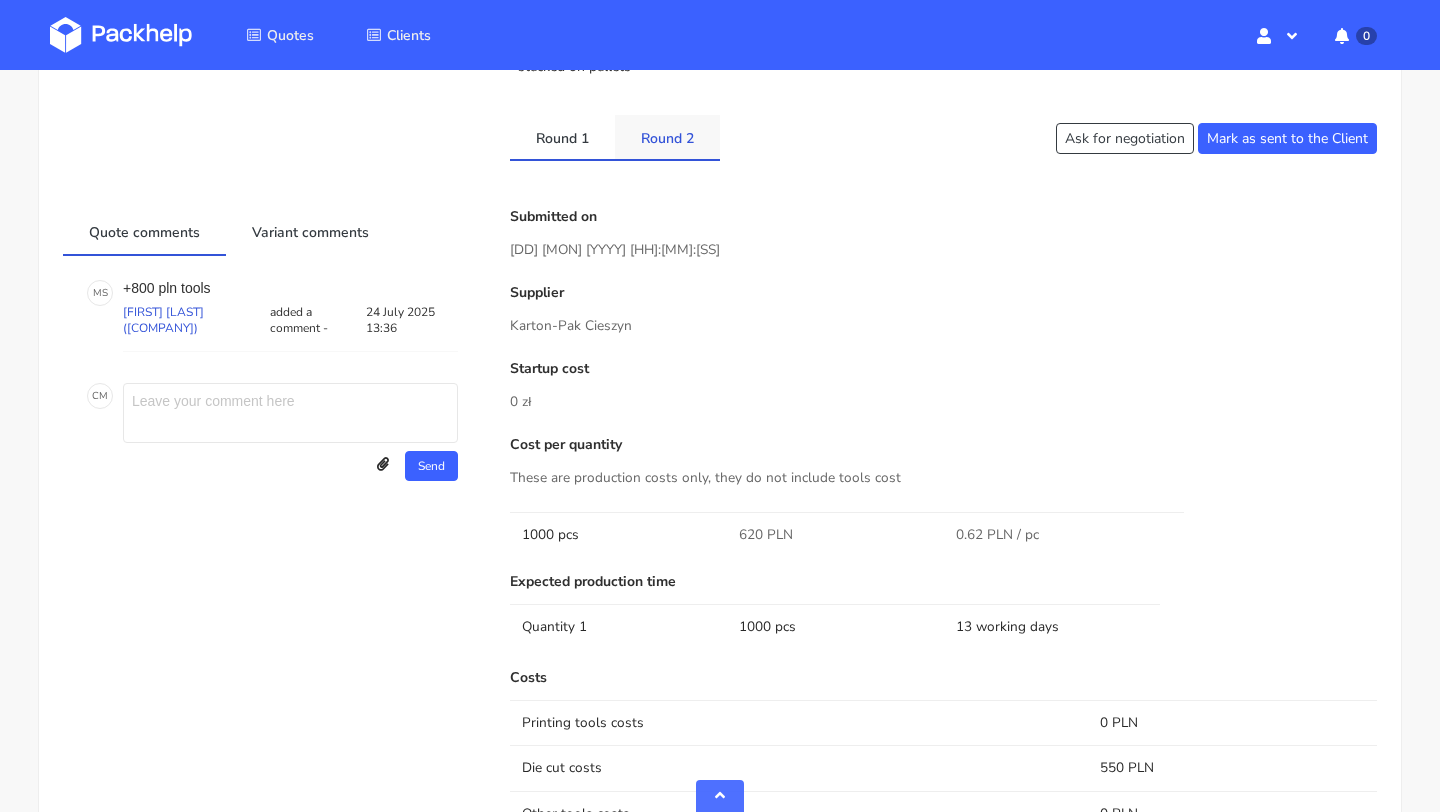 click on "Round 2" at bounding box center [667, 137] 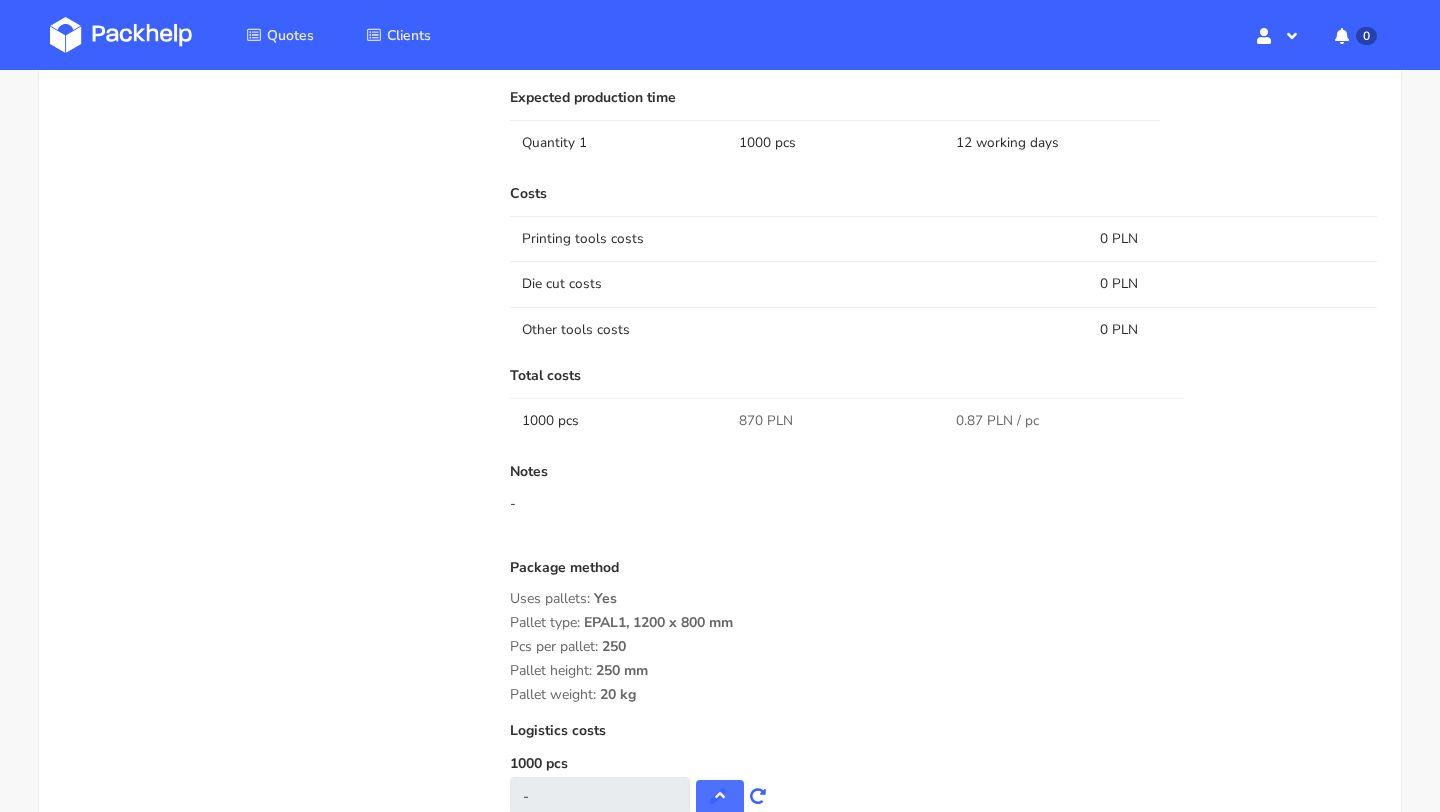 scroll, scrollTop: 1111, scrollLeft: 0, axis: vertical 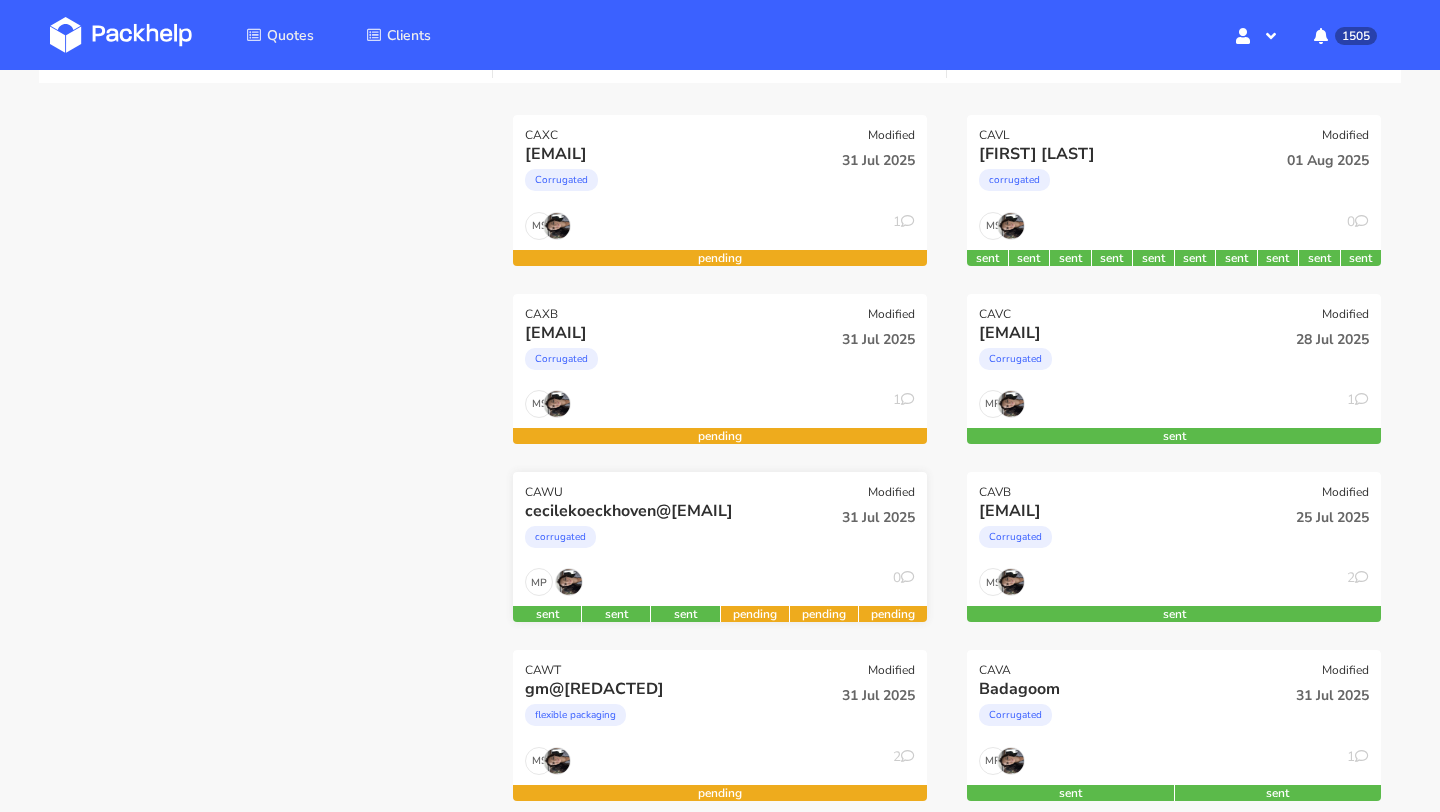 click on "corrugated" at bounding box center (657, 542) 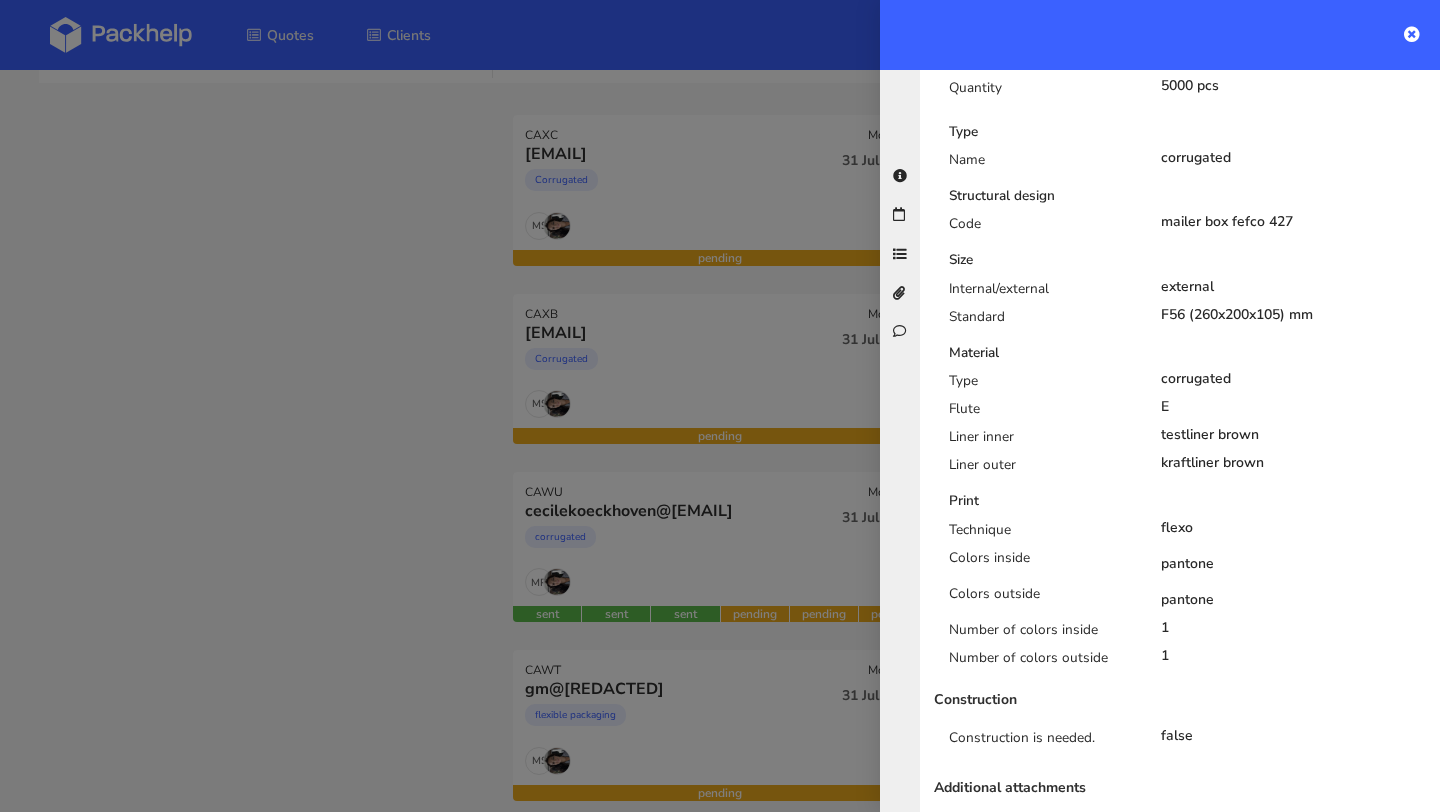 scroll, scrollTop: 1046, scrollLeft: 0, axis: vertical 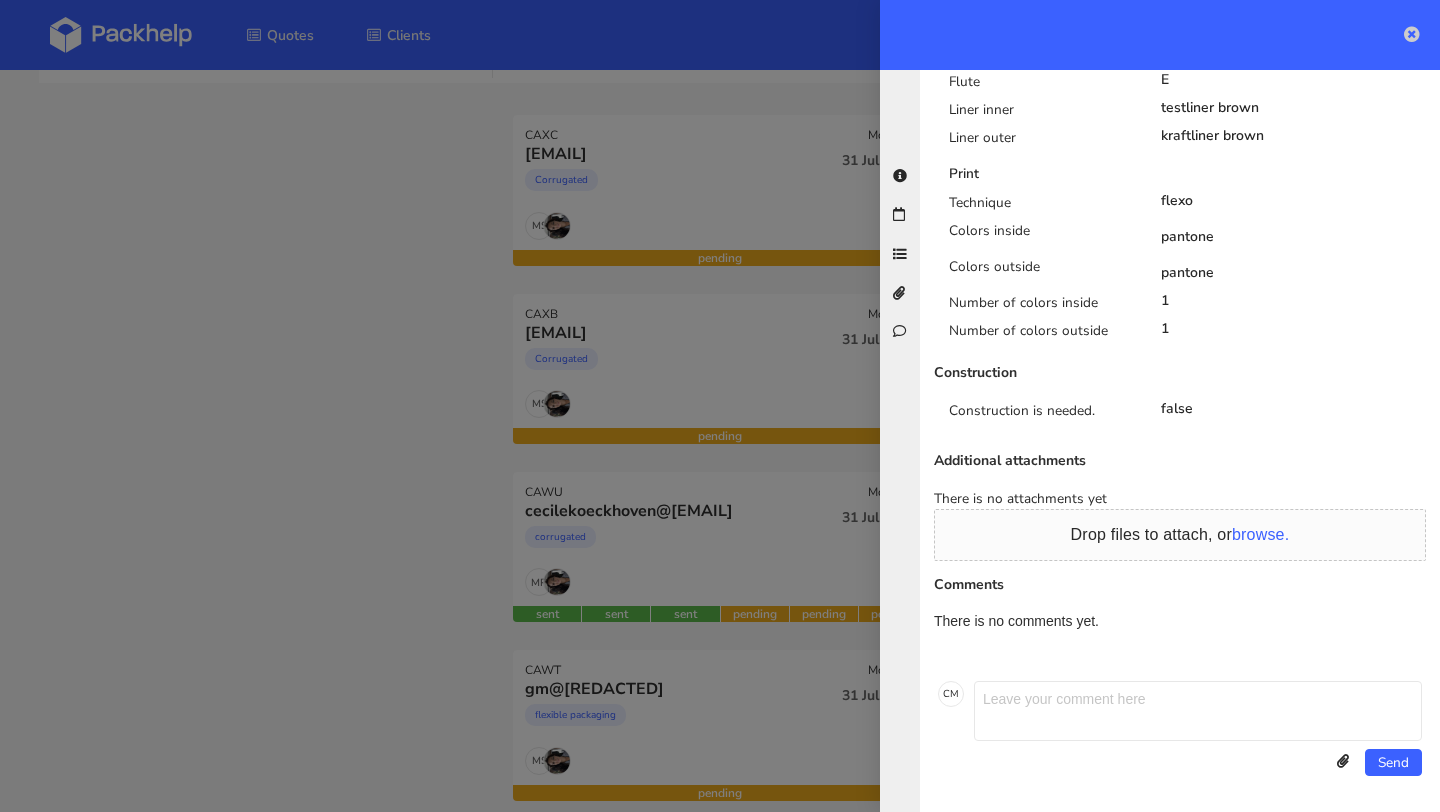click at bounding box center [1412, 34] 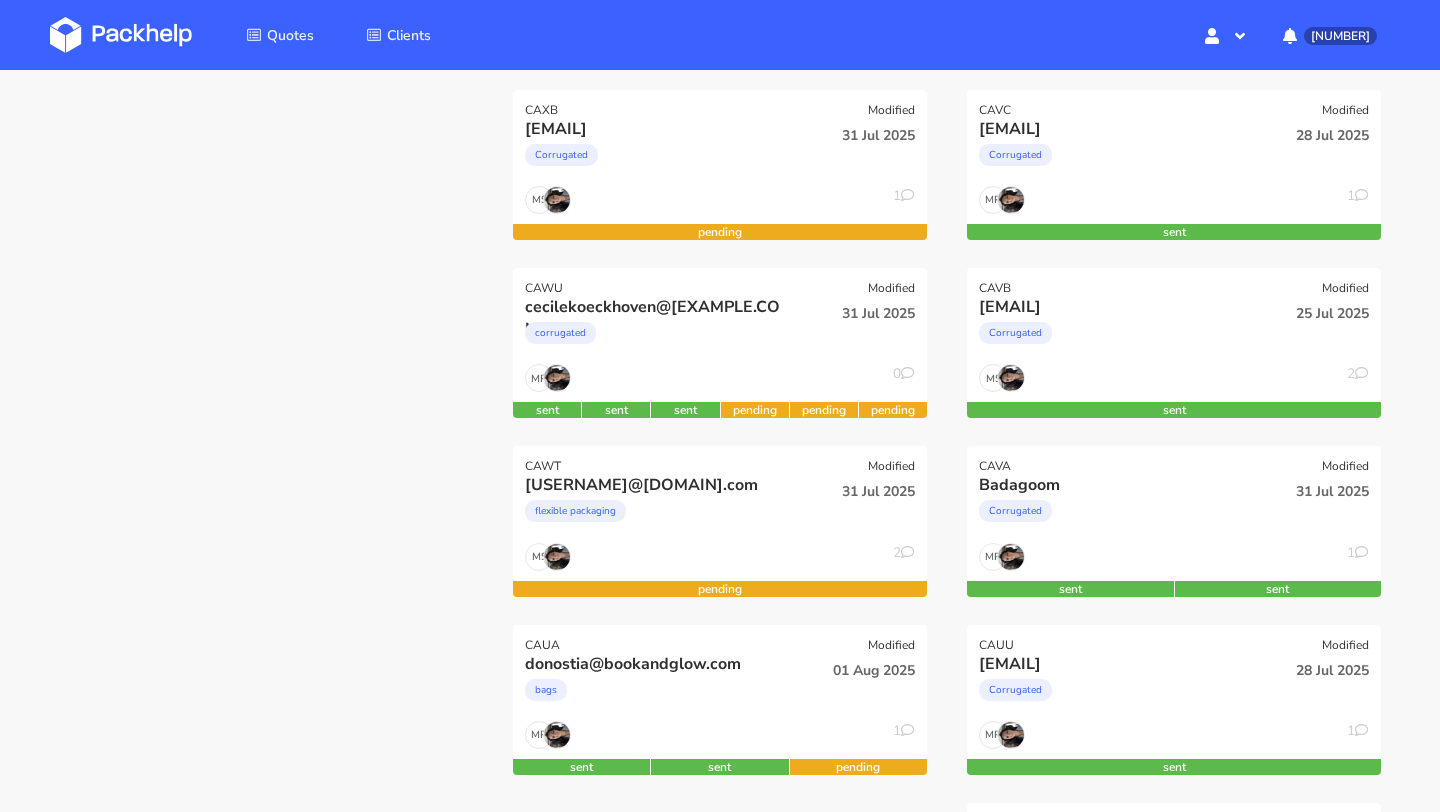 scroll, scrollTop: 454, scrollLeft: 0, axis: vertical 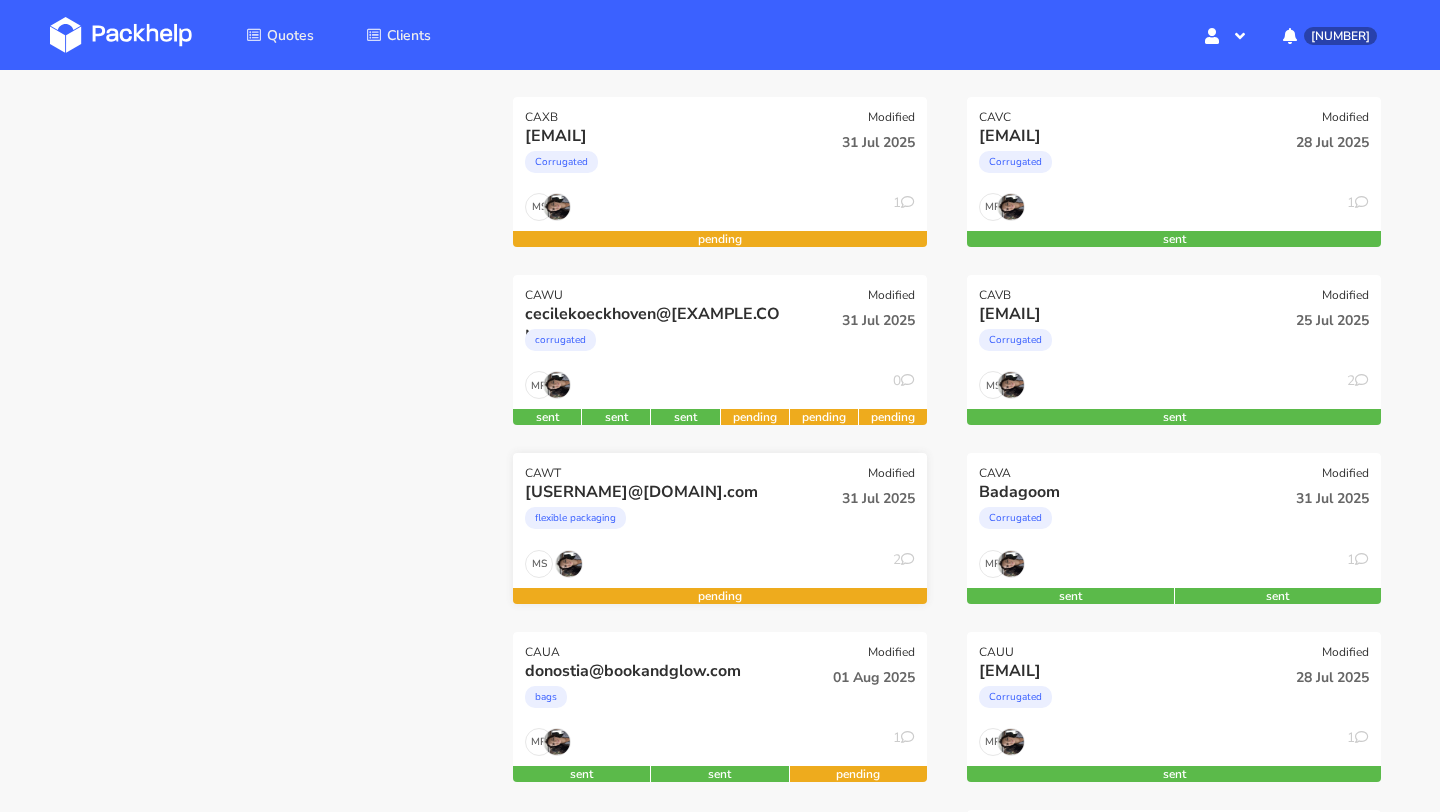 click on "flexible packaging" at bounding box center [657, 523] 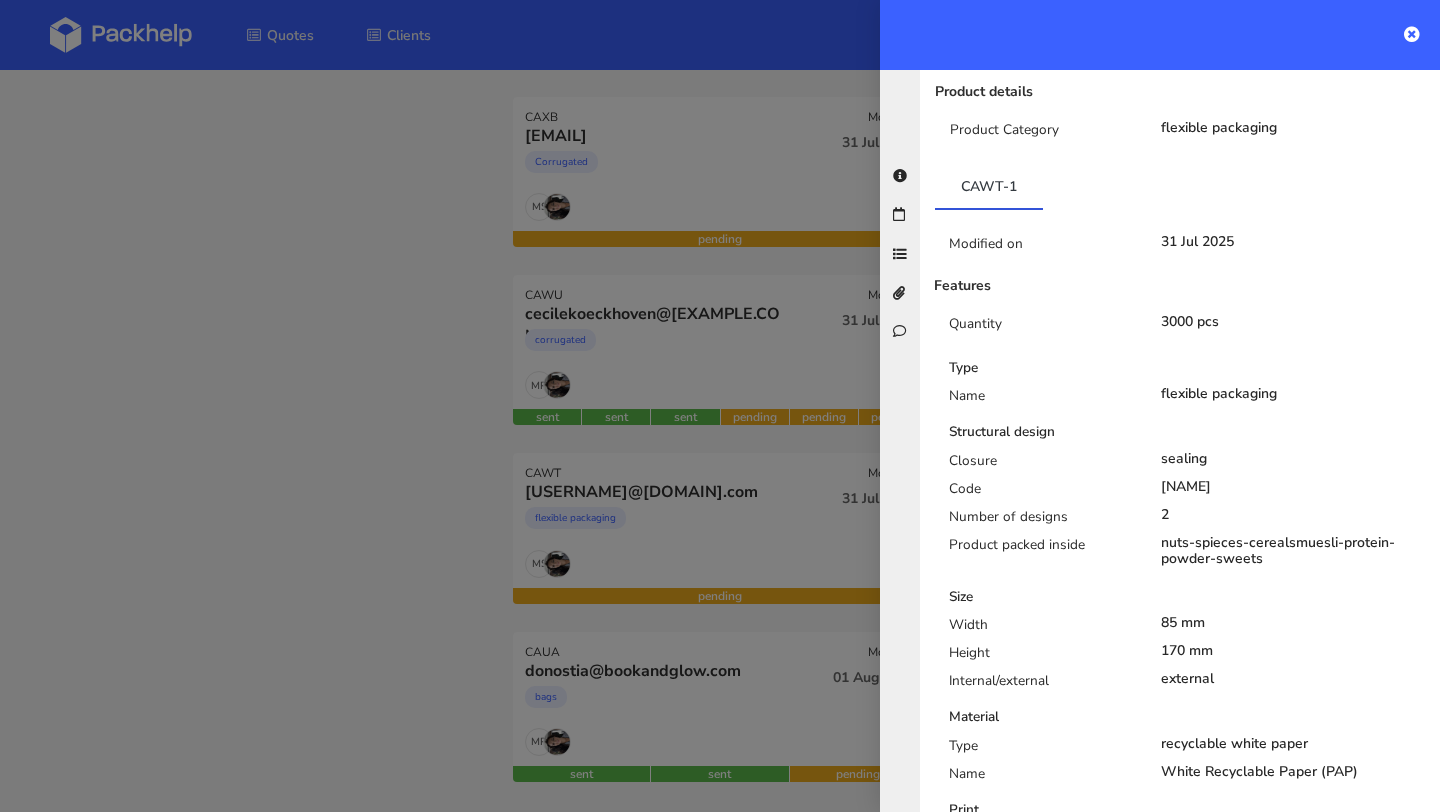 scroll, scrollTop: 0, scrollLeft: 0, axis: both 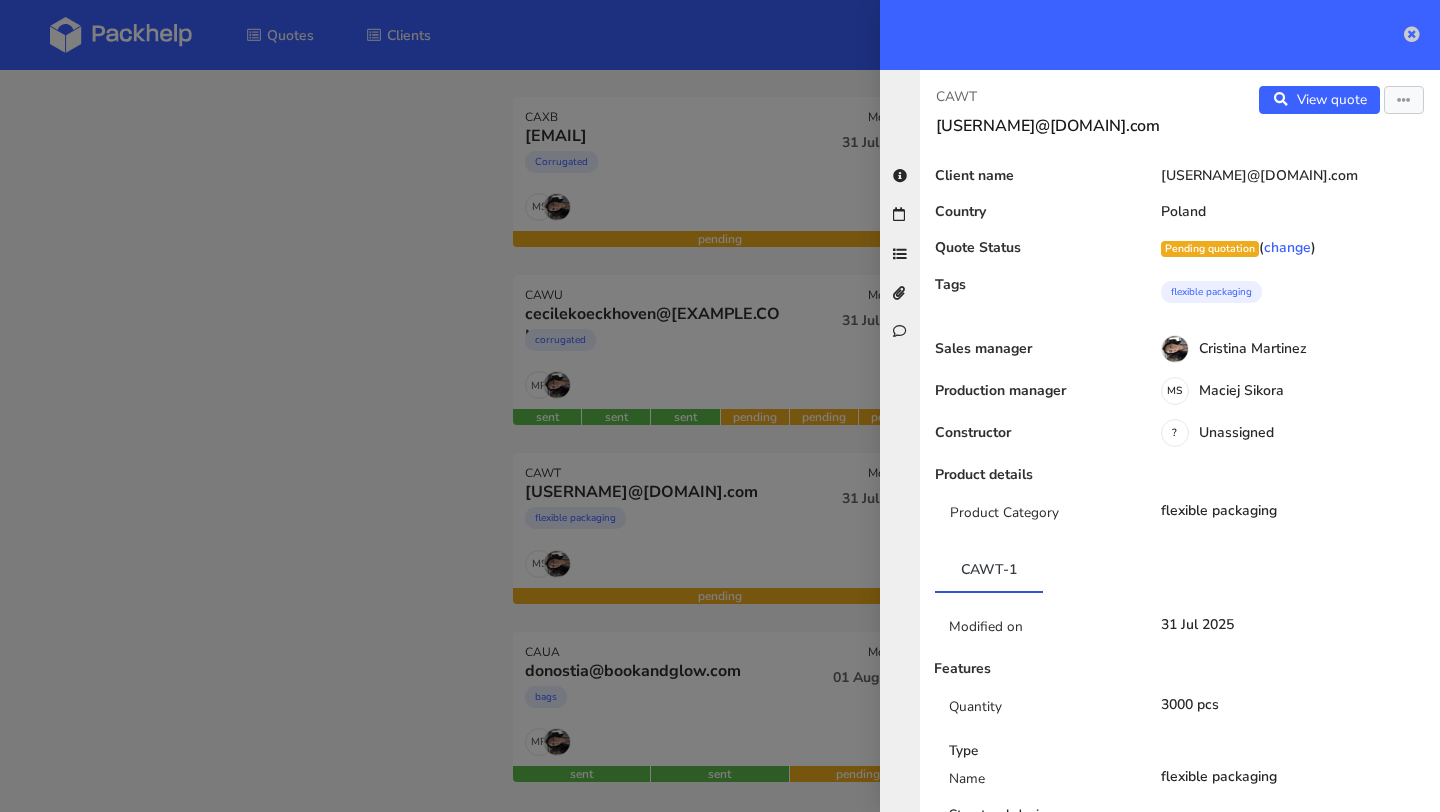 click at bounding box center (1412, 34) 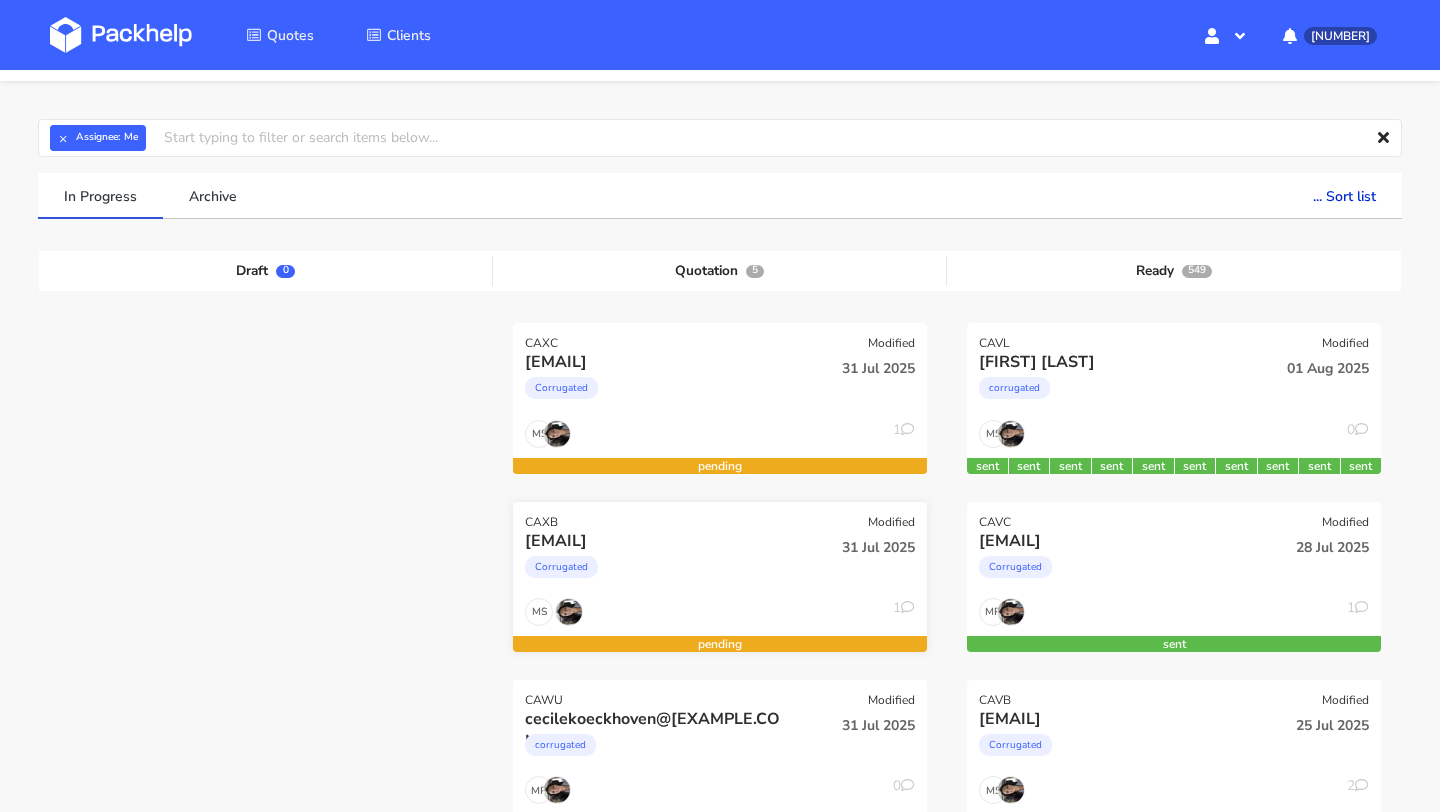 scroll, scrollTop: 0, scrollLeft: 0, axis: both 